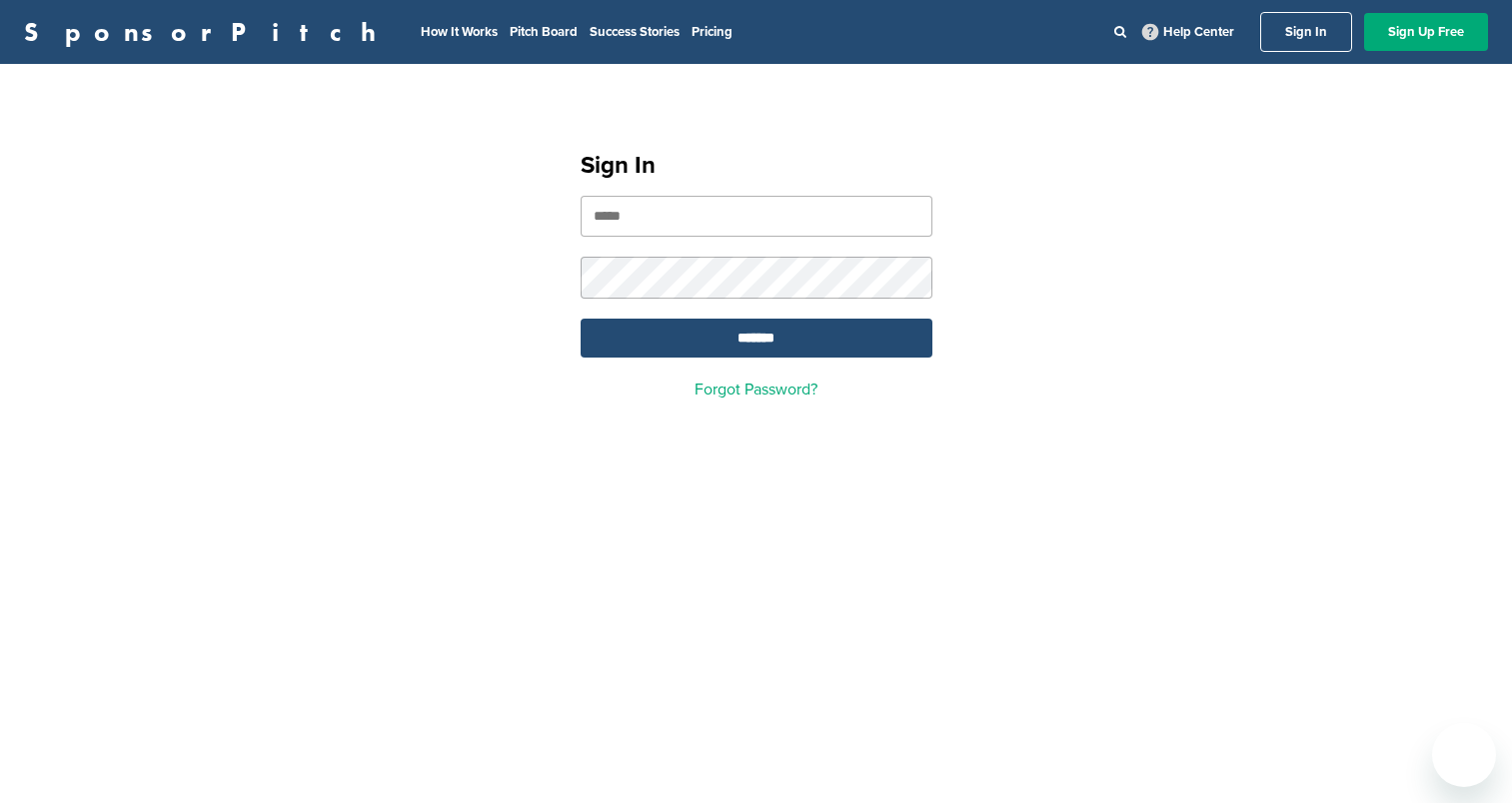 scroll, scrollTop: 0, scrollLeft: 0, axis: both 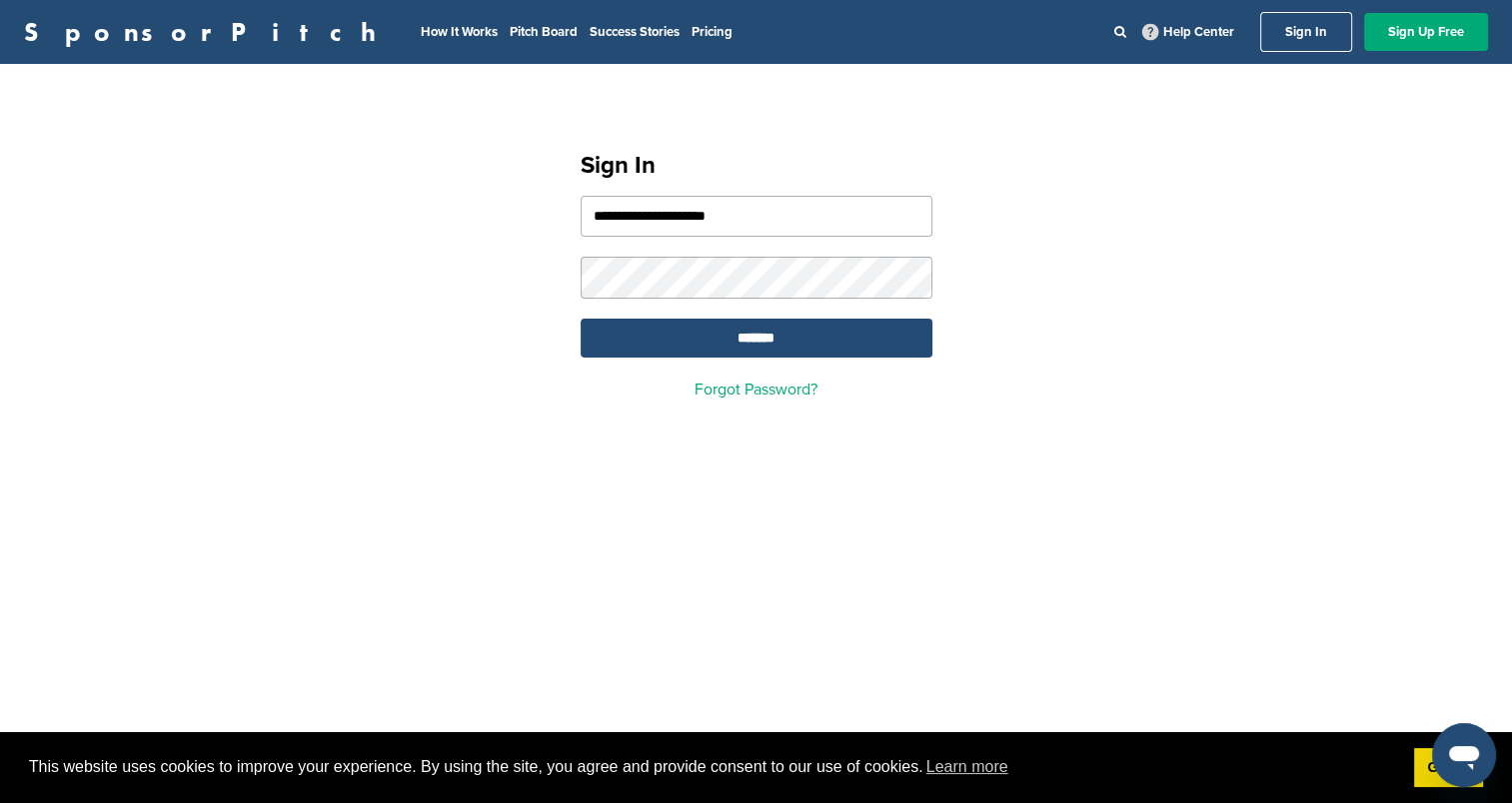 click on "**********" at bounding box center (756, 216) 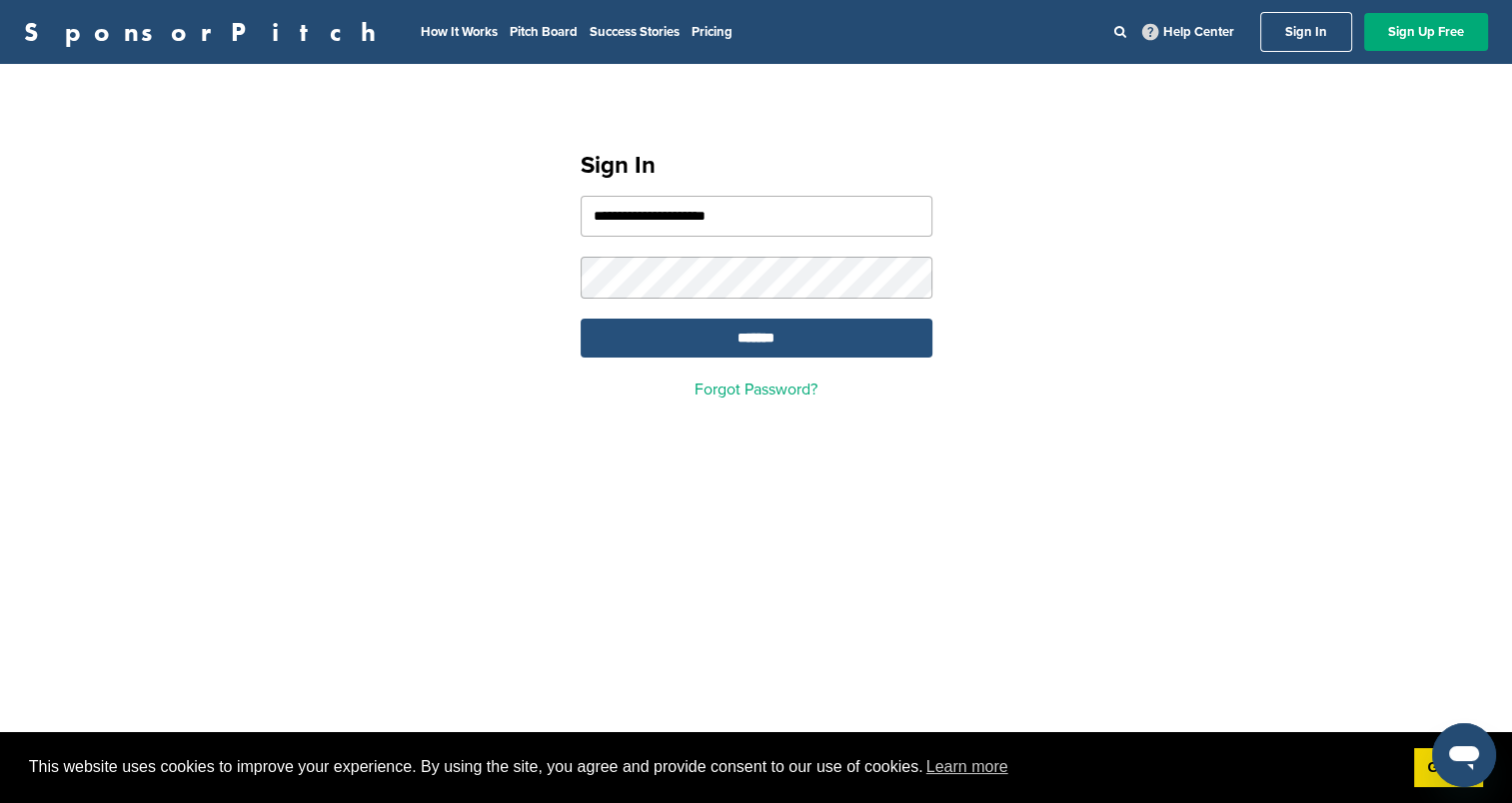click on "*******" at bounding box center (756, 338) 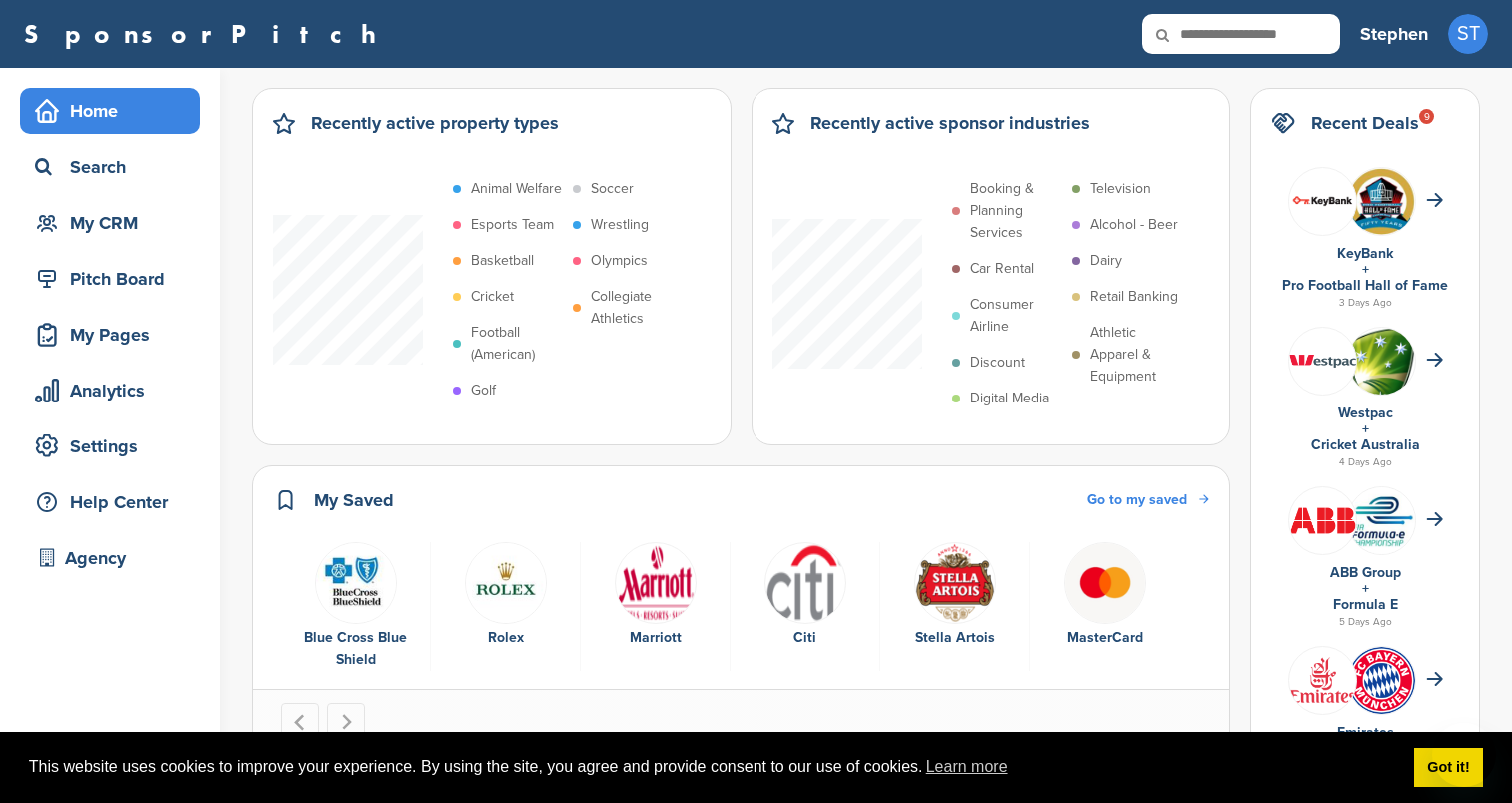 scroll, scrollTop: 0, scrollLeft: 0, axis: both 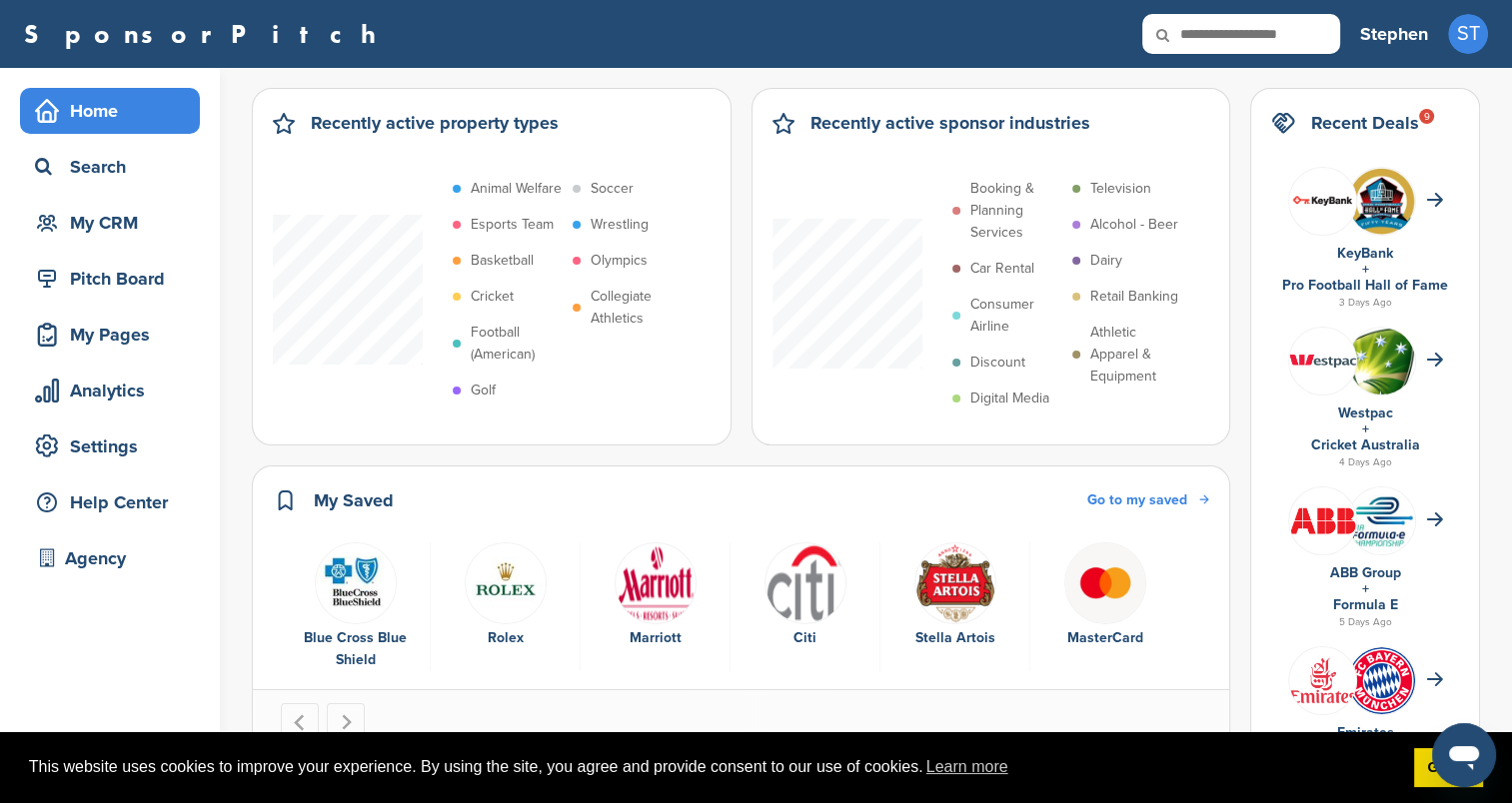 click at bounding box center [1241, 34] 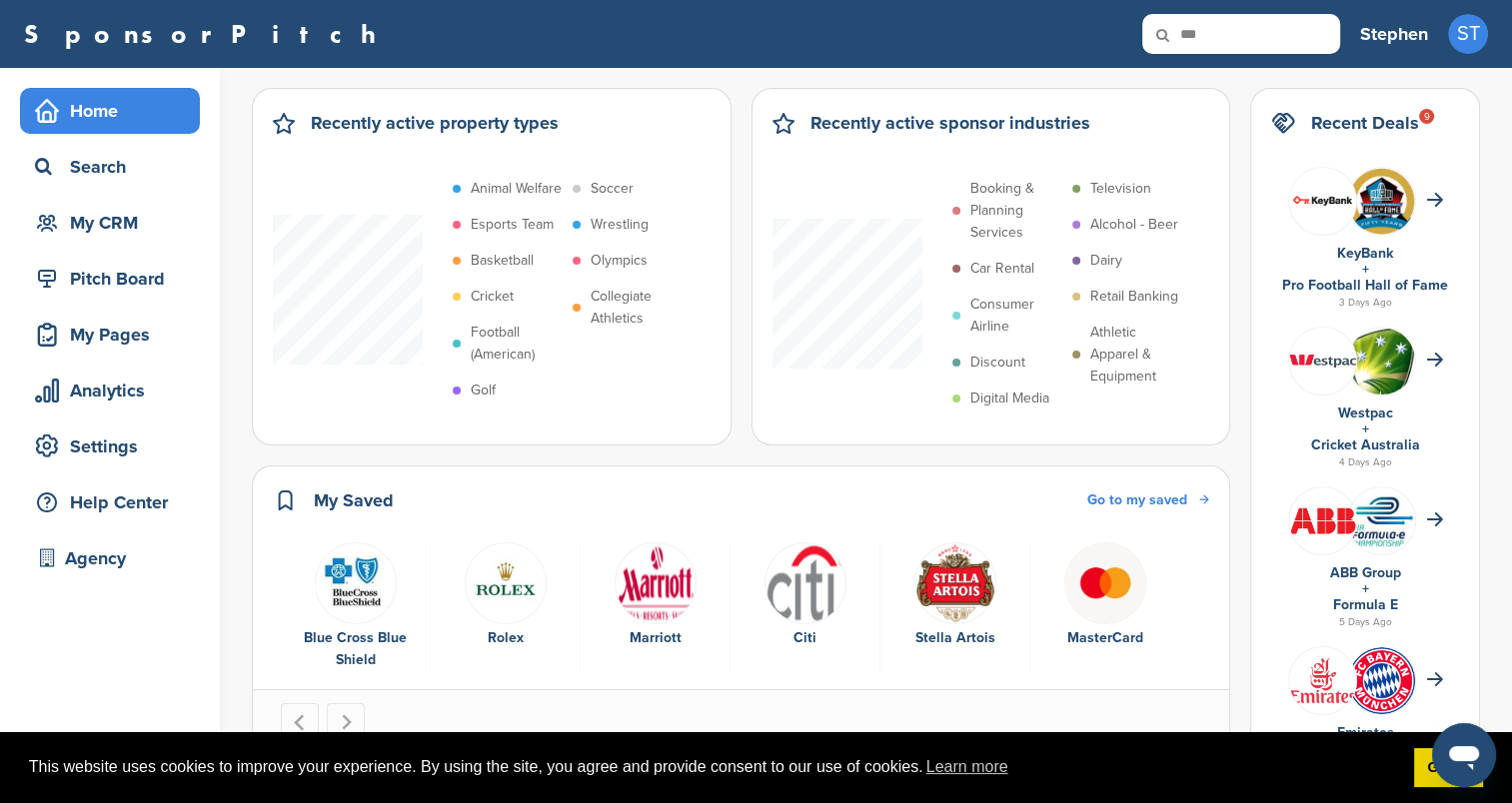 type on "***" 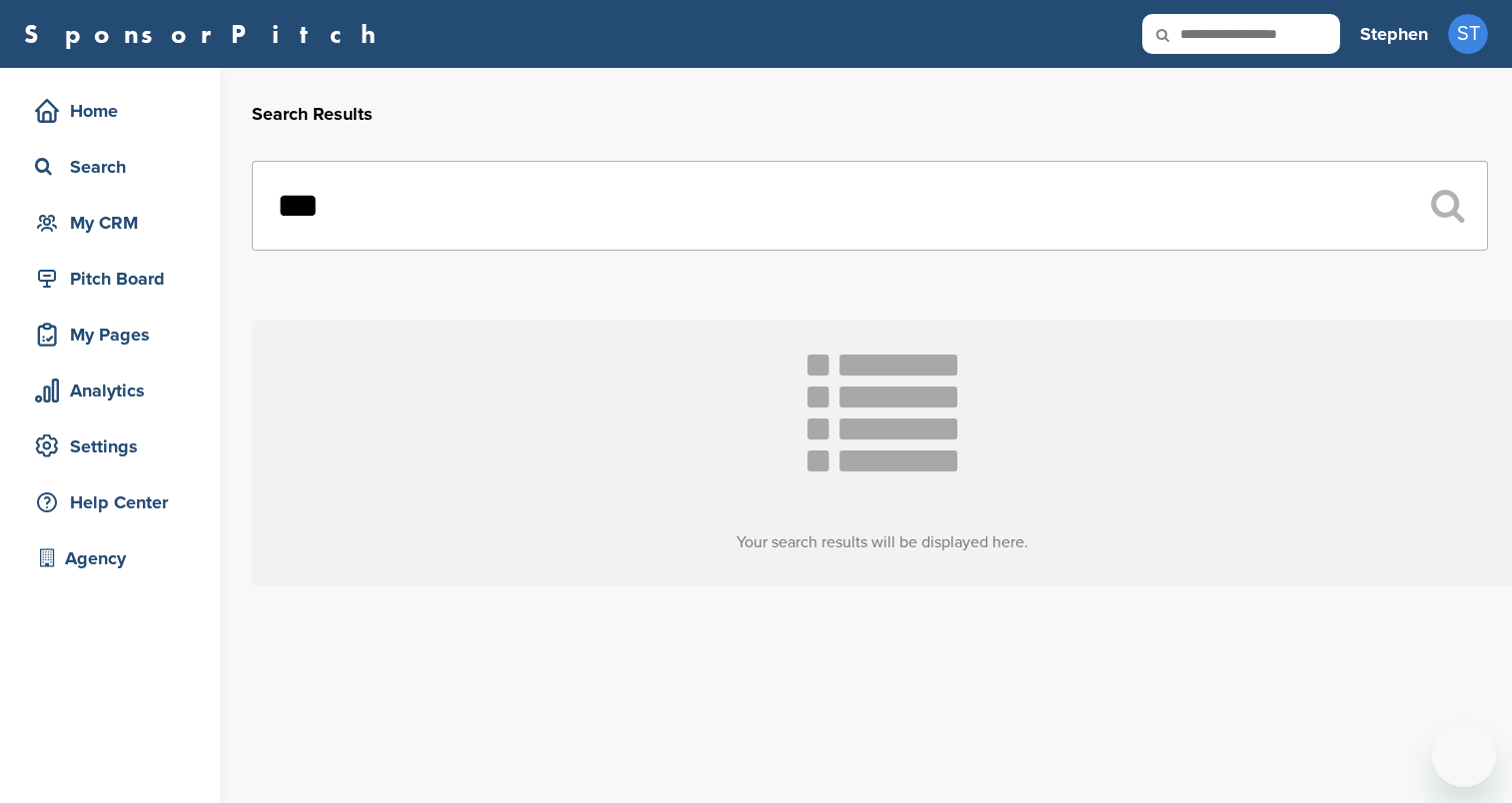 scroll, scrollTop: 0, scrollLeft: 0, axis: both 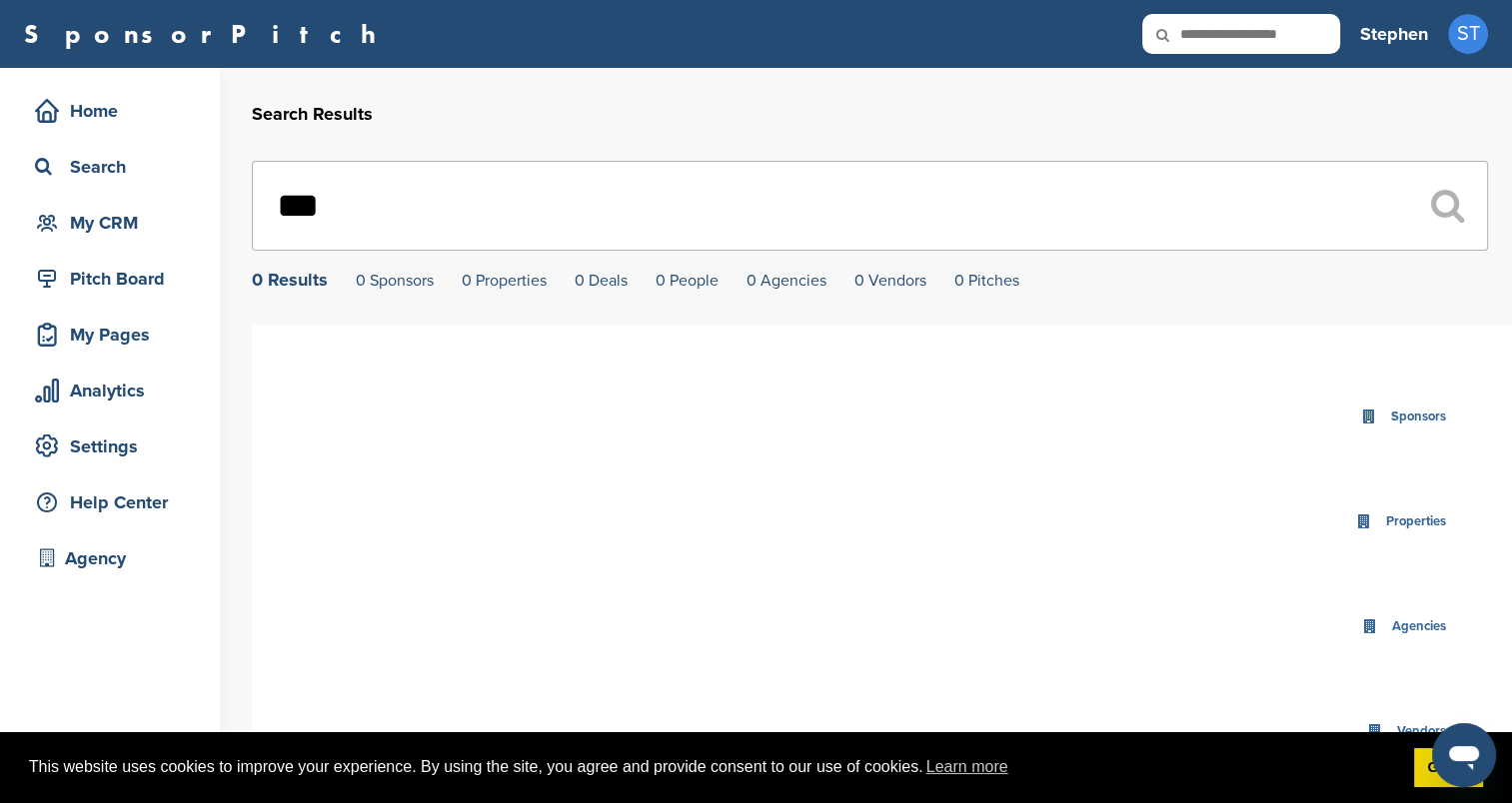 drag, startPoint x: 370, startPoint y: 205, endPoint x: 290, endPoint y: 204, distance: 80.00625 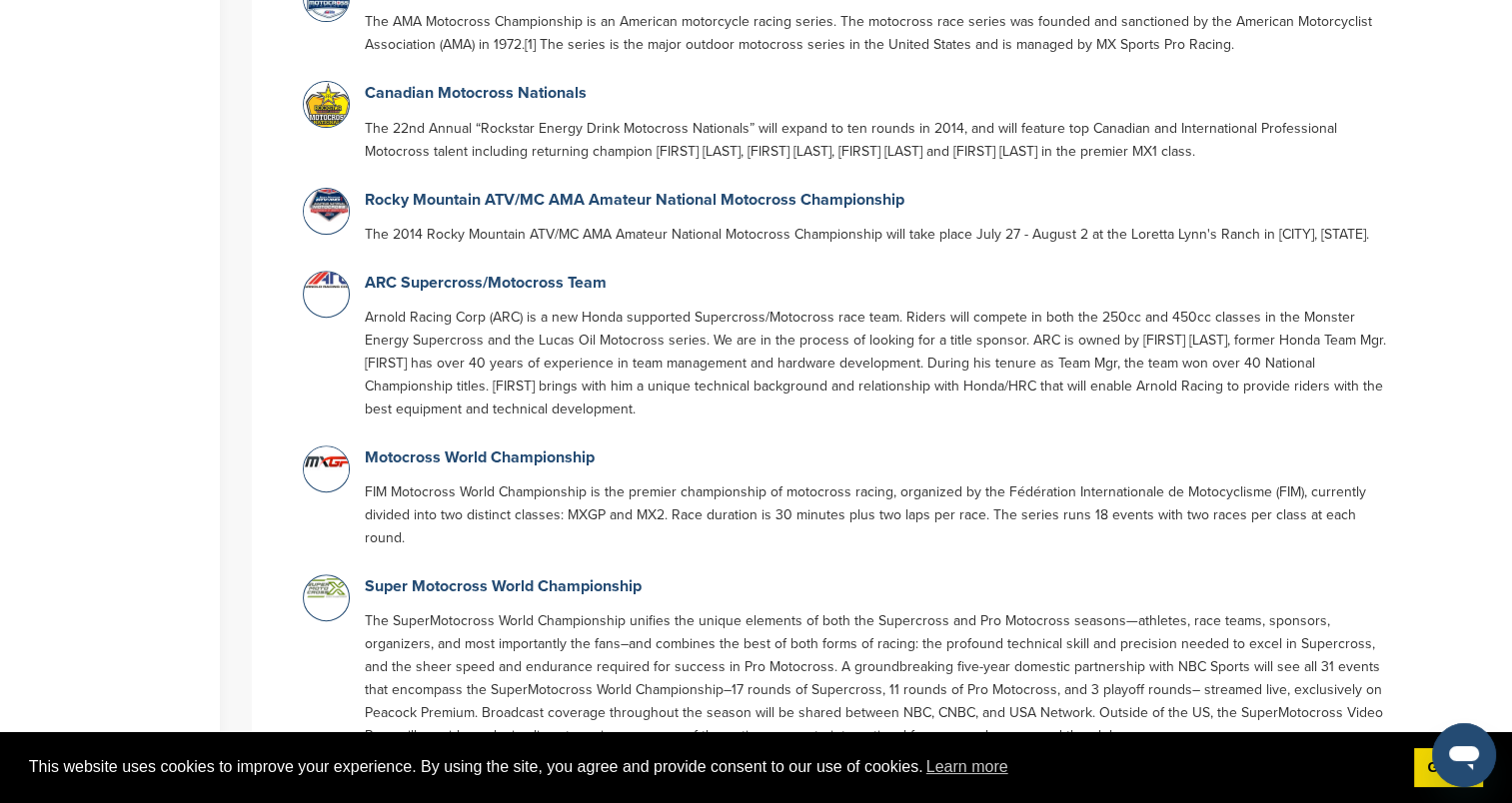 scroll, scrollTop: 699, scrollLeft: 0, axis: vertical 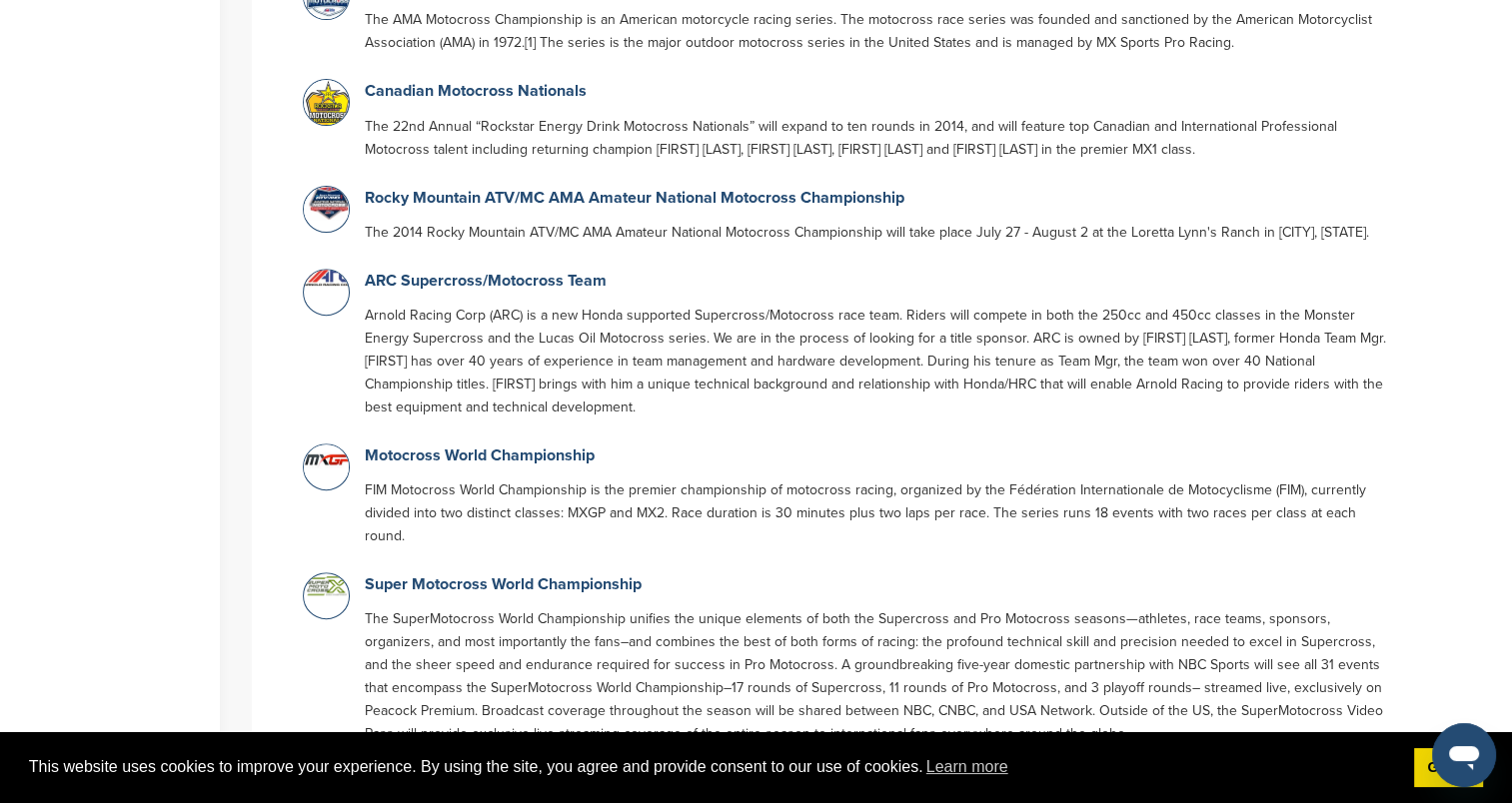 type on "*********" 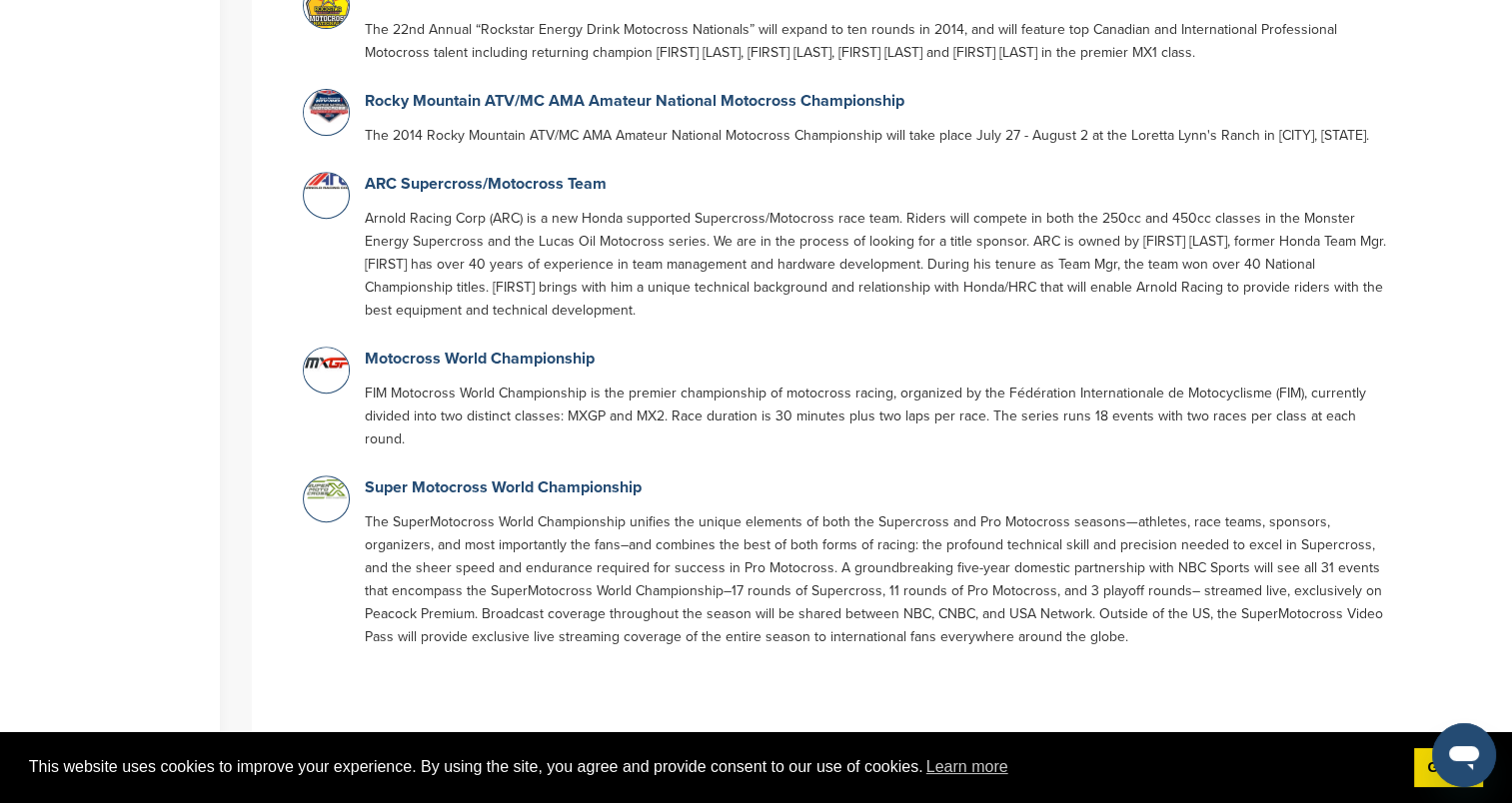 scroll, scrollTop: 799, scrollLeft: 0, axis: vertical 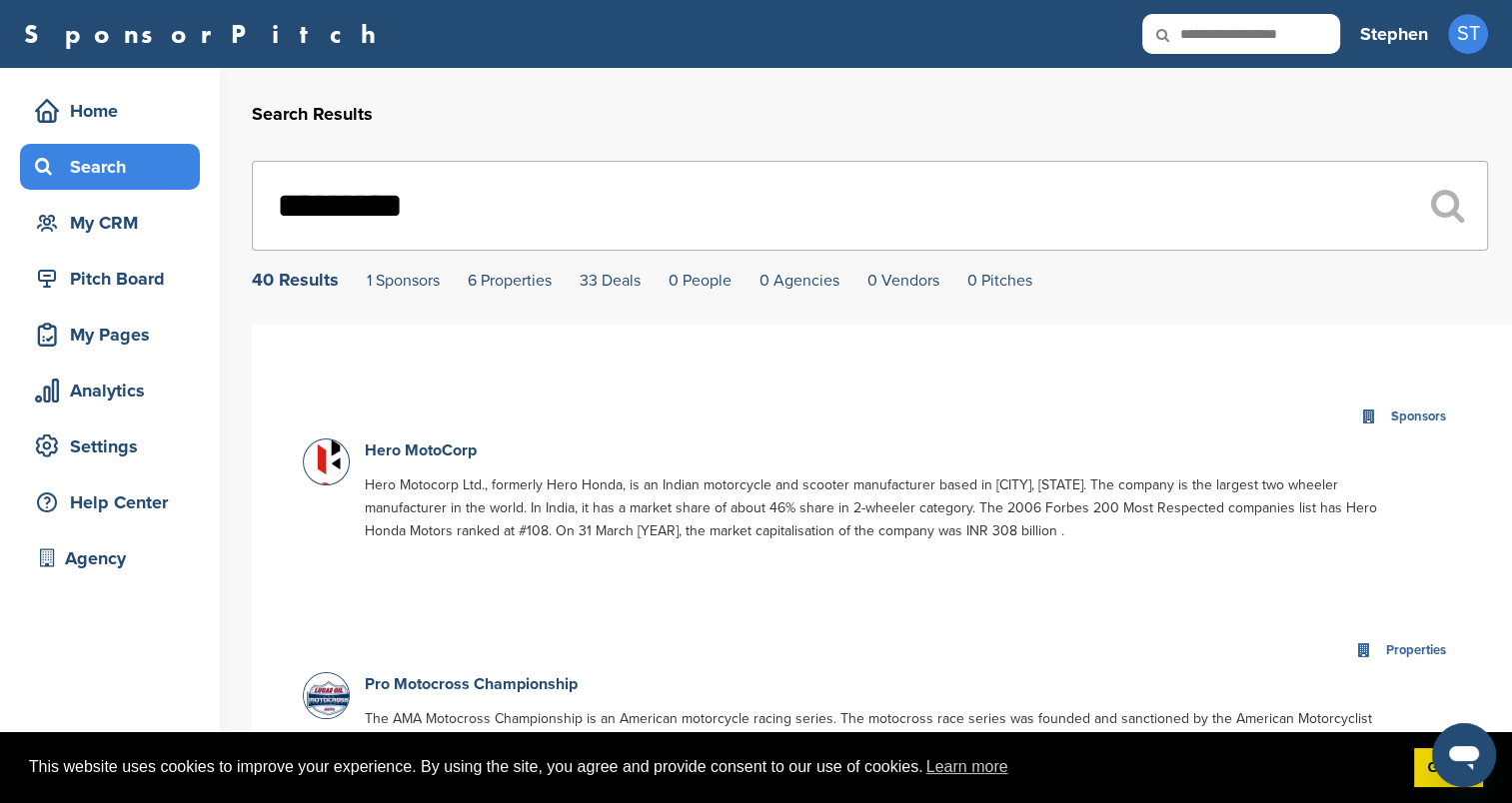 click on "Search" at bounding box center [115, 167] 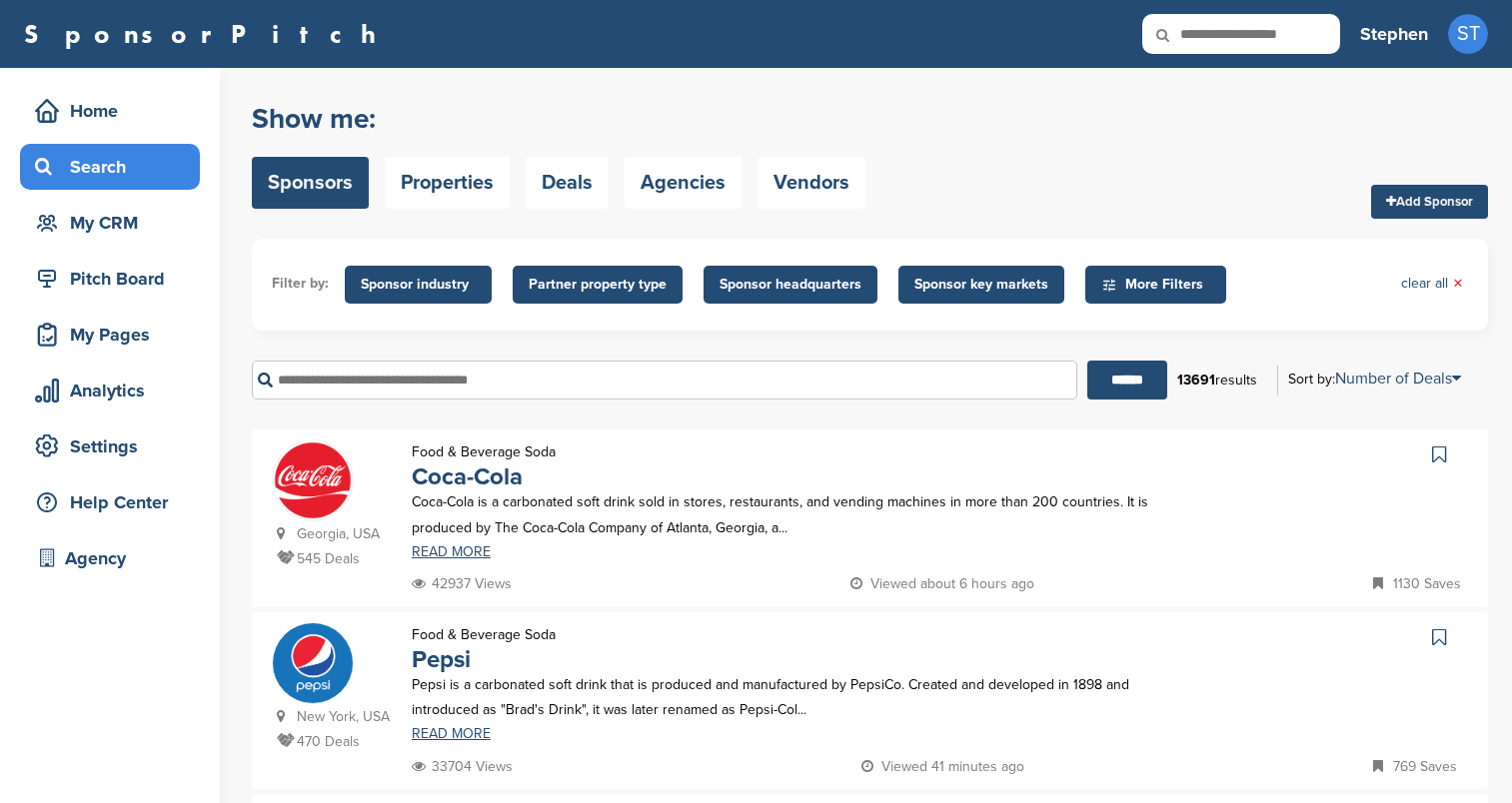 scroll, scrollTop: 0, scrollLeft: 0, axis: both 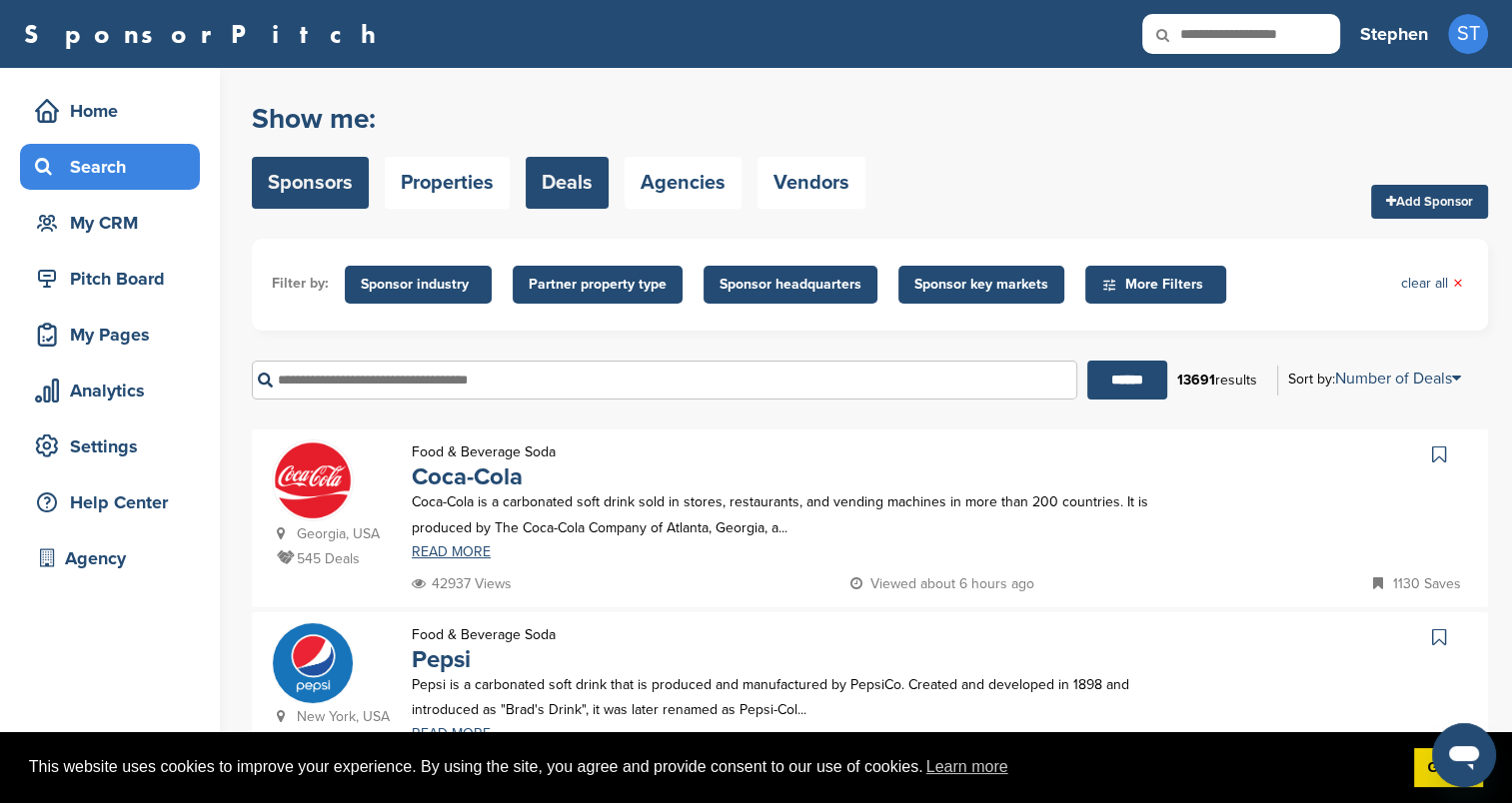 click on "Deals" at bounding box center [567, 183] 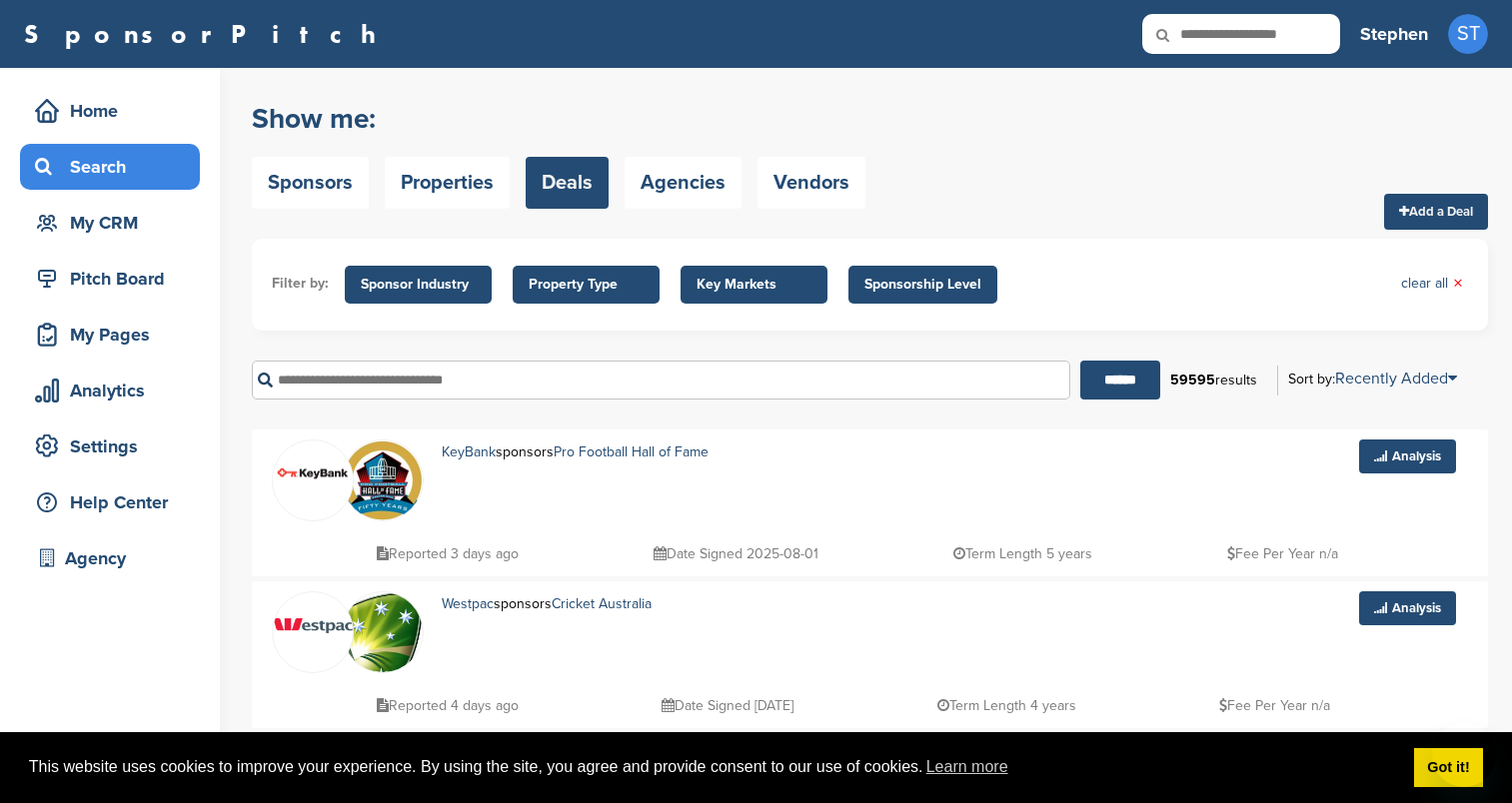scroll, scrollTop: 0, scrollLeft: 0, axis: both 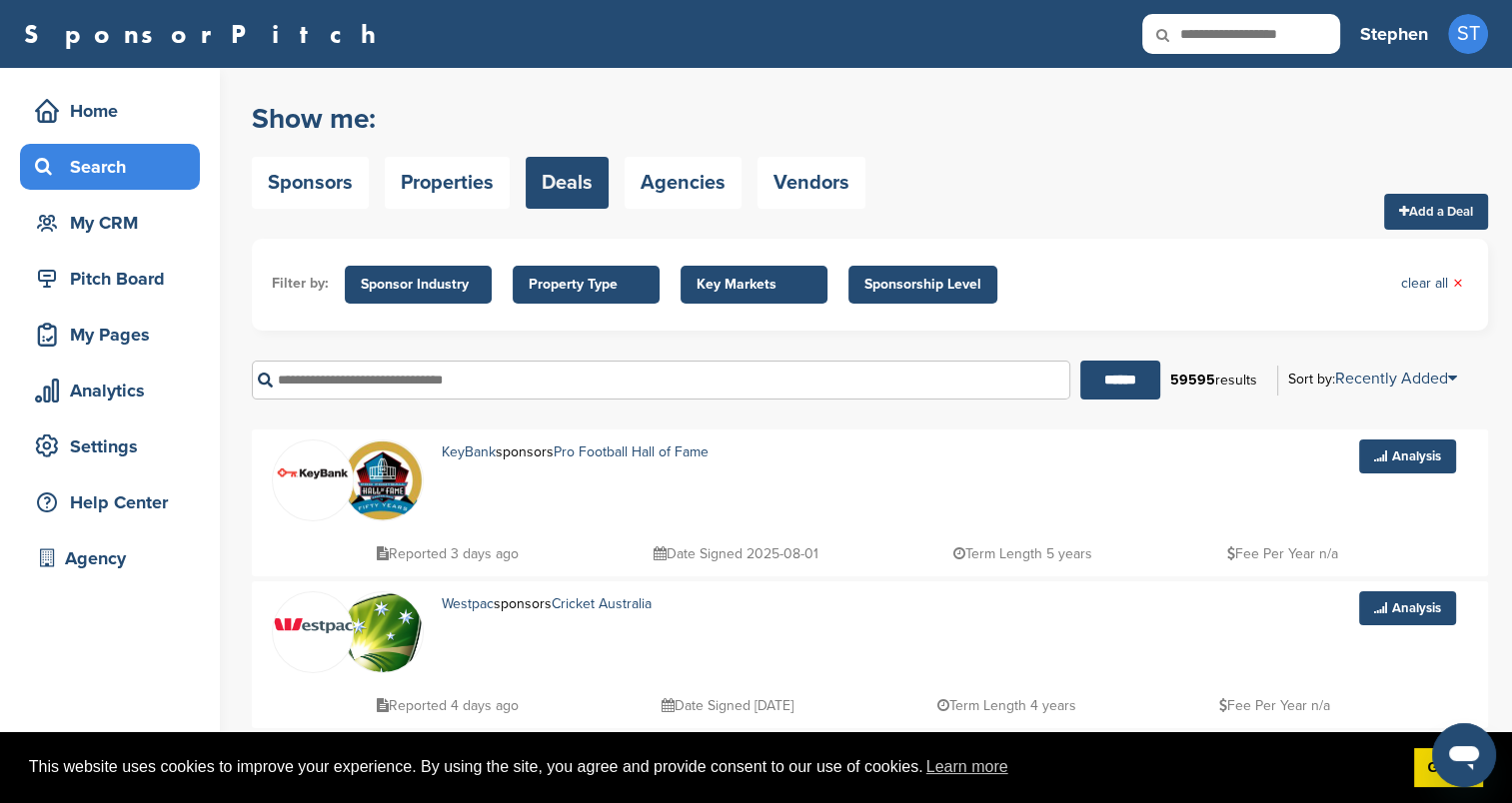 click on "Add a Deal" at bounding box center (1436, 212) 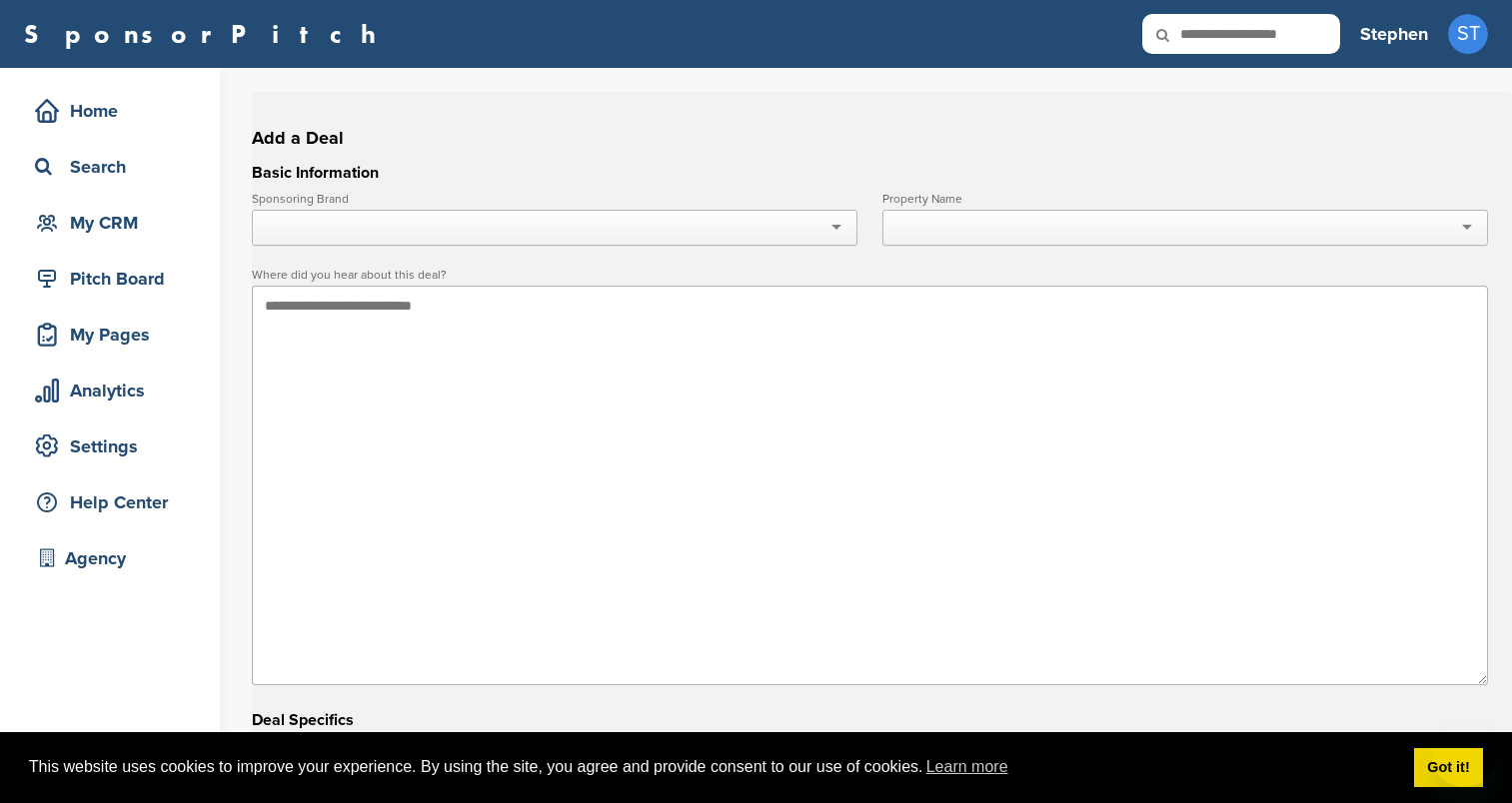 scroll, scrollTop: 0, scrollLeft: 0, axis: both 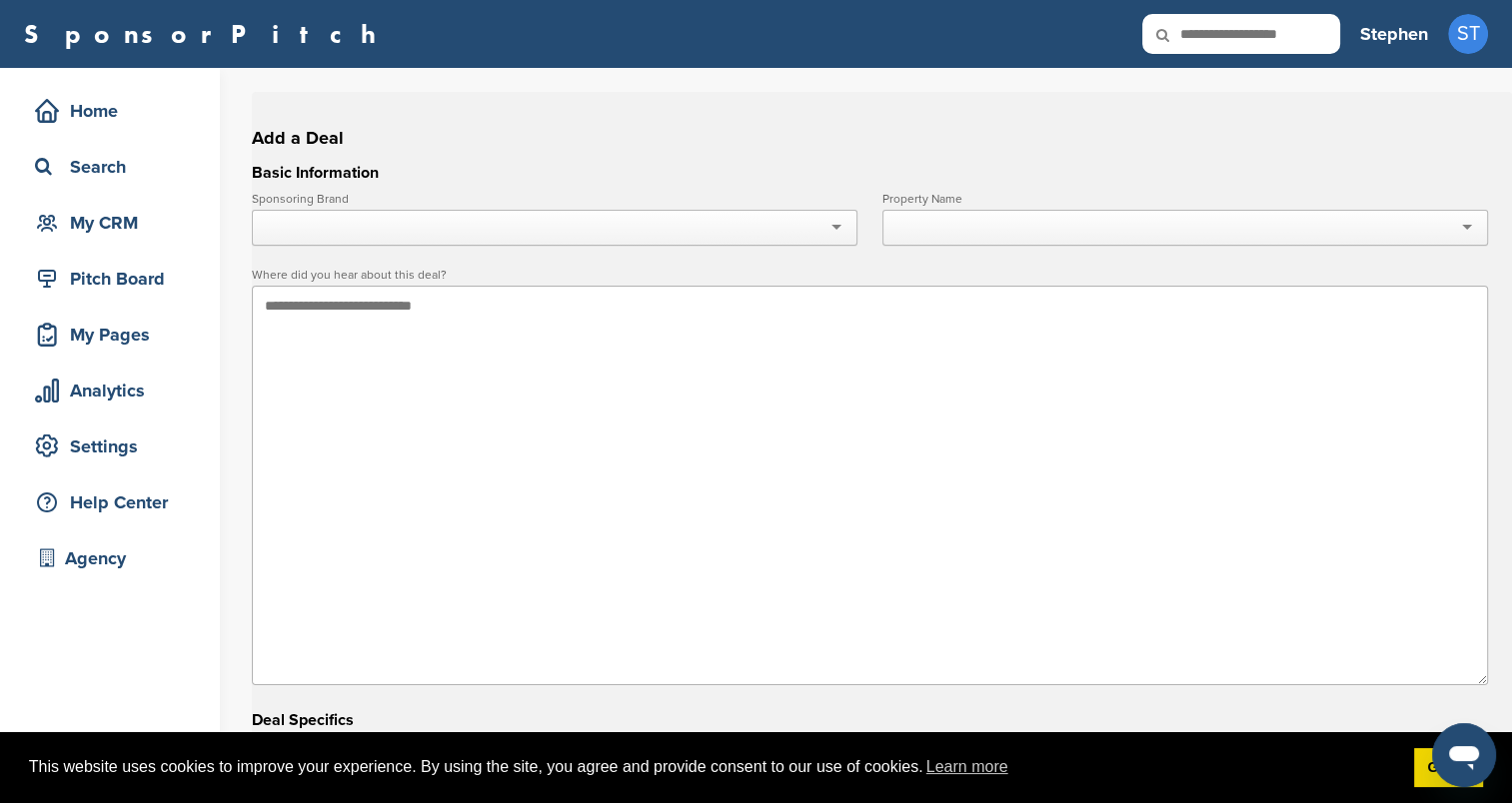 click at bounding box center (555, 228) 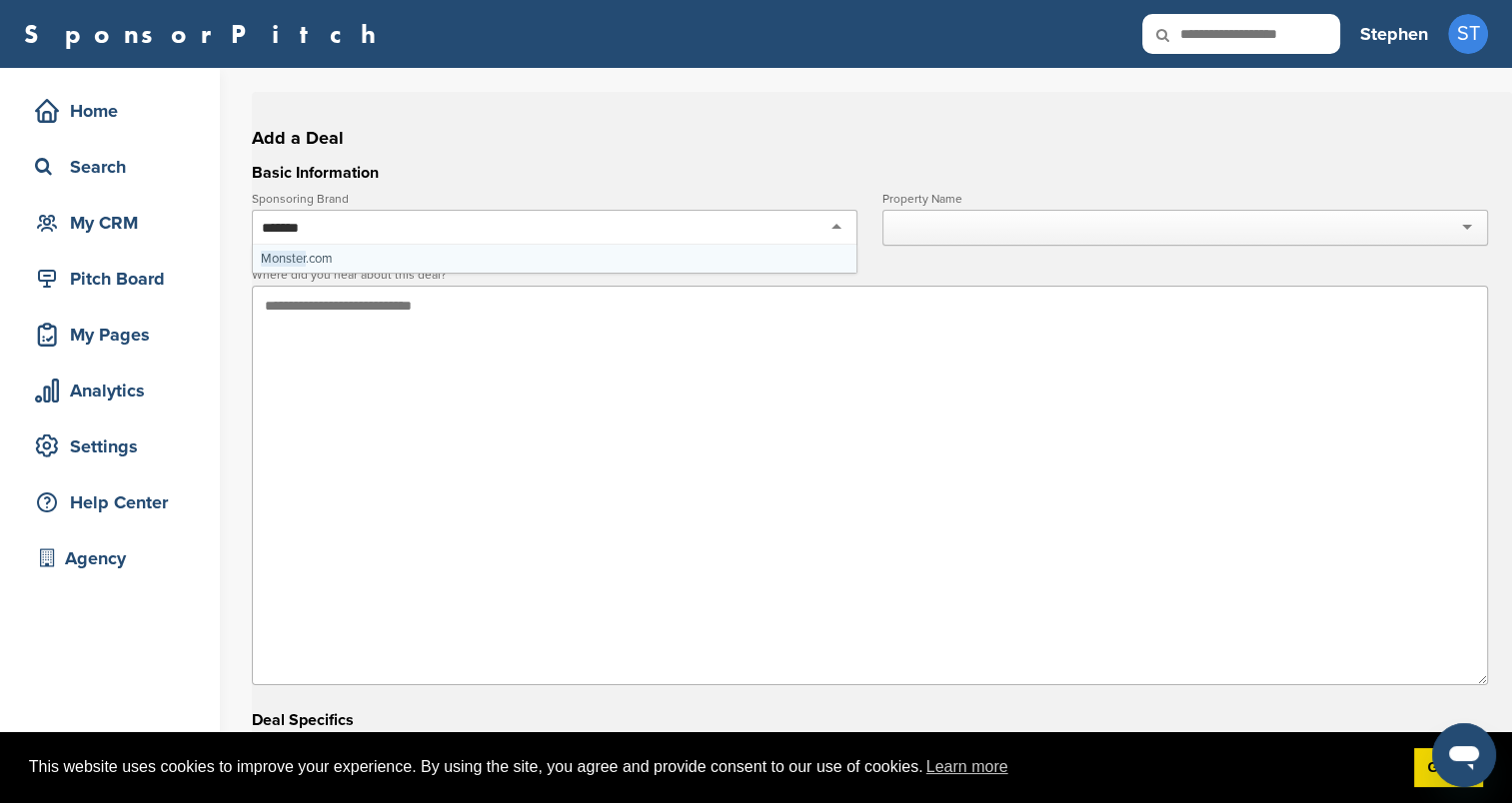 type on "*******" 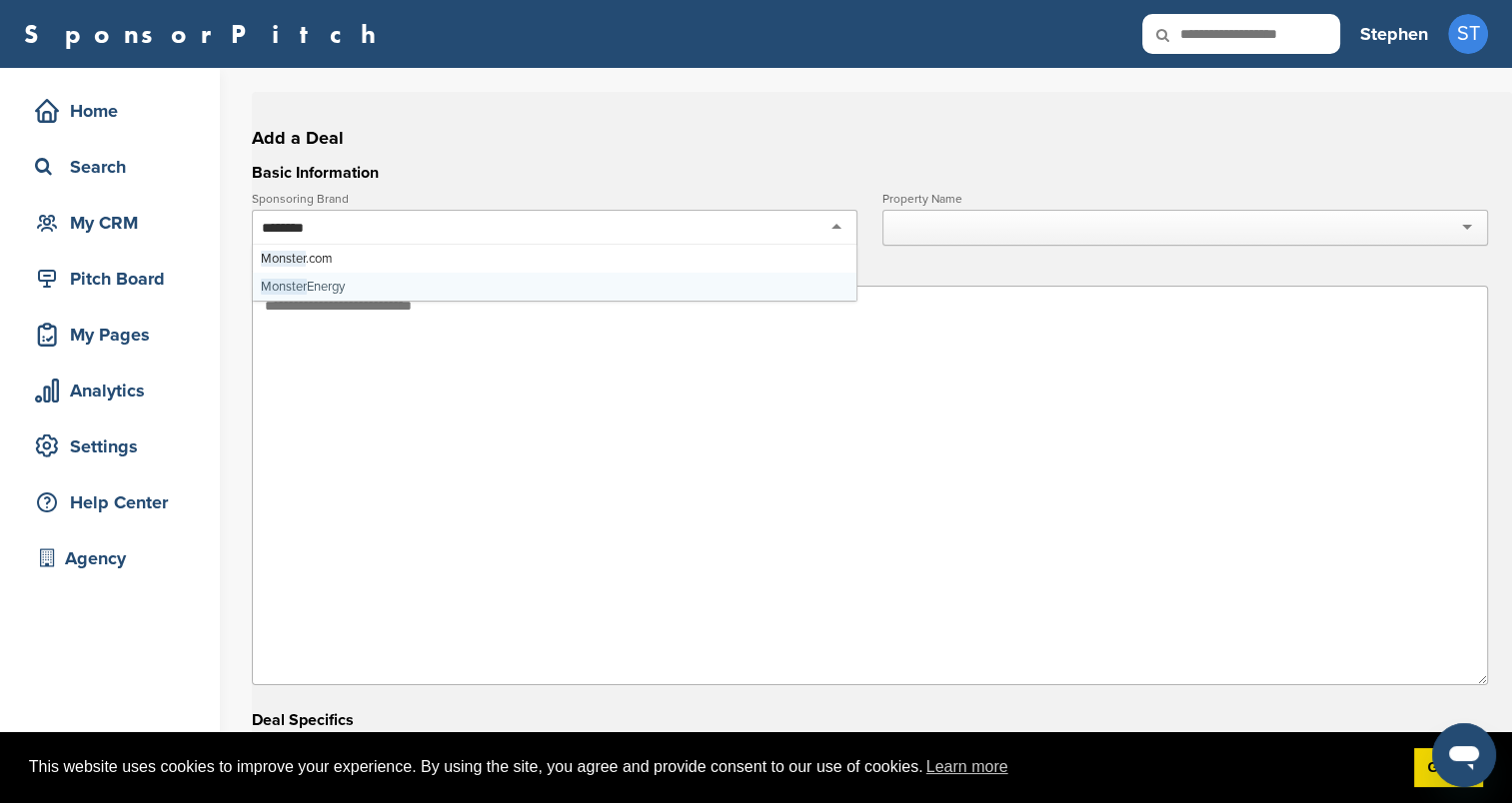 type 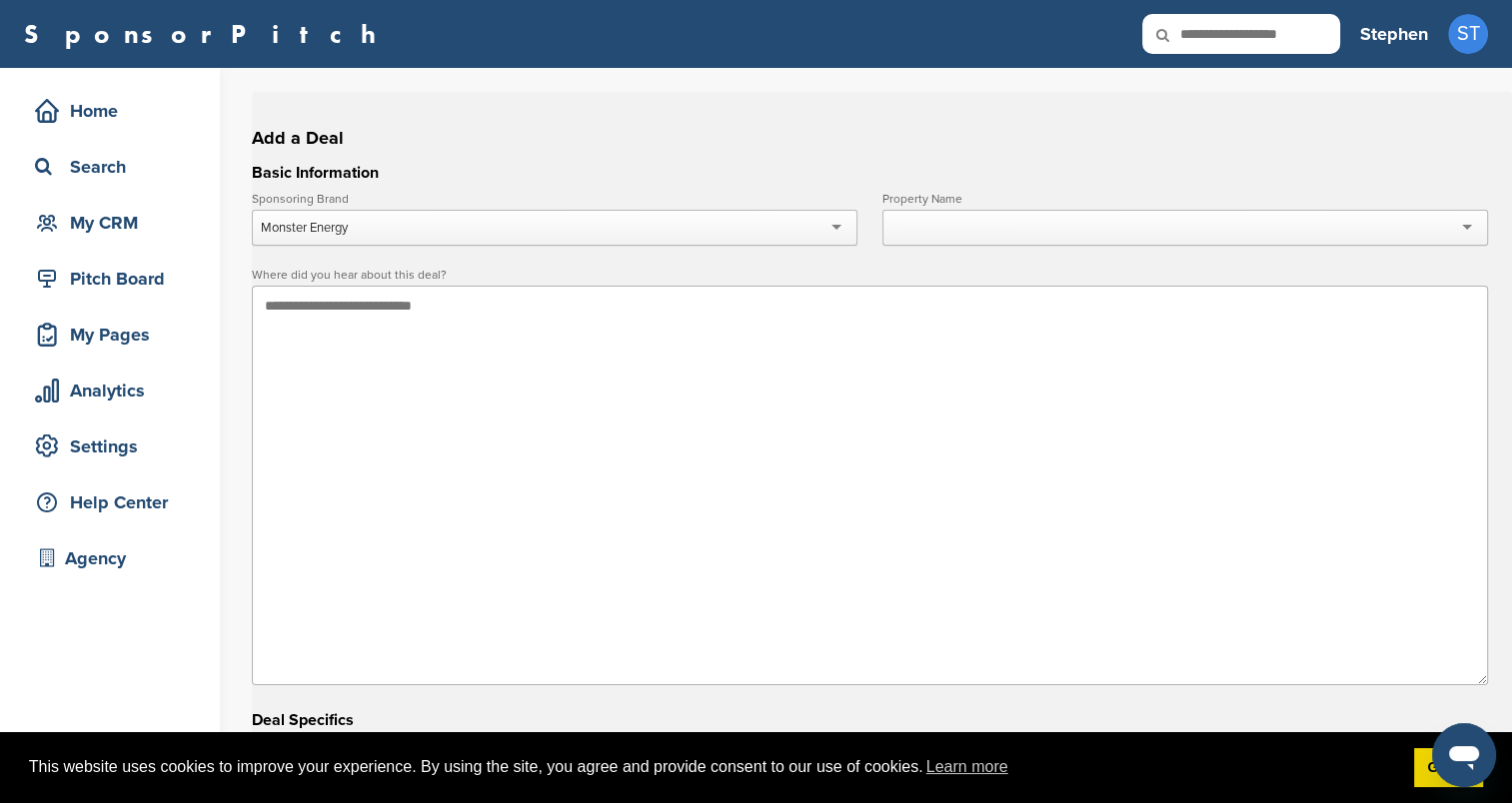 scroll, scrollTop: 0, scrollLeft: 0, axis: both 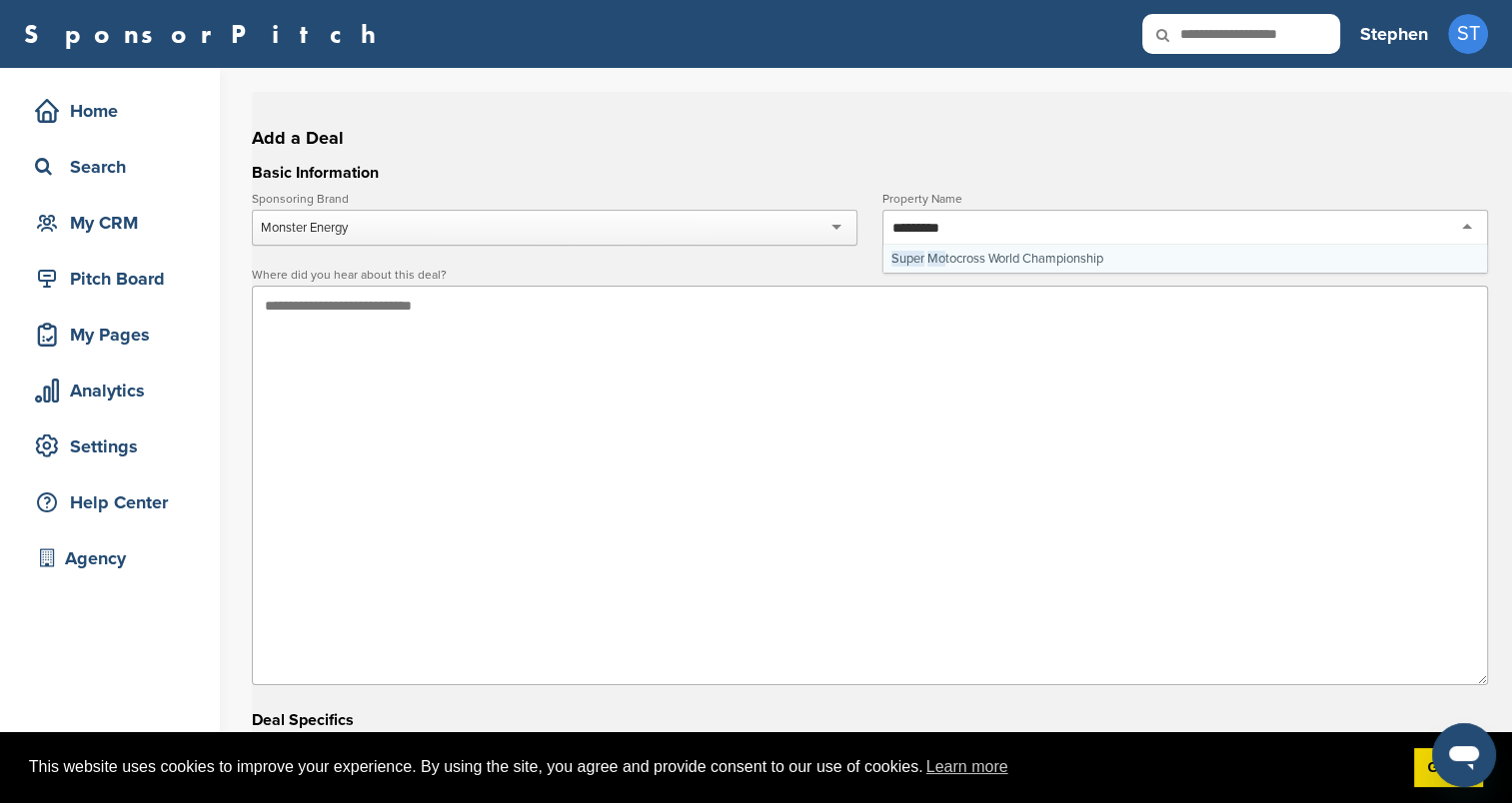 type on "**********" 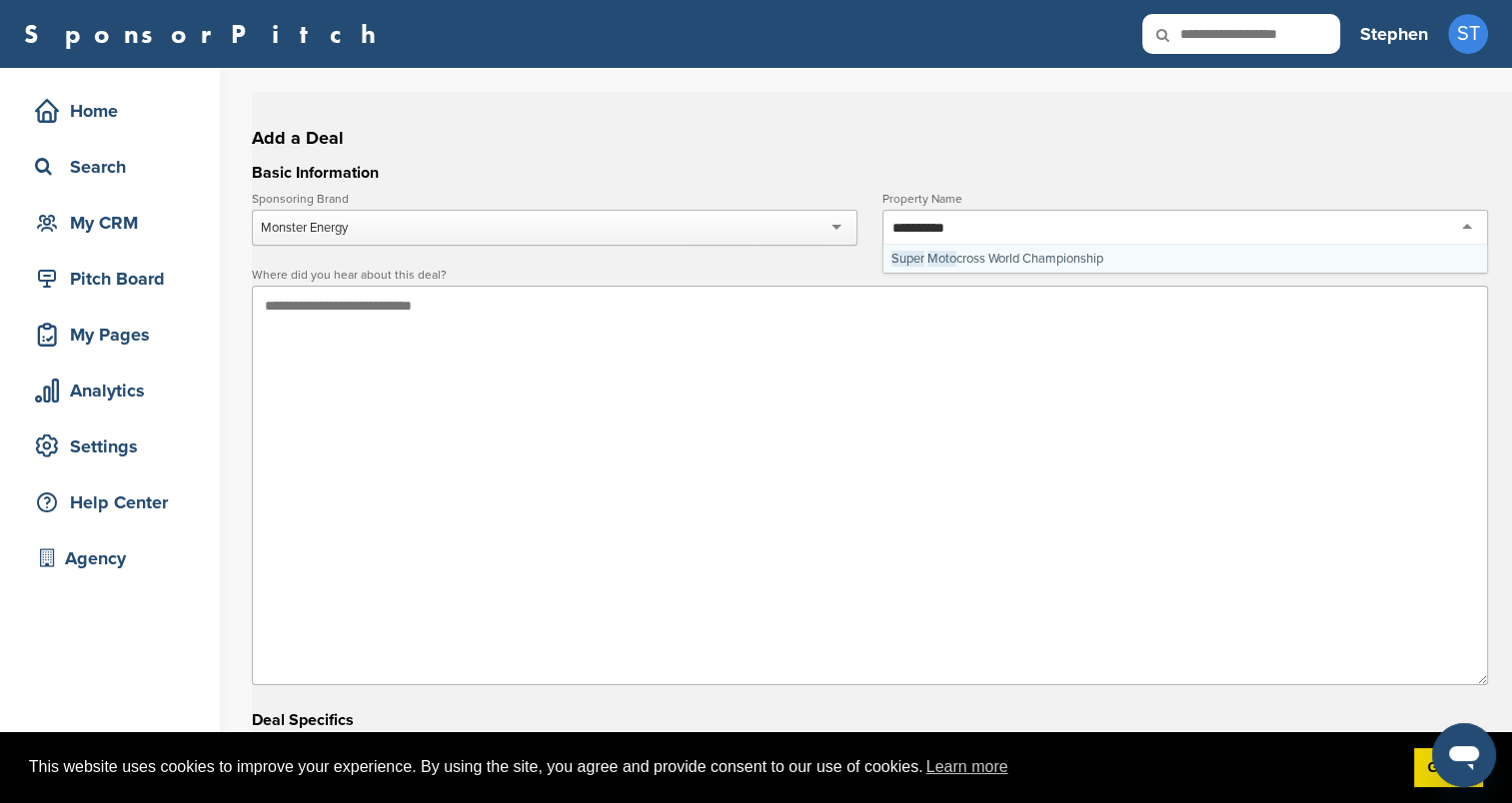 type 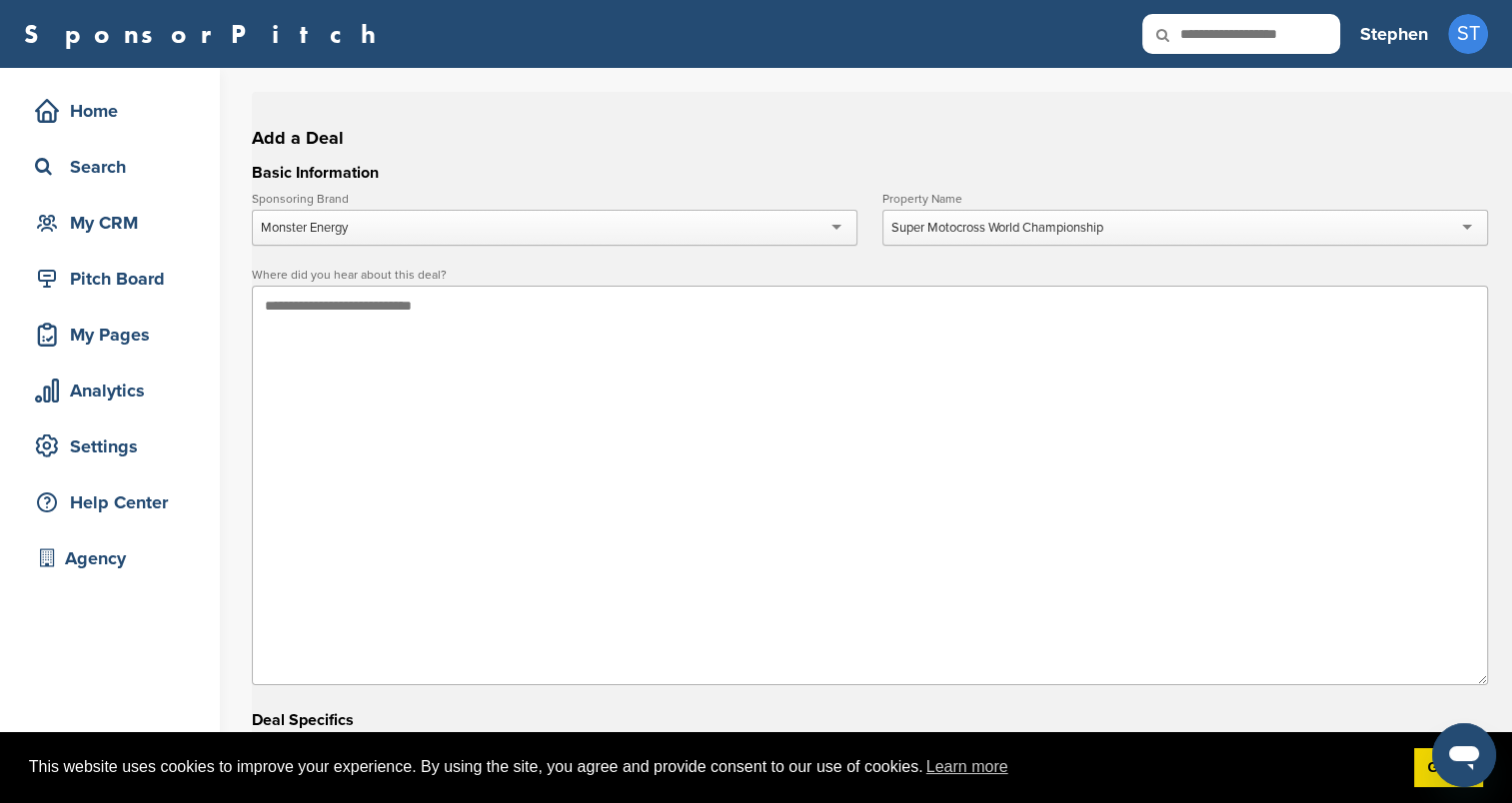 scroll, scrollTop: 0, scrollLeft: 0, axis: both 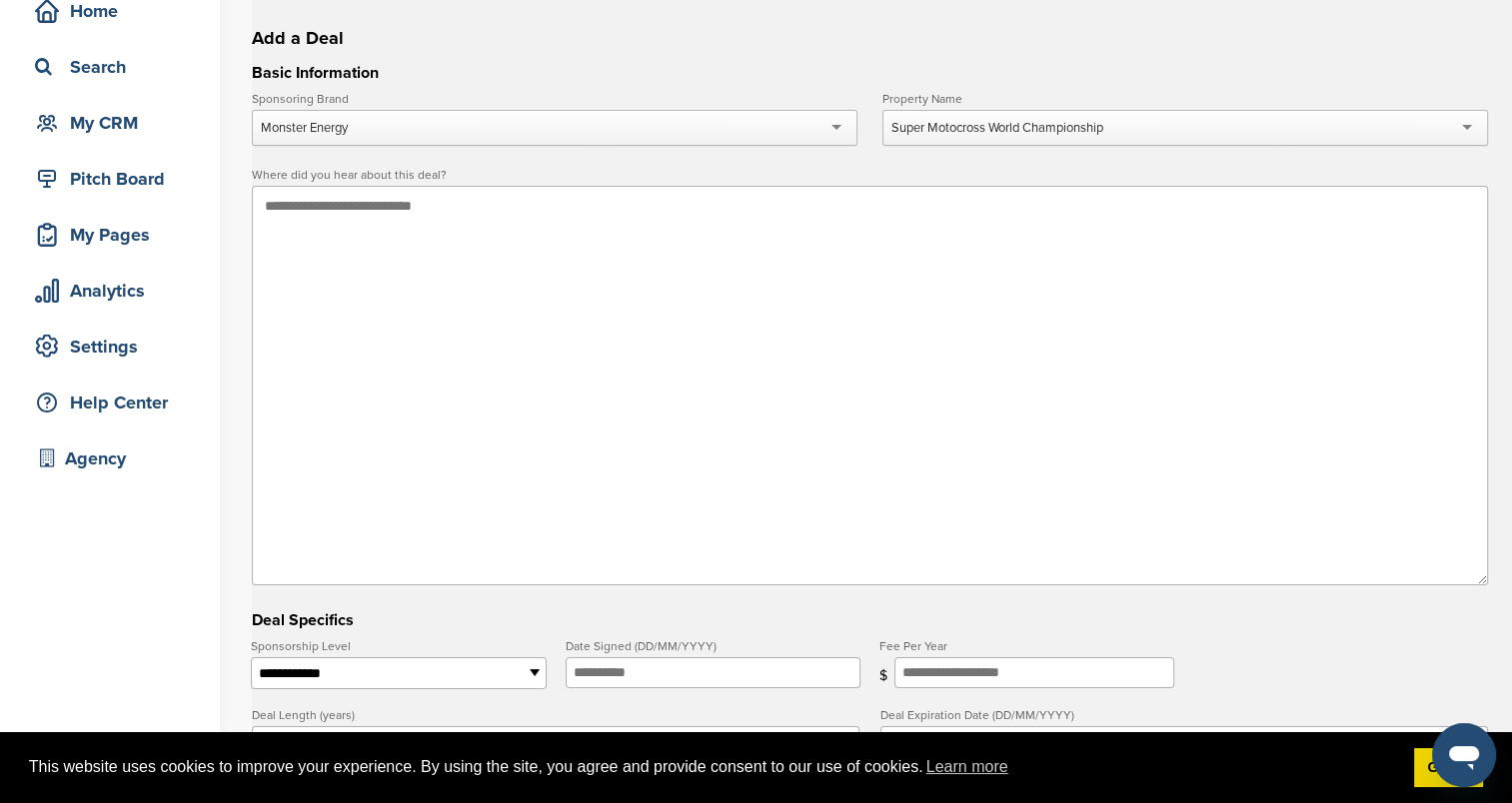 click on "Where did you hear about this deal?" at bounding box center [869, 379] 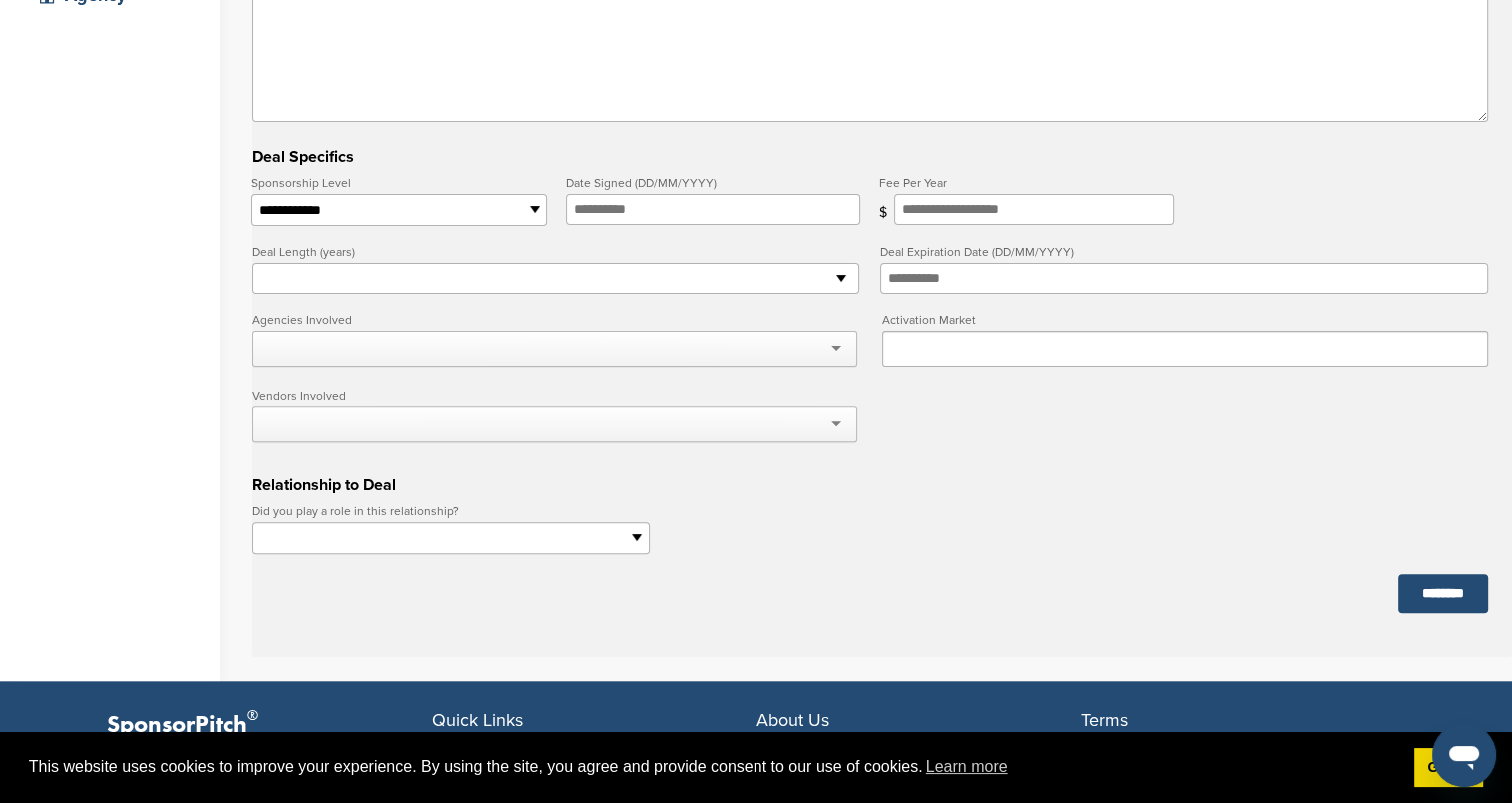 scroll, scrollTop: 599, scrollLeft: 0, axis: vertical 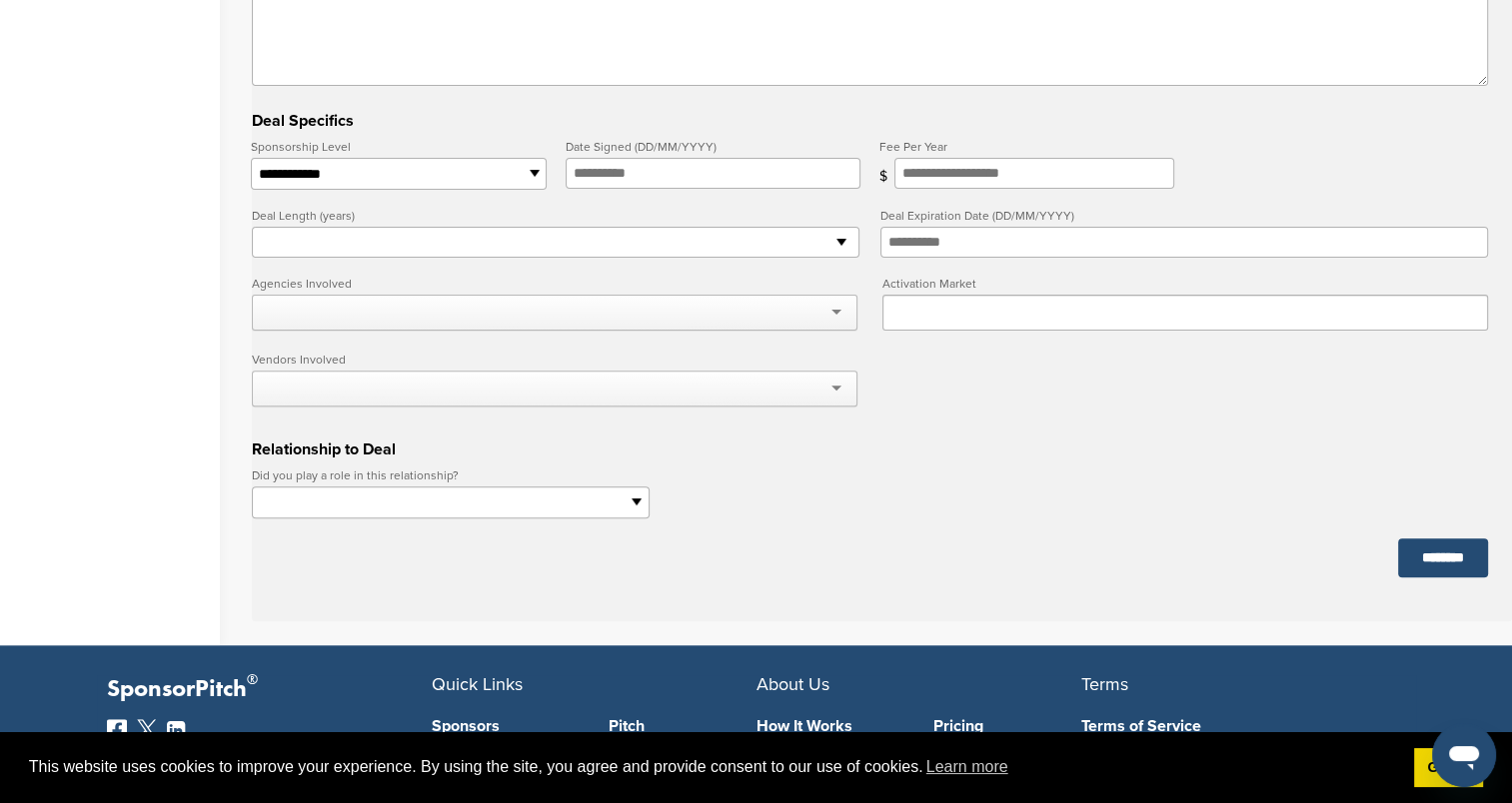 type on "**********" 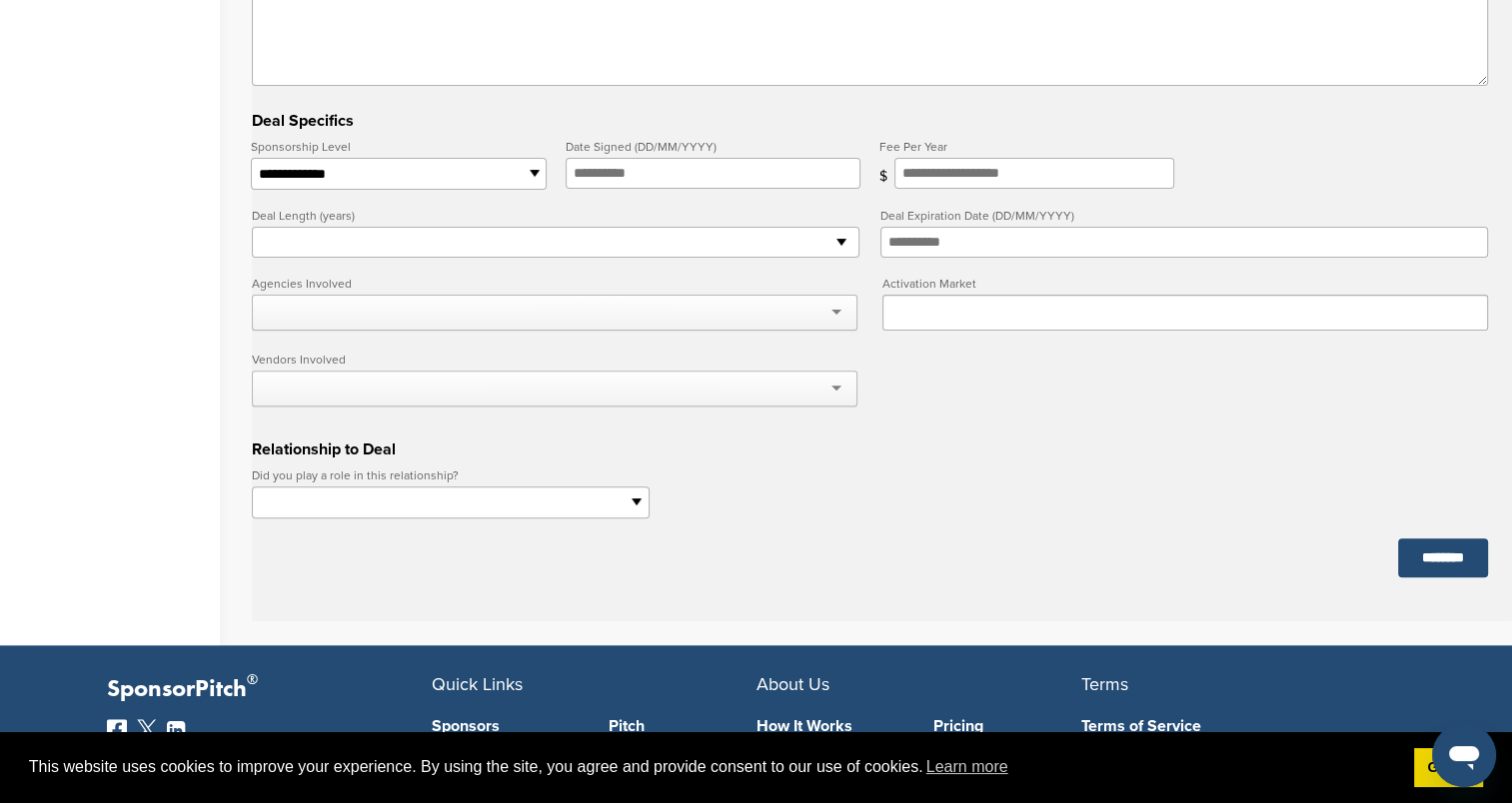 click on "**********" at bounding box center [398, 174] 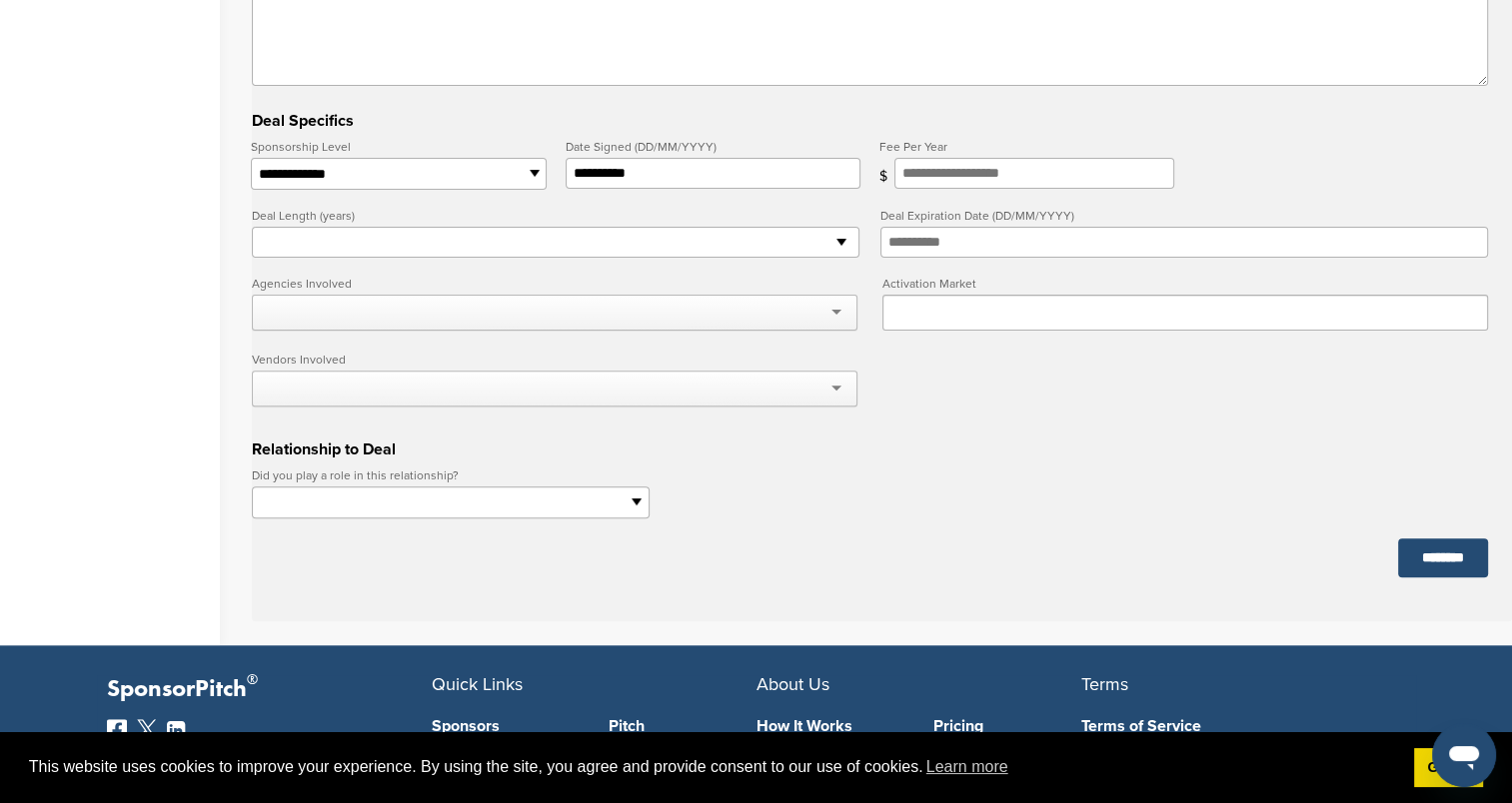type on "**********" 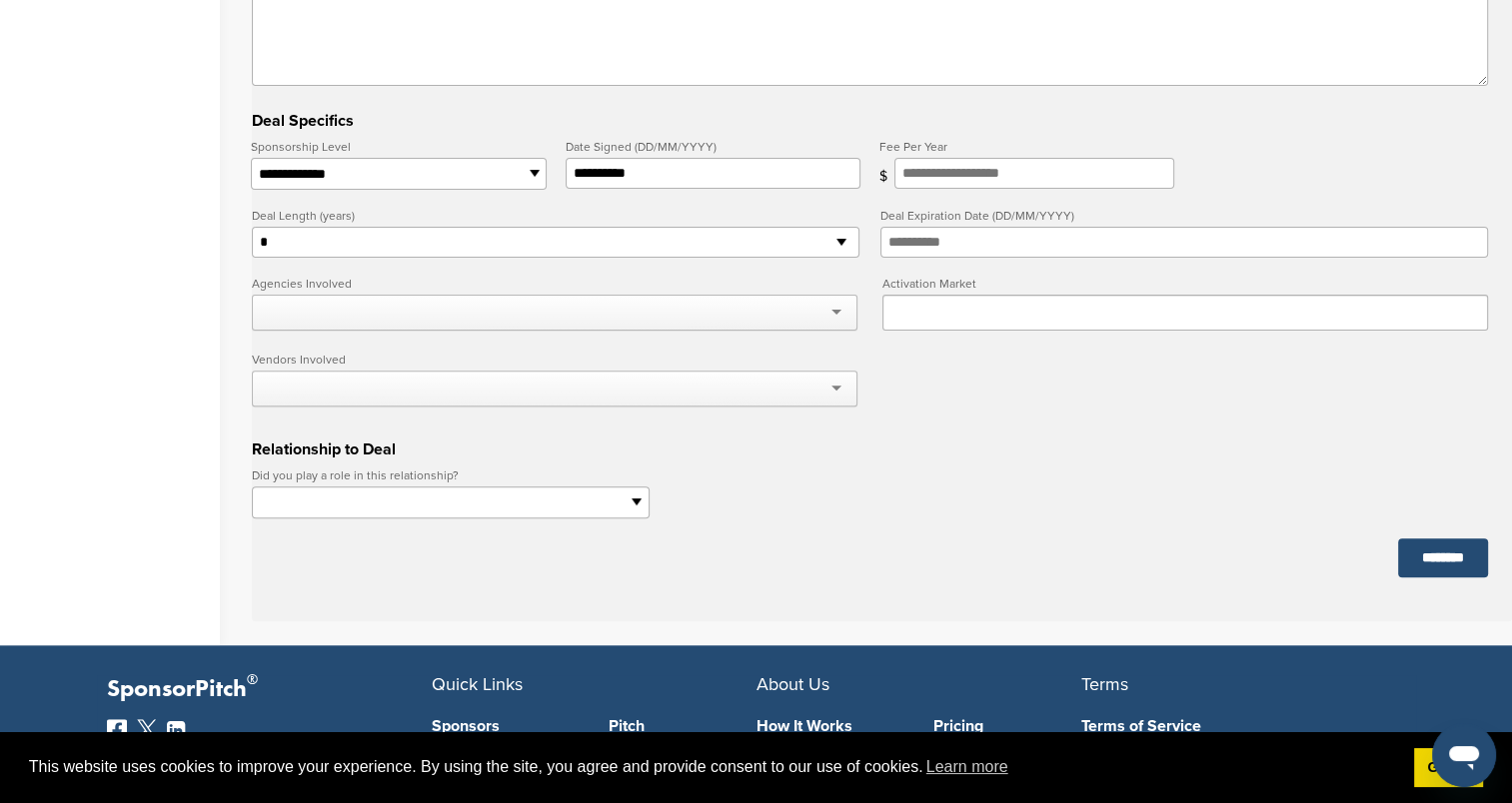 click on "*
*
*
*
*
*
*
*
*
**
**
**
**
**
**
**
**
**
**
**
**
**
**
**
**
**
**
**
**
**
**
**
**
**
**
**
**
**
**
**
**
**
**
**
**
**
**
**
**
**
**
**
**
**
**
**
**
**
**
**
**
**
**
**
**
**
**
**
**
**
**
**
**
**
**
**
**
**
**
**
**
**
**
**
**
**
**
**
**
**
**
**
**
**
**
**
**
**
**
***" at bounding box center [556, 243] 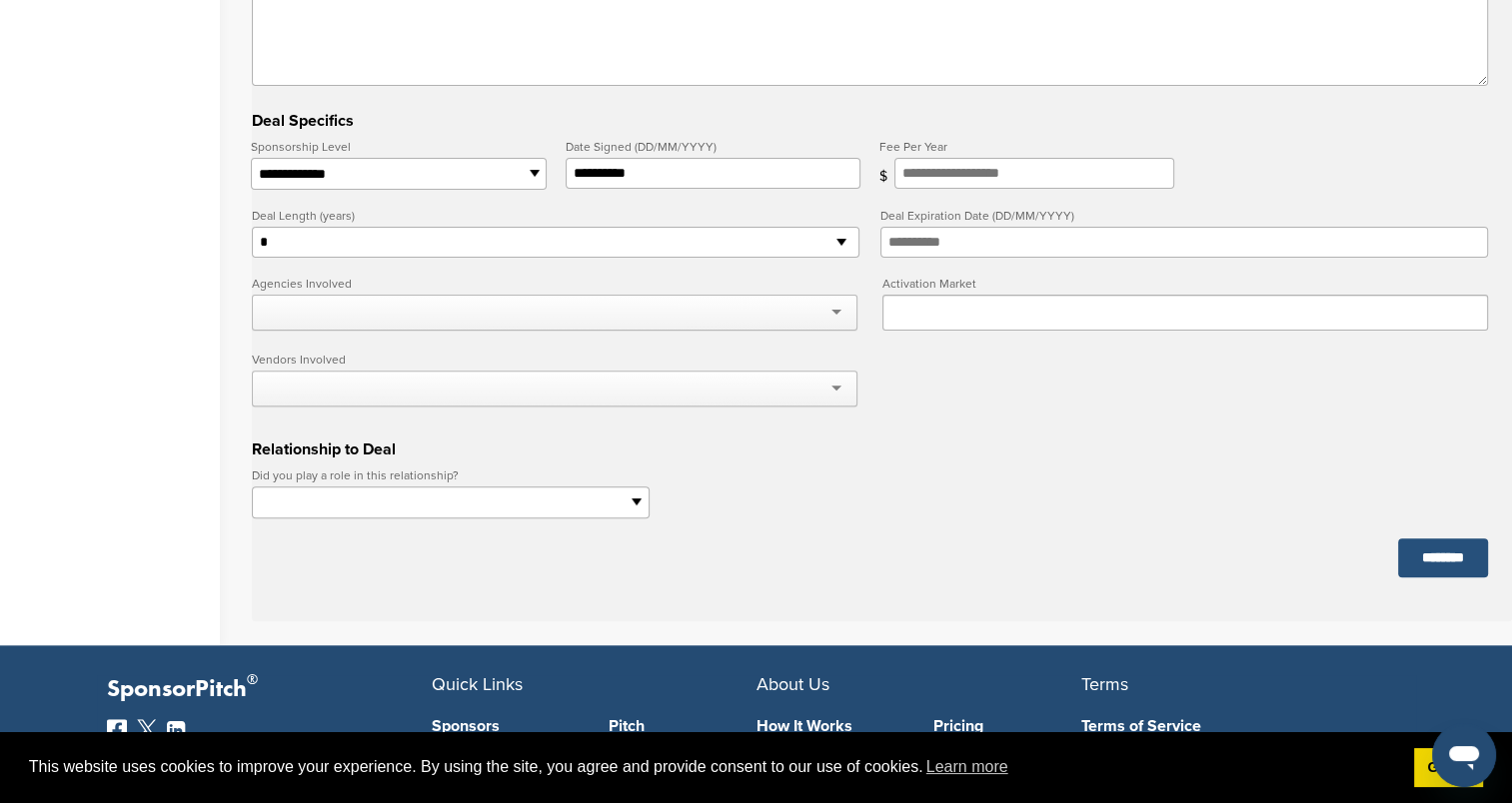 click on "********" at bounding box center [1443, 557] 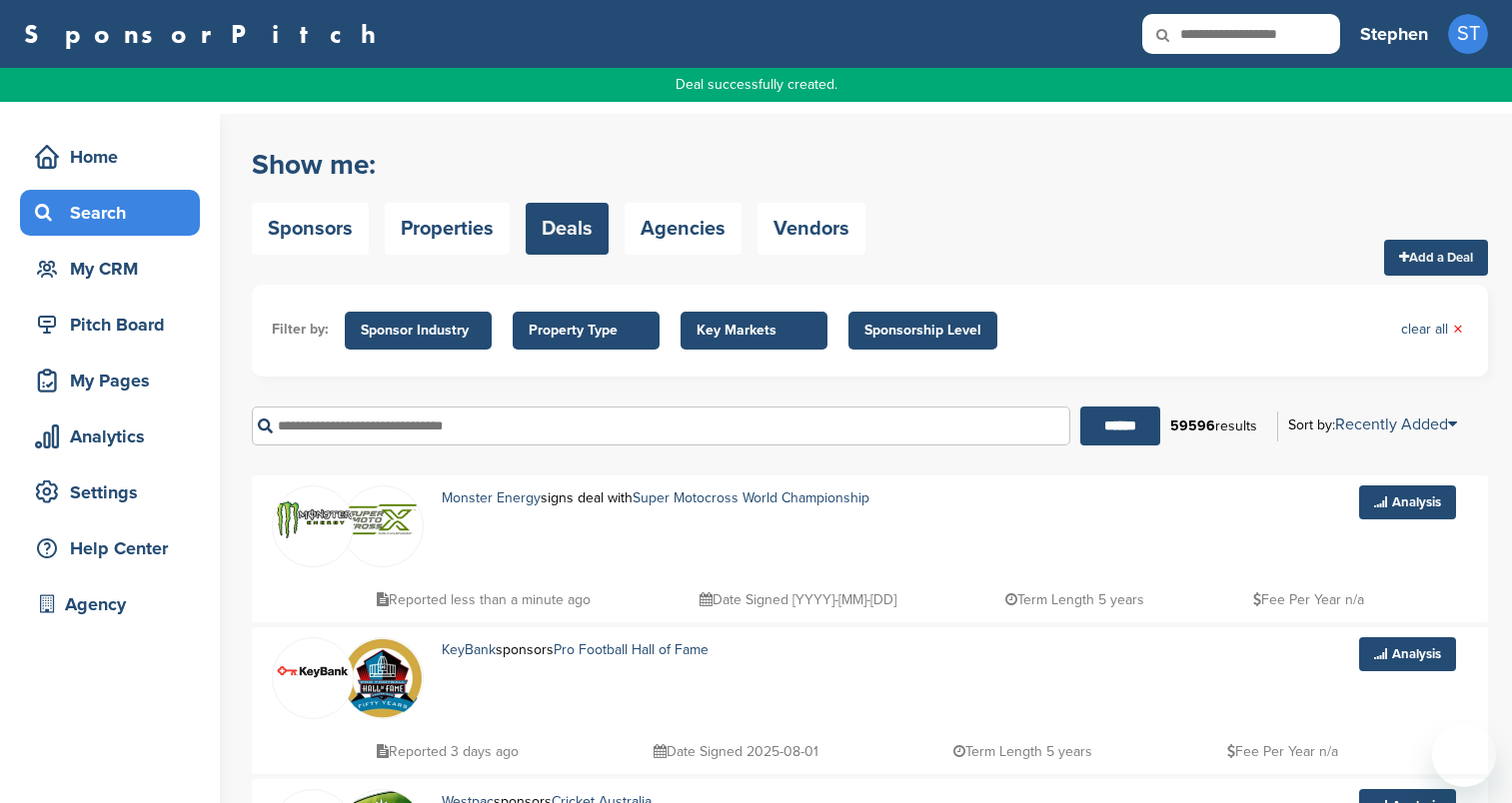 scroll, scrollTop: 0, scrollLeft: 0, axis: both 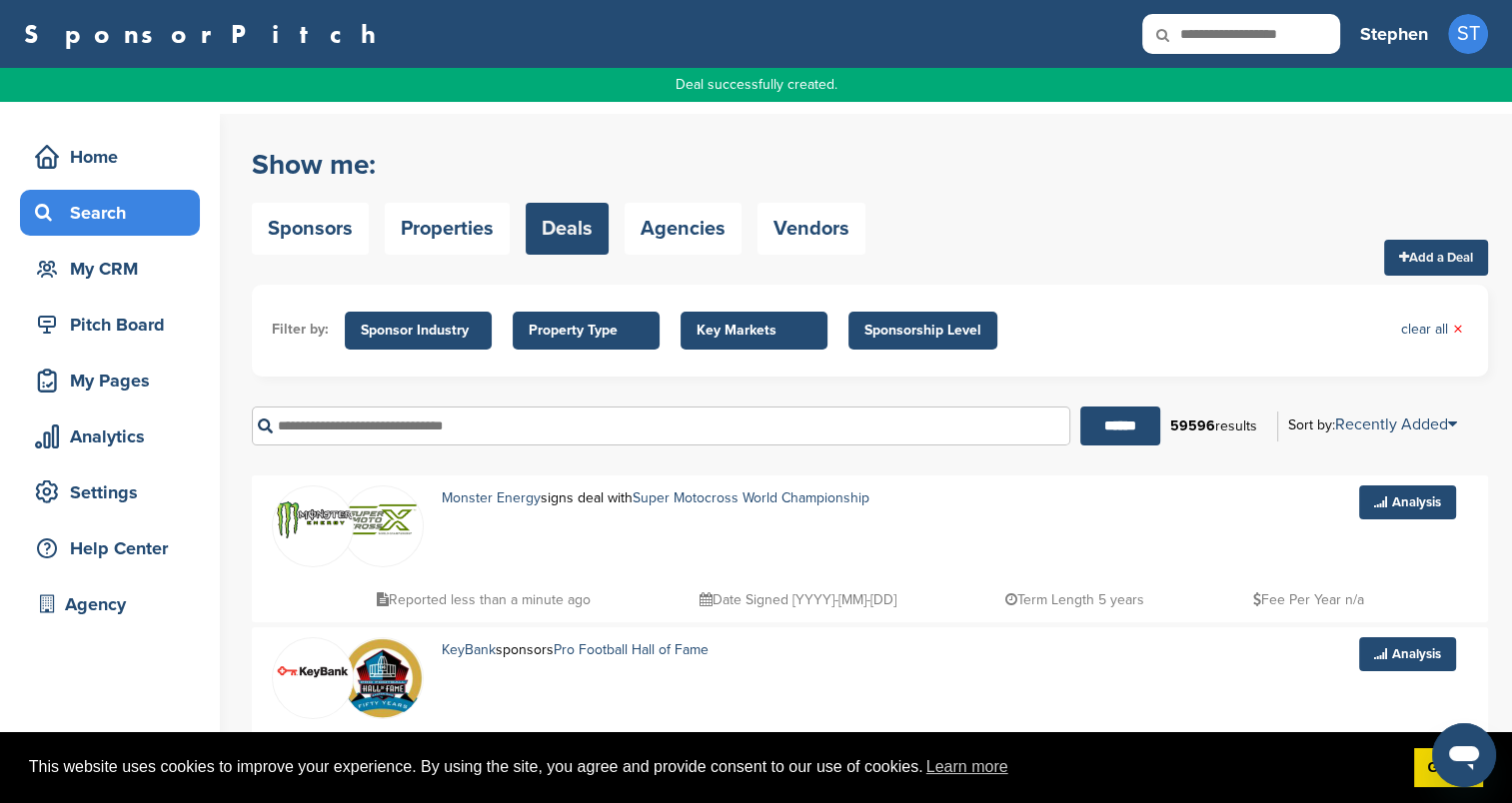 click at bounding box center [1241, 34] 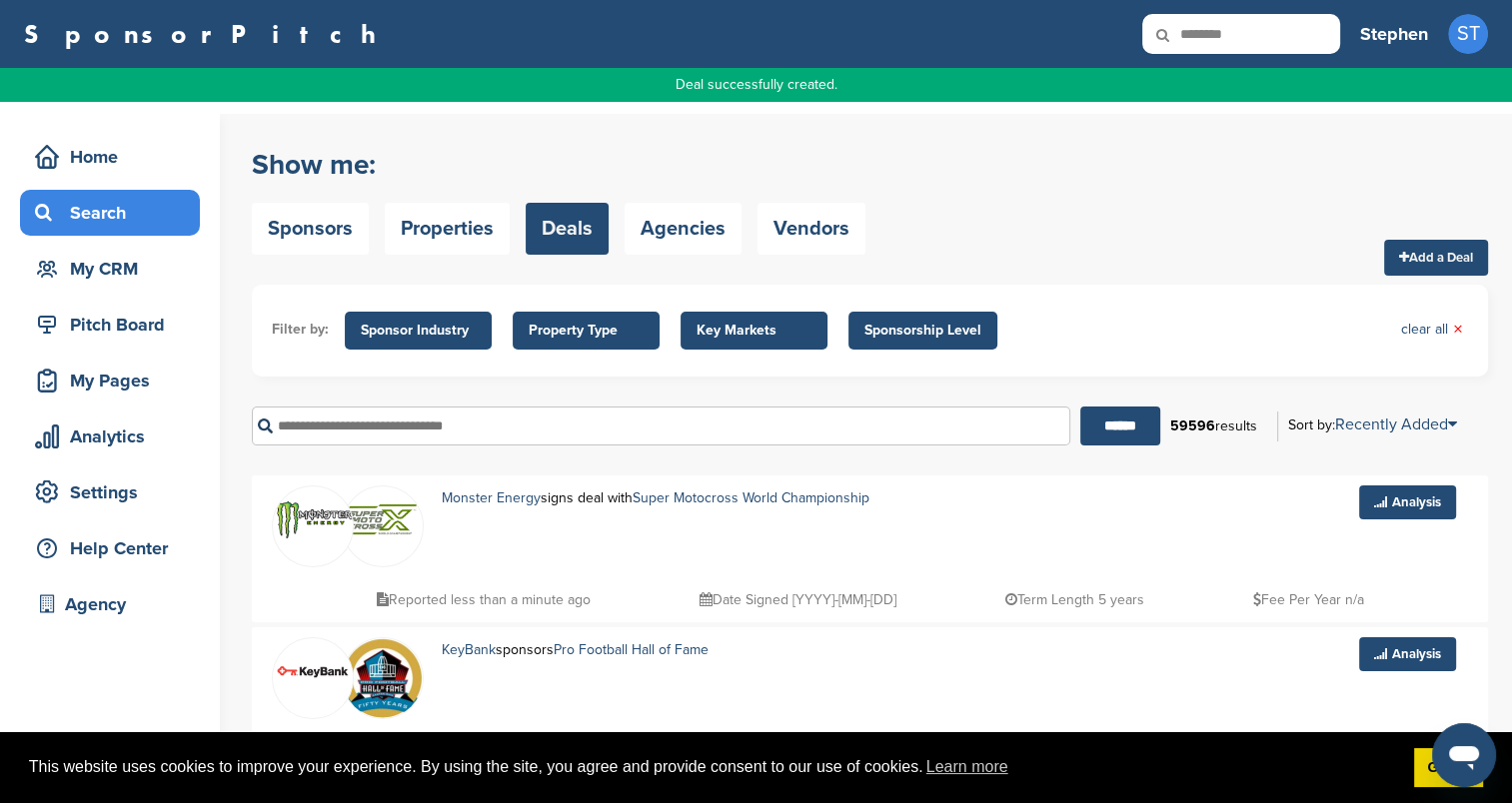 type on "********" 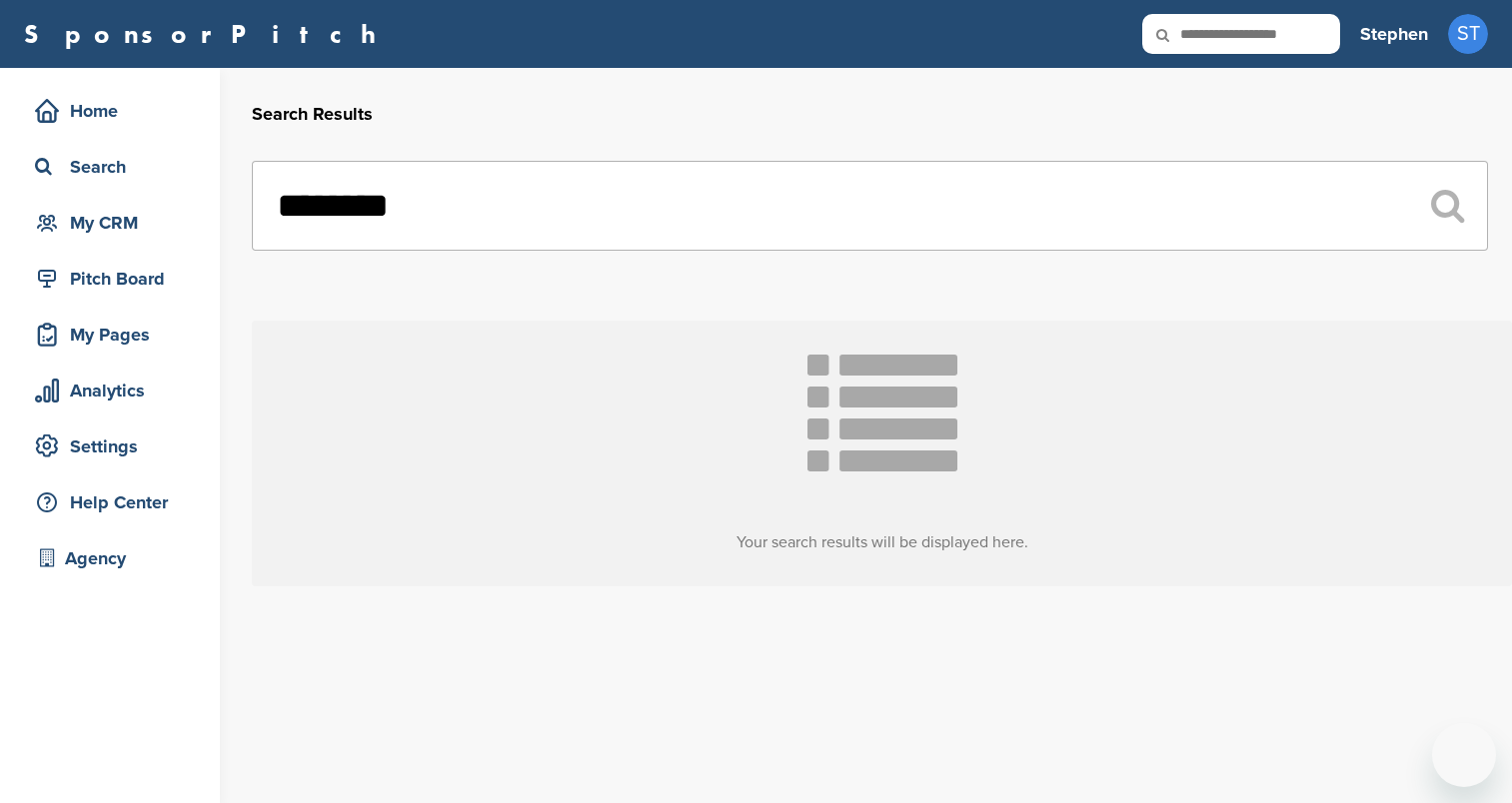 scroll, scrollTop: 0, scrollLeft: 0, axis: both 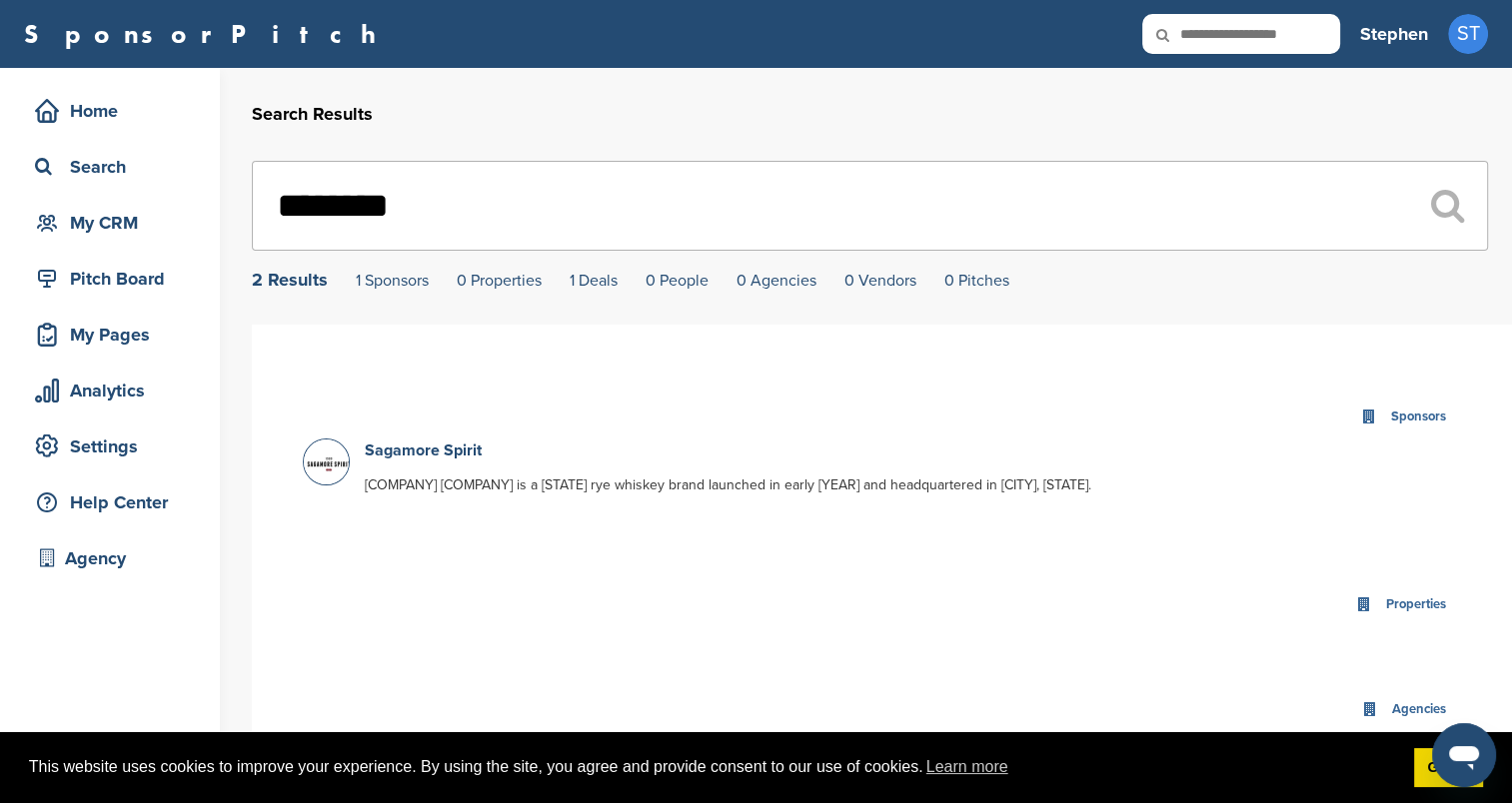 drag, startPoint x: 542, startPoint y: 237, endPoint x: 284, endPoint y: 221, distance: 258.49565 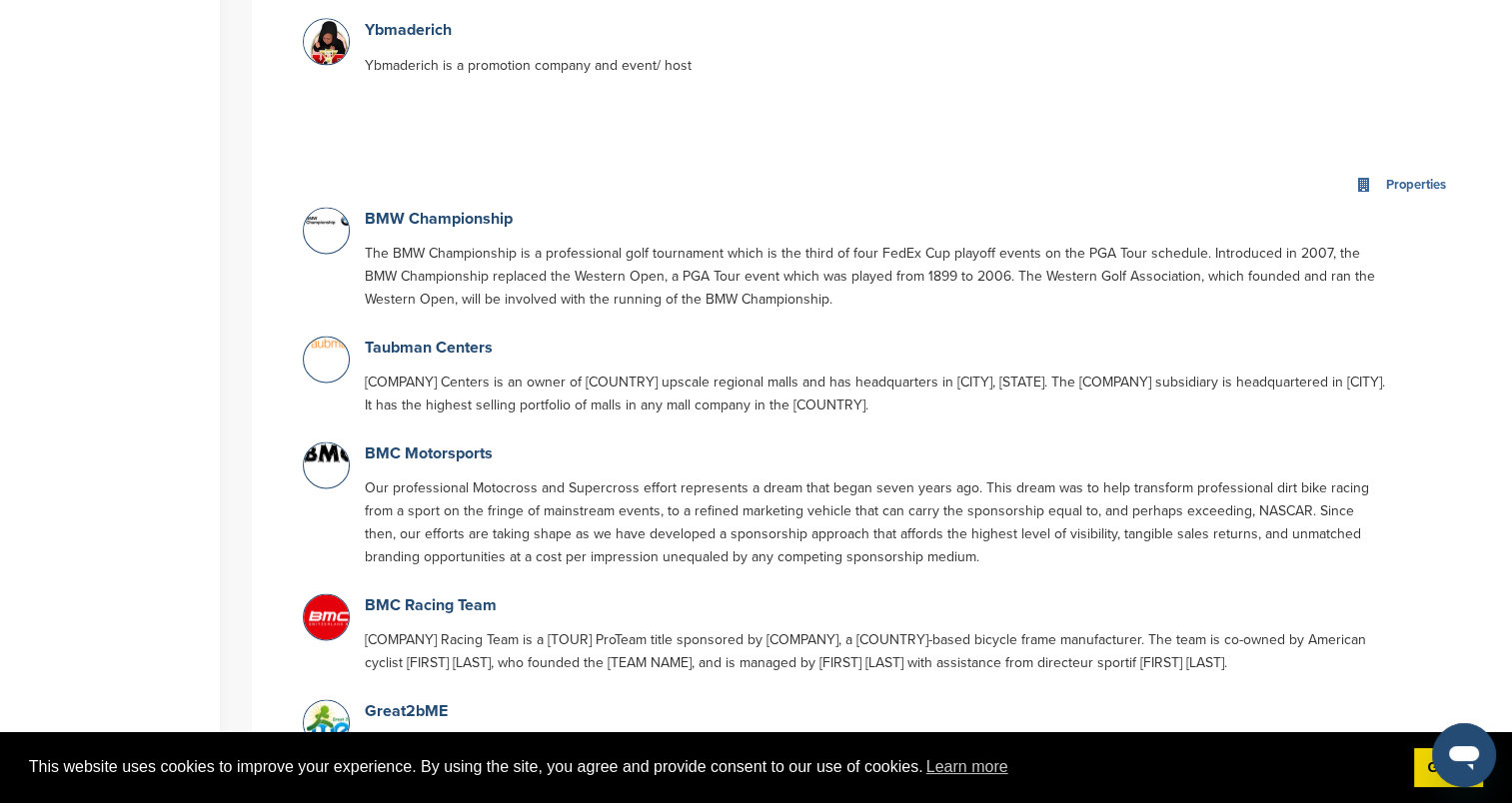 scroll, scrollTop: 2697, scrollLeft: 0, axis: vertical 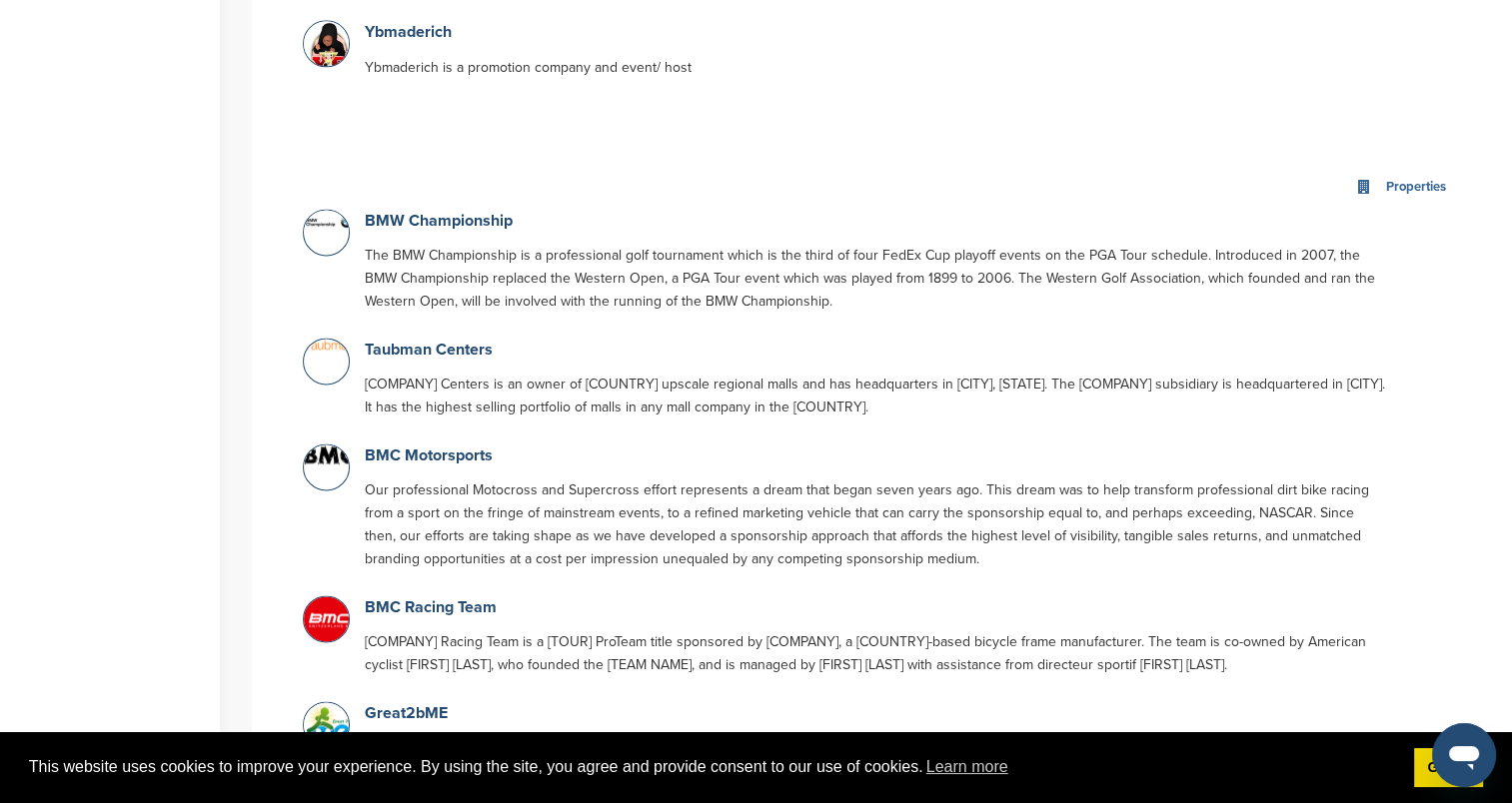 type on "*********" 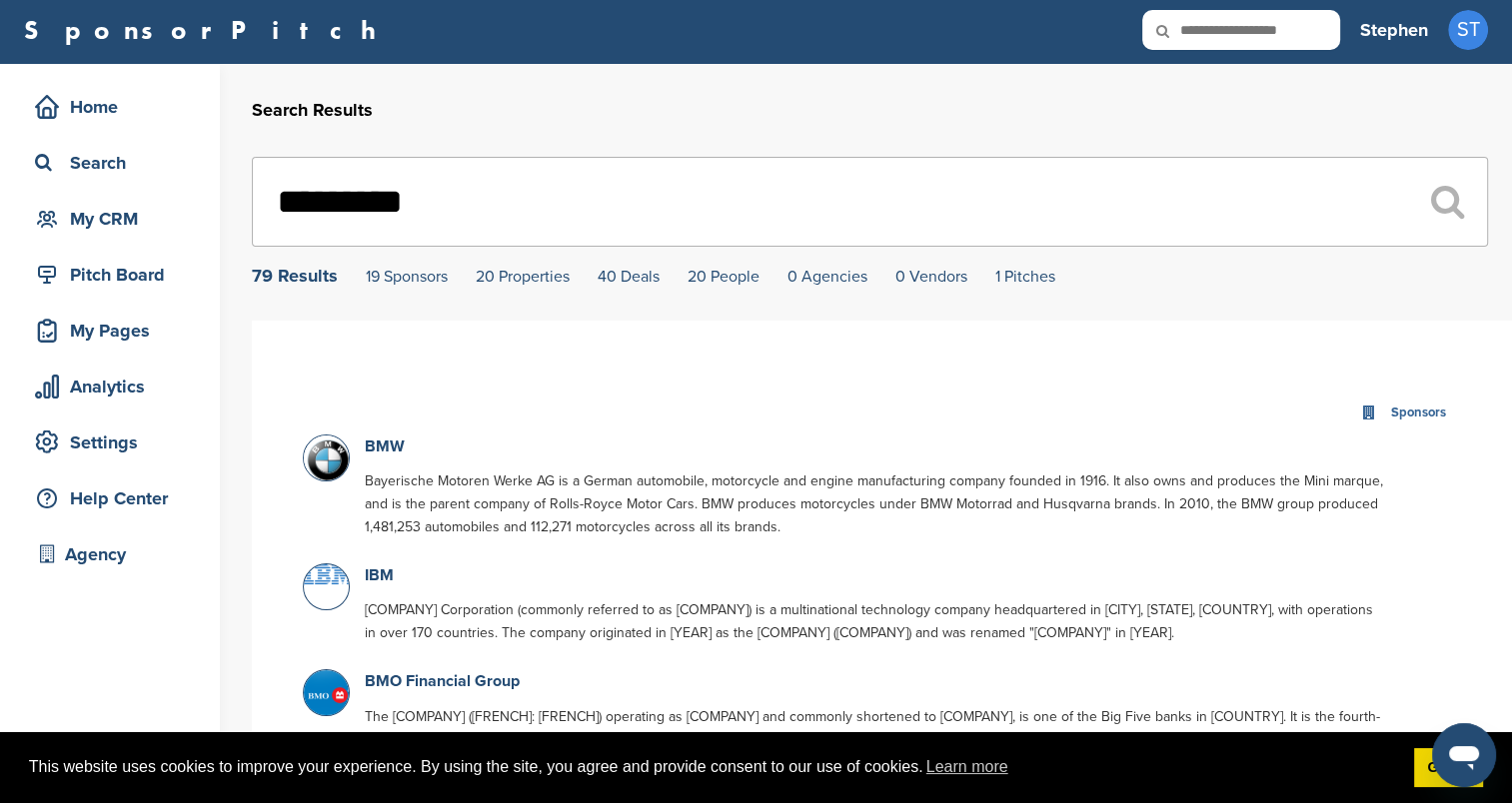 scroll, scrollTop: 0, scrollLeft: 0, axis: both 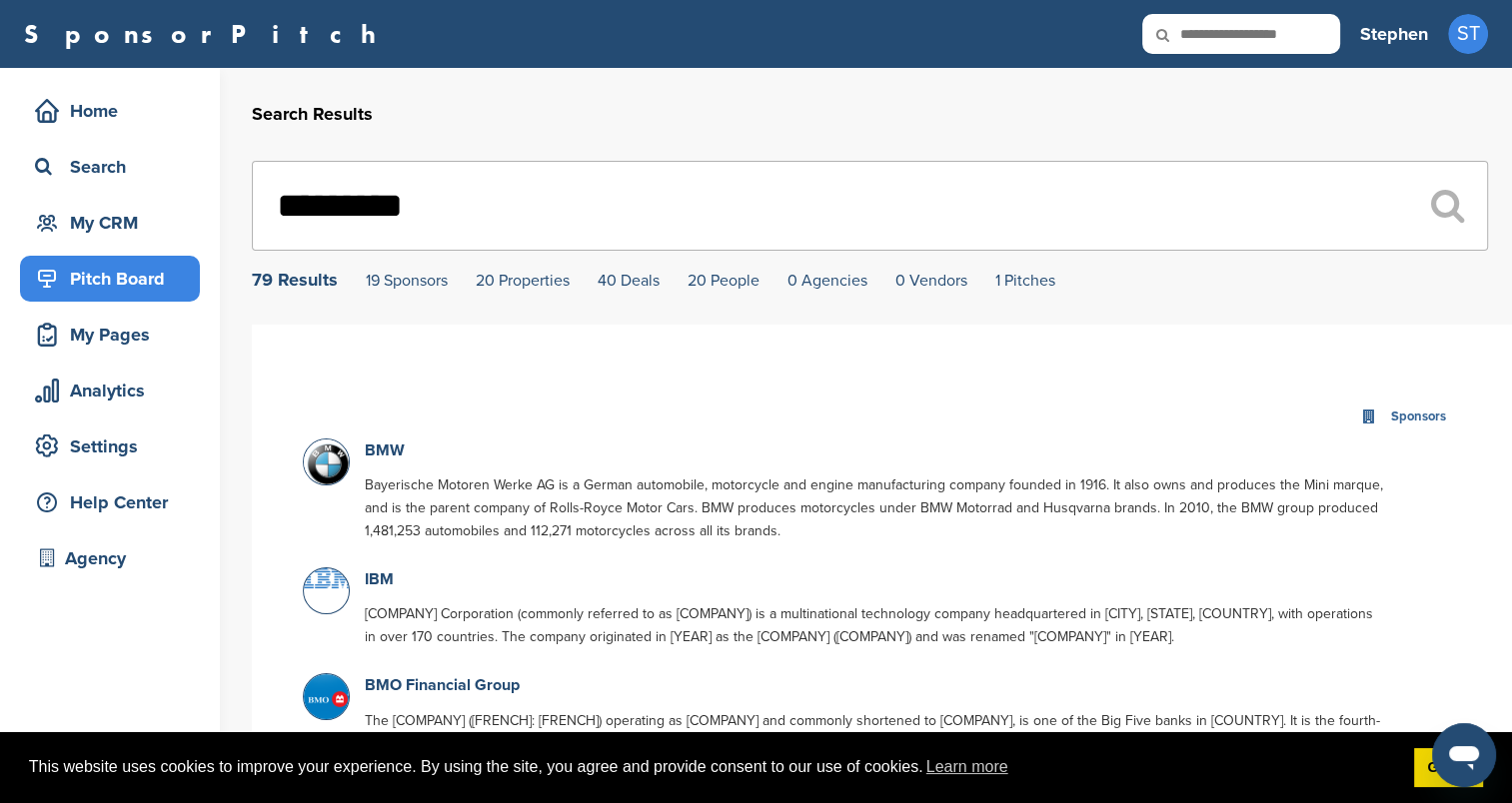 click on "Pitch Board" at bounding box center (115, 279) 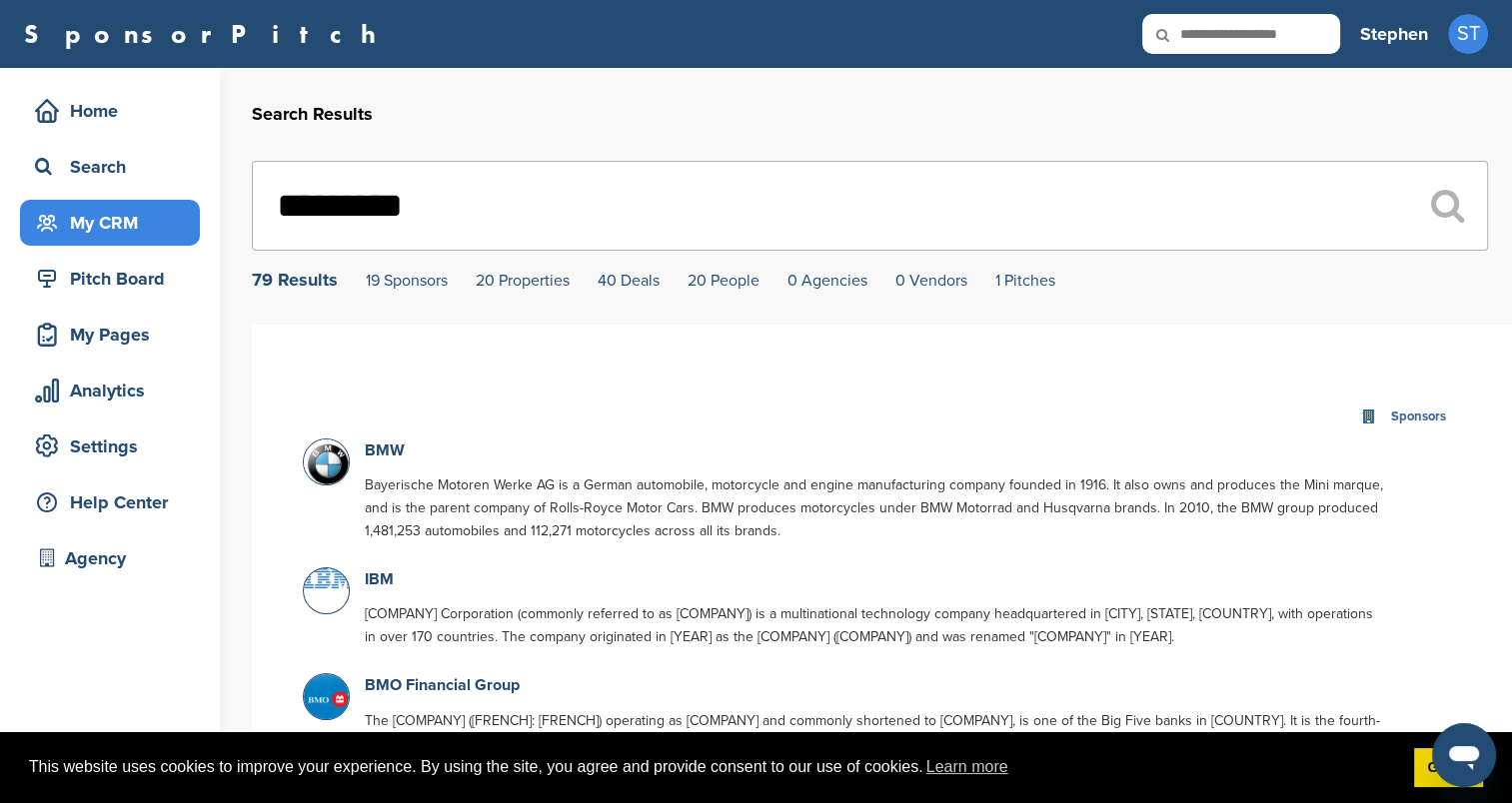 click on "My CRM" at bounding box center [115, 223] 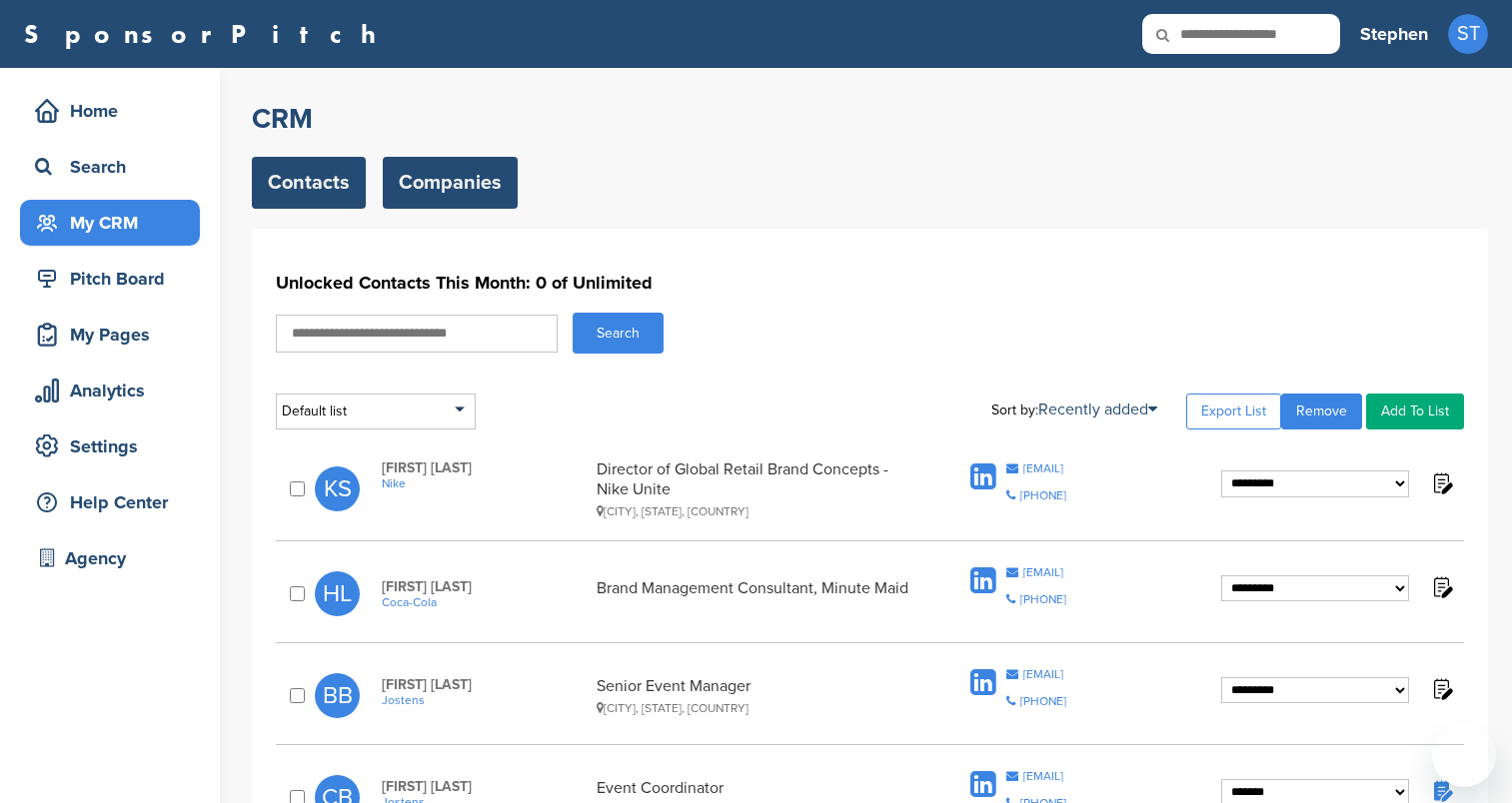 scroll, scrollTop: 0, scrollLeft: 0, axis: both 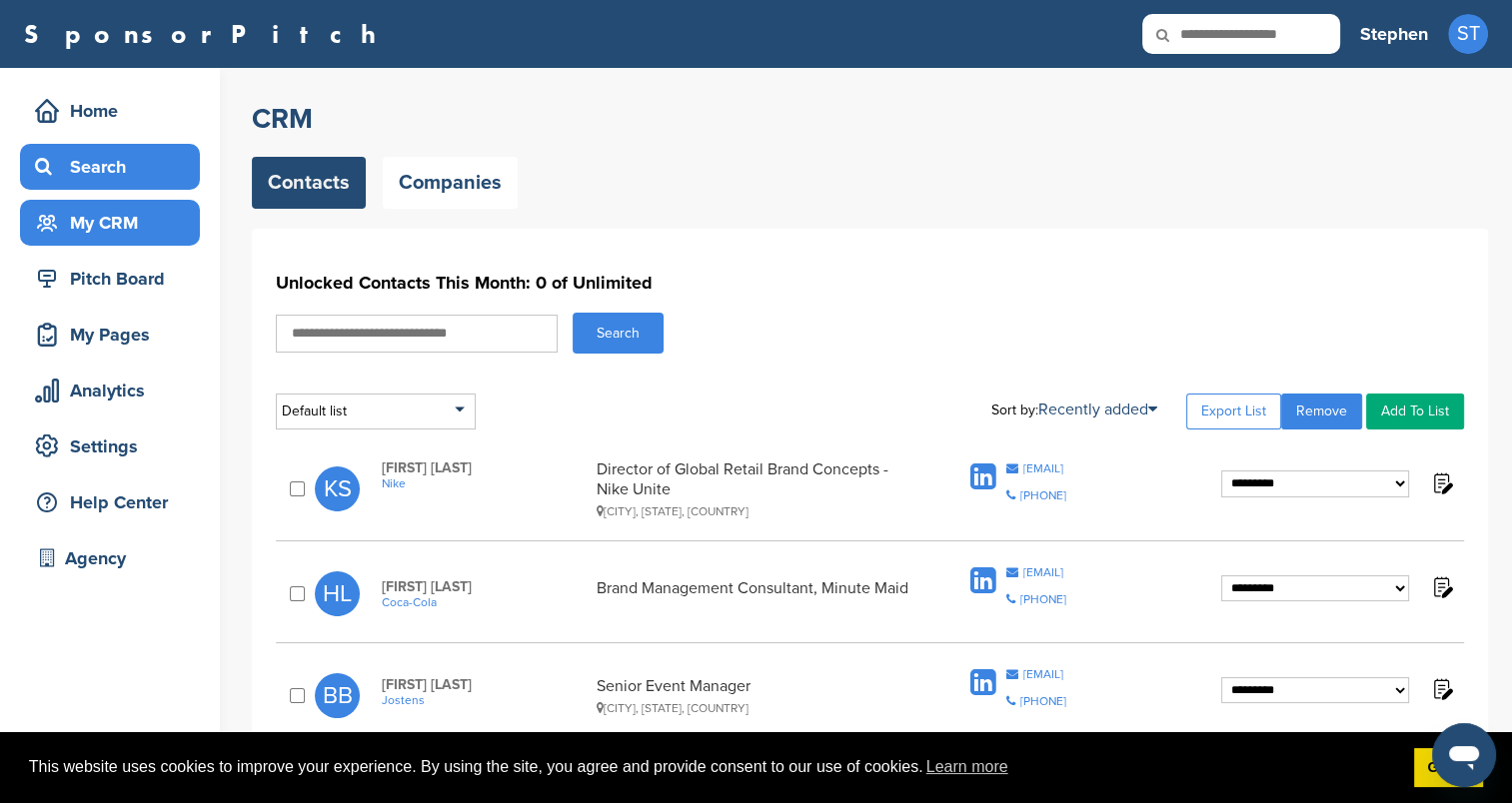 click on "Search" at bounding box center (115, 167) 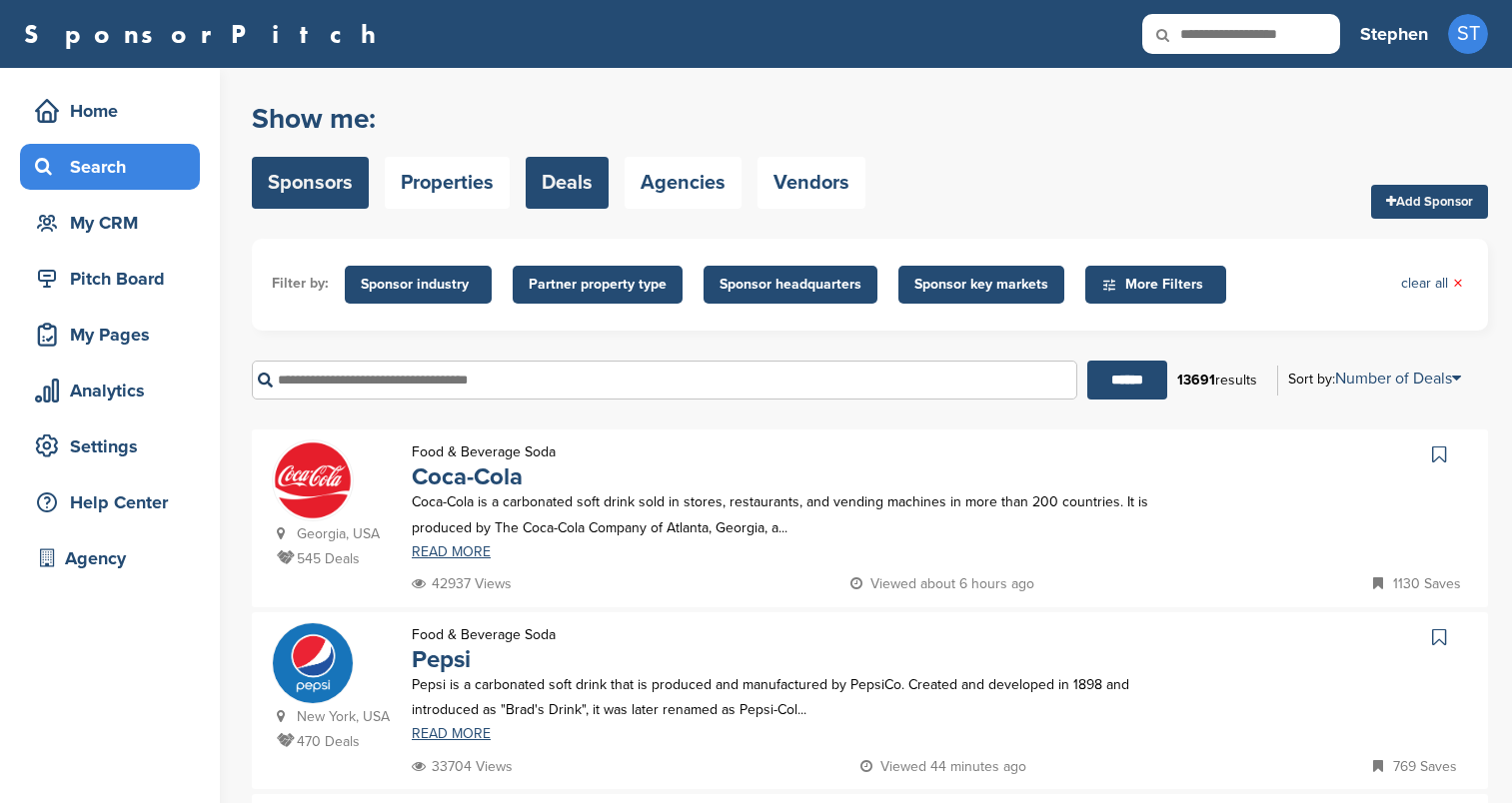 scroll, scrollTop: 0, scrollLeft: 0, axis: both 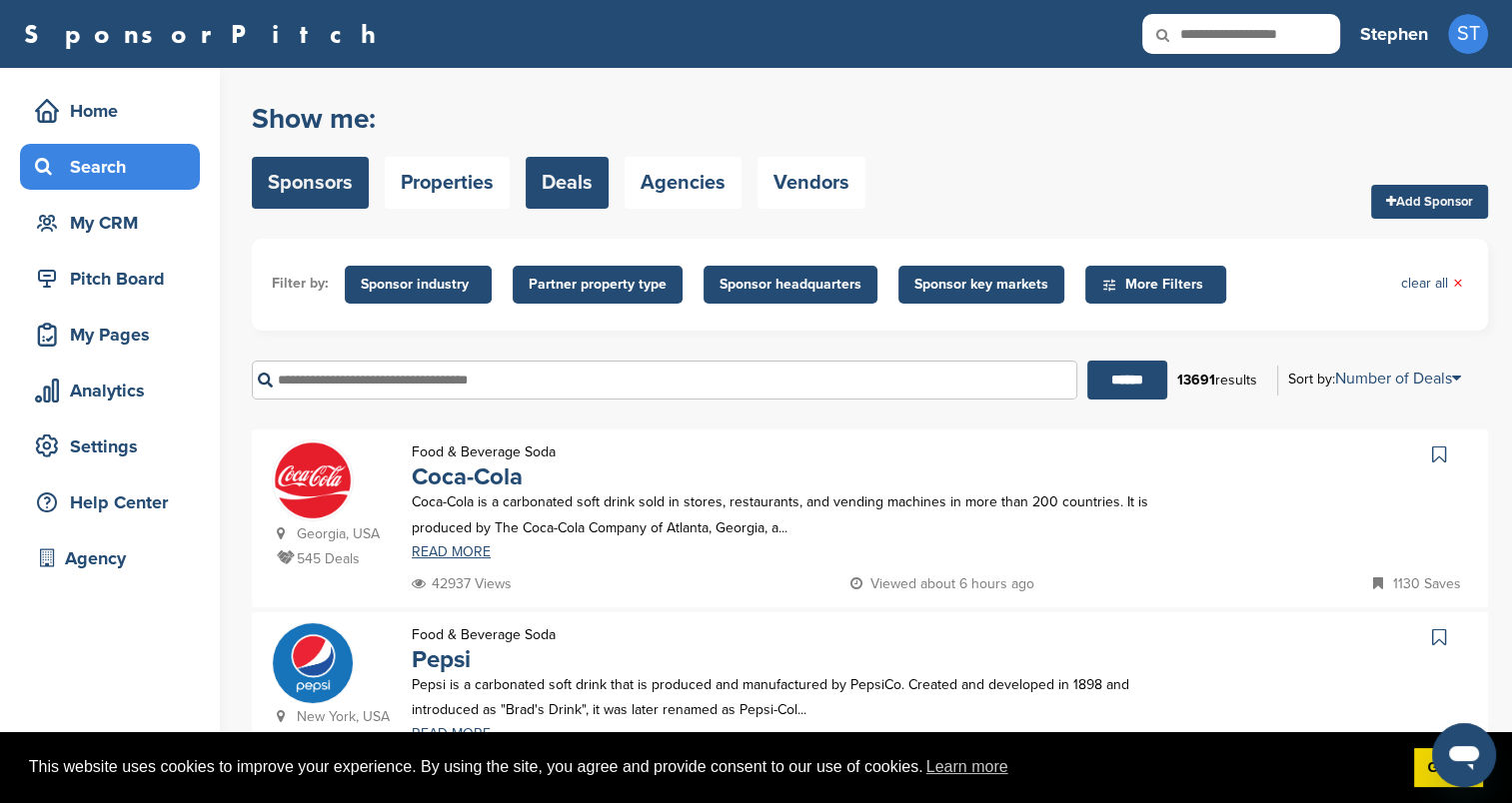 click on "Deals" at bounding box center (567, 183) 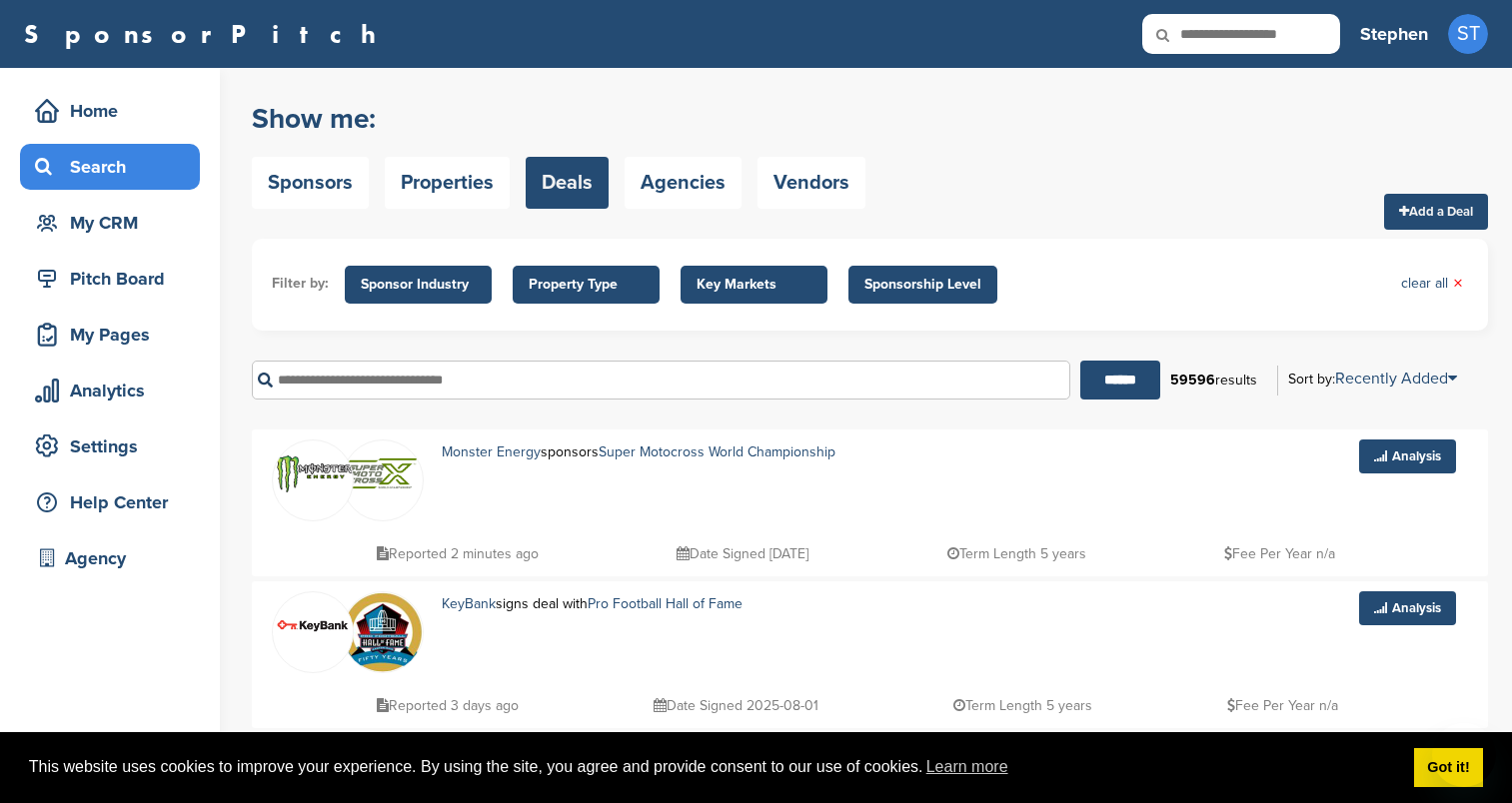 scroll, scrollTop: 0, scrollLeft: 0, axis: both 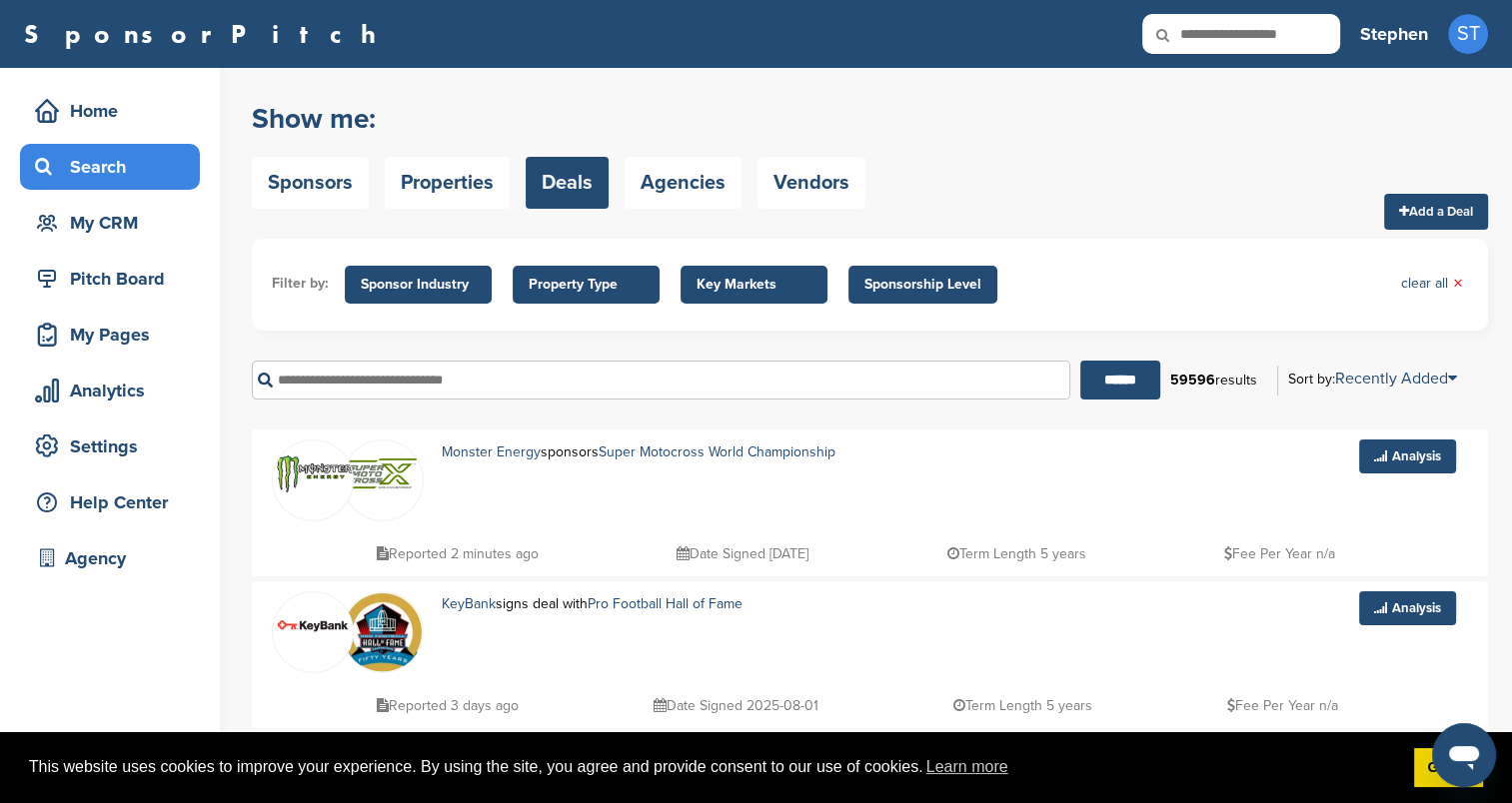 click on "Add a Deal" at bounding box center (1436, 212) 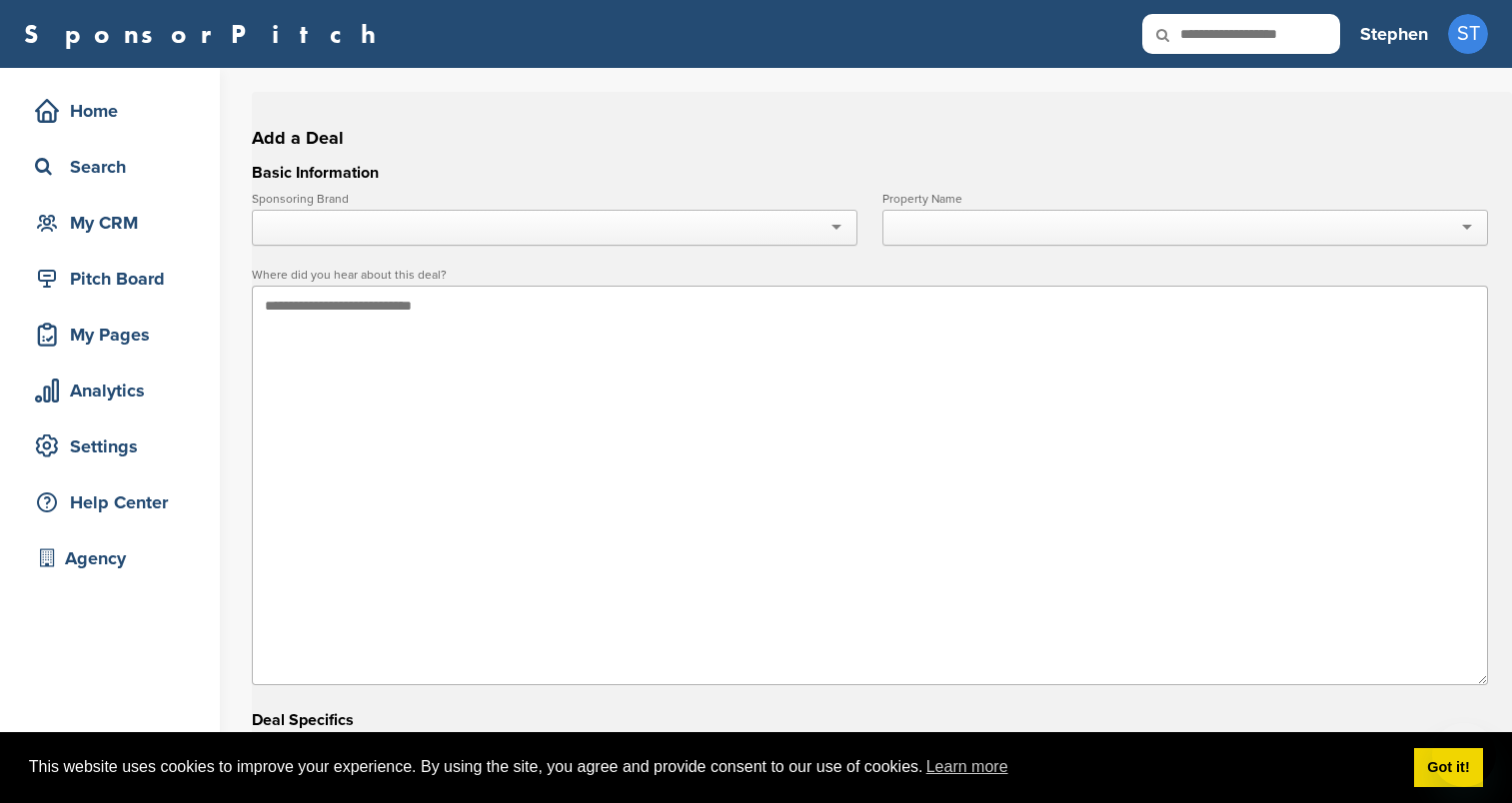 scroll, scrollTop: 0, scrollLeft: 0, axis: both 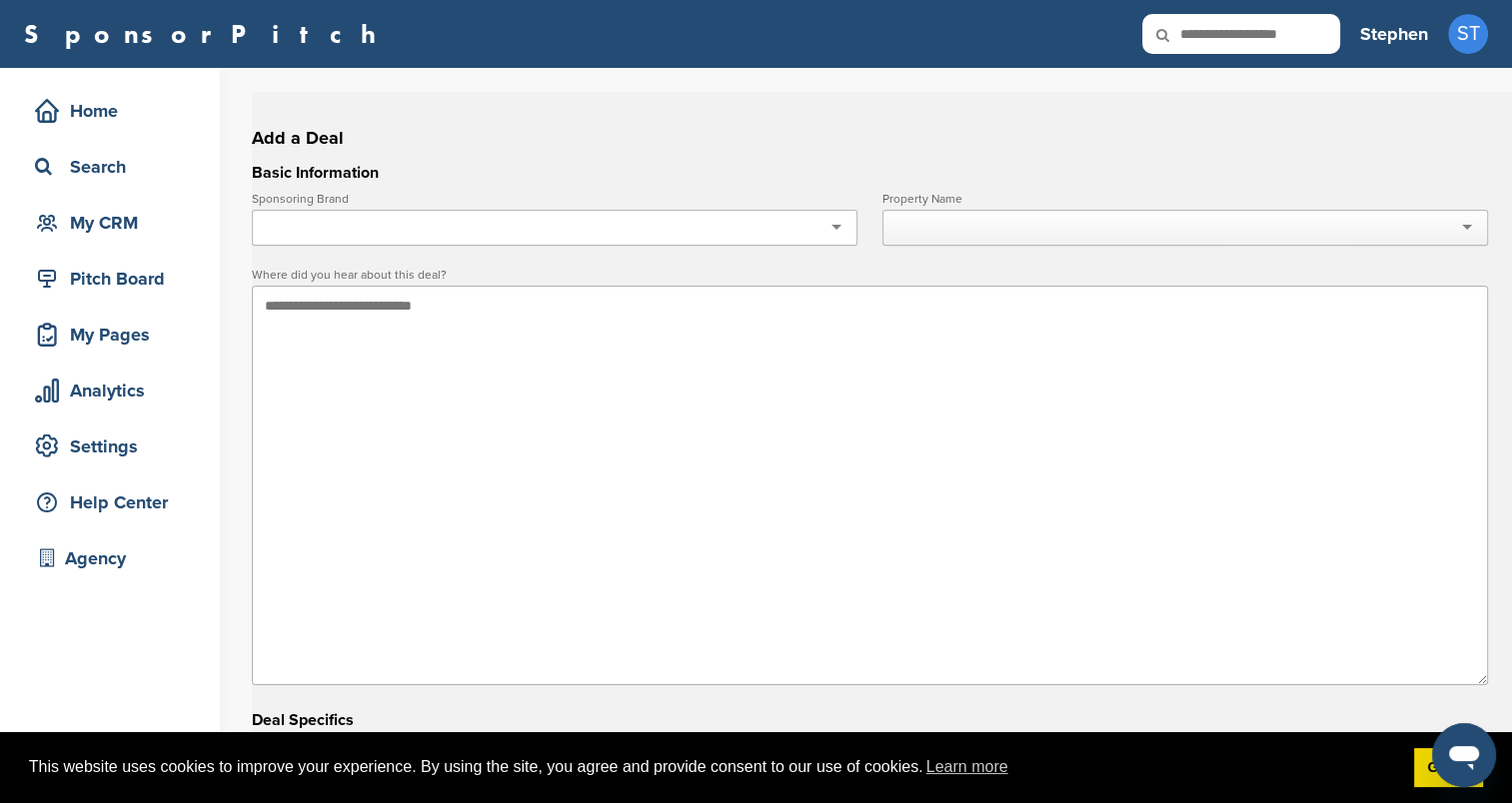 click at bounding box center (555, 228) 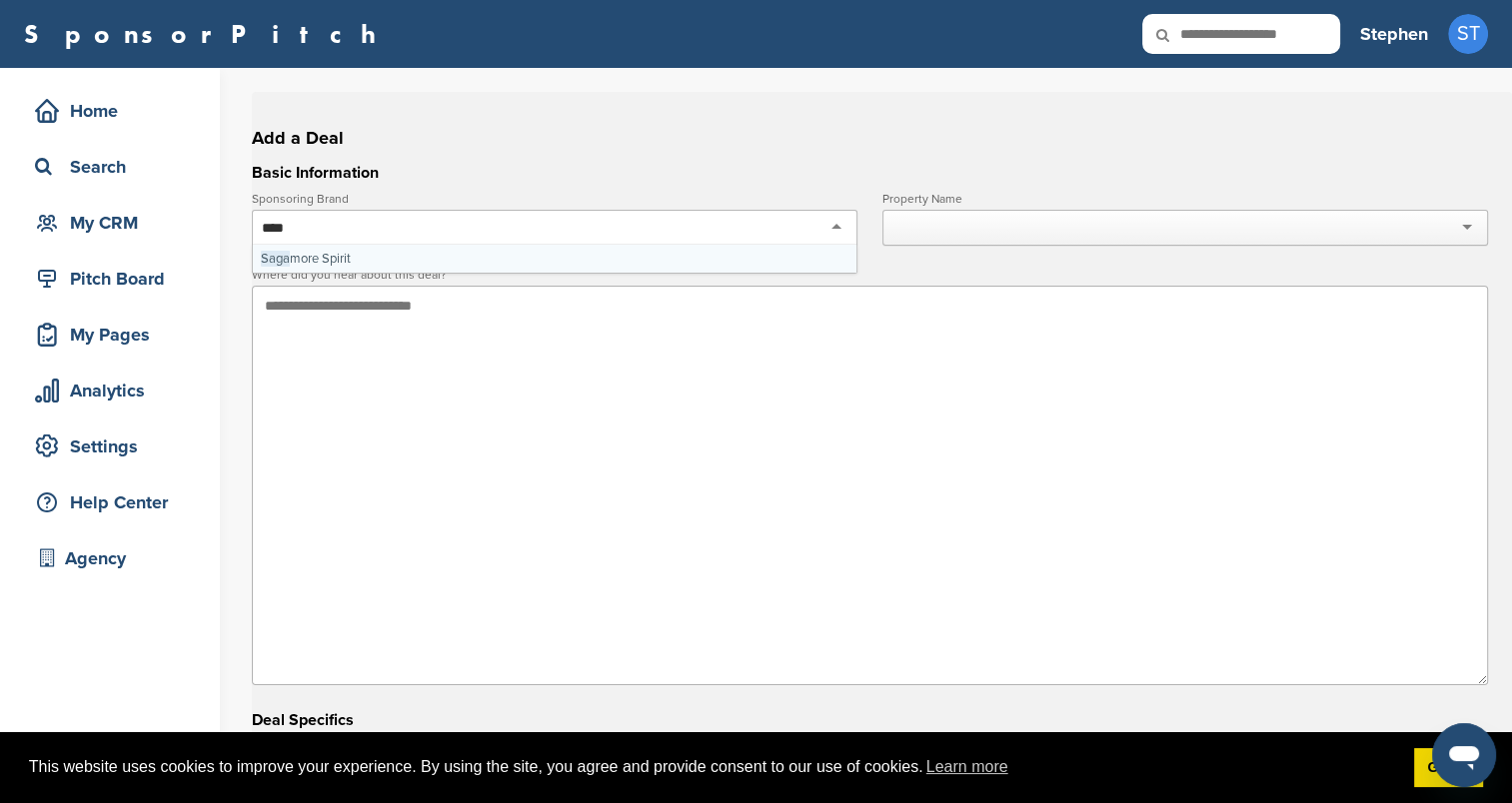 type on "*****" 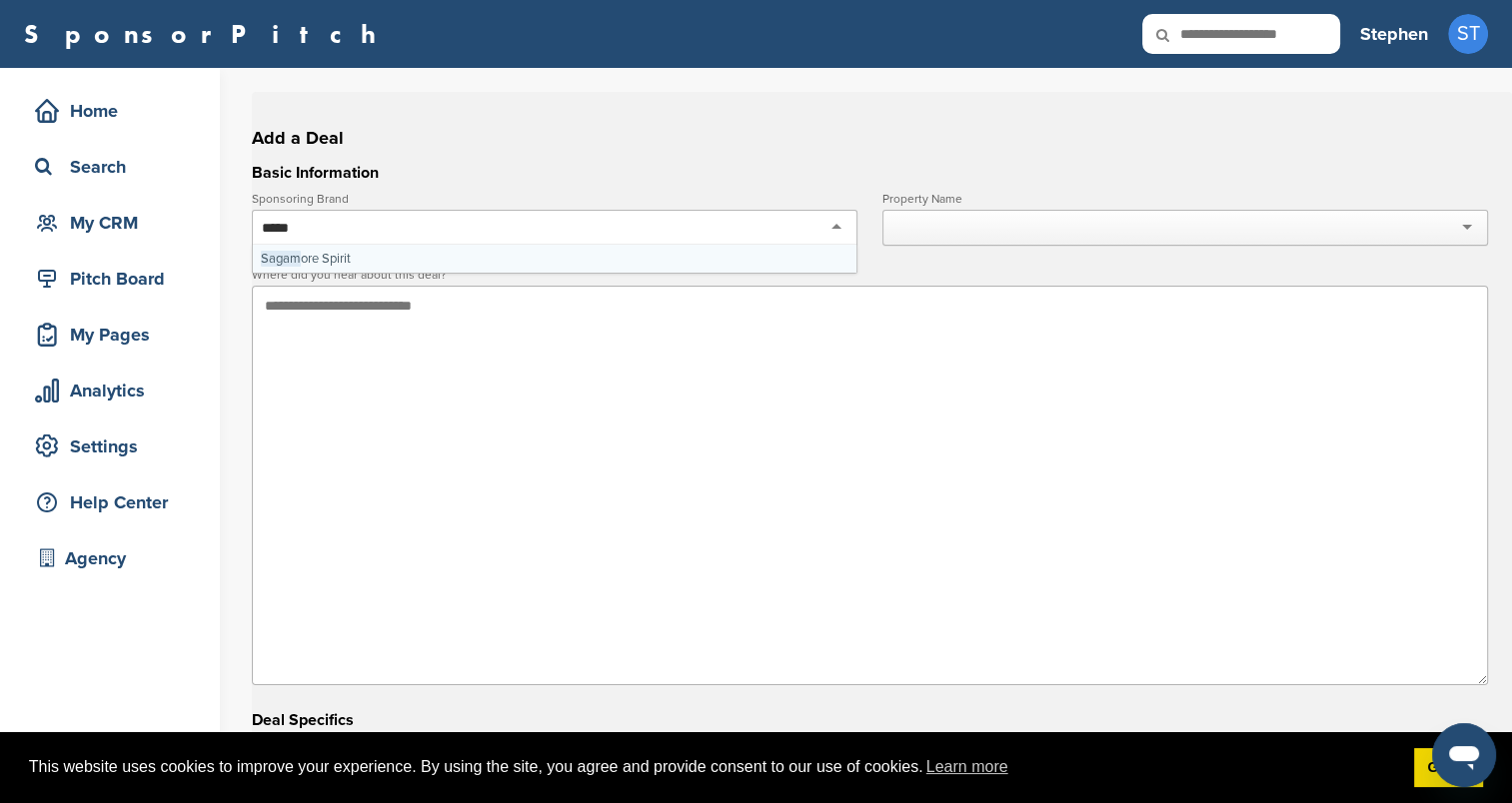 type 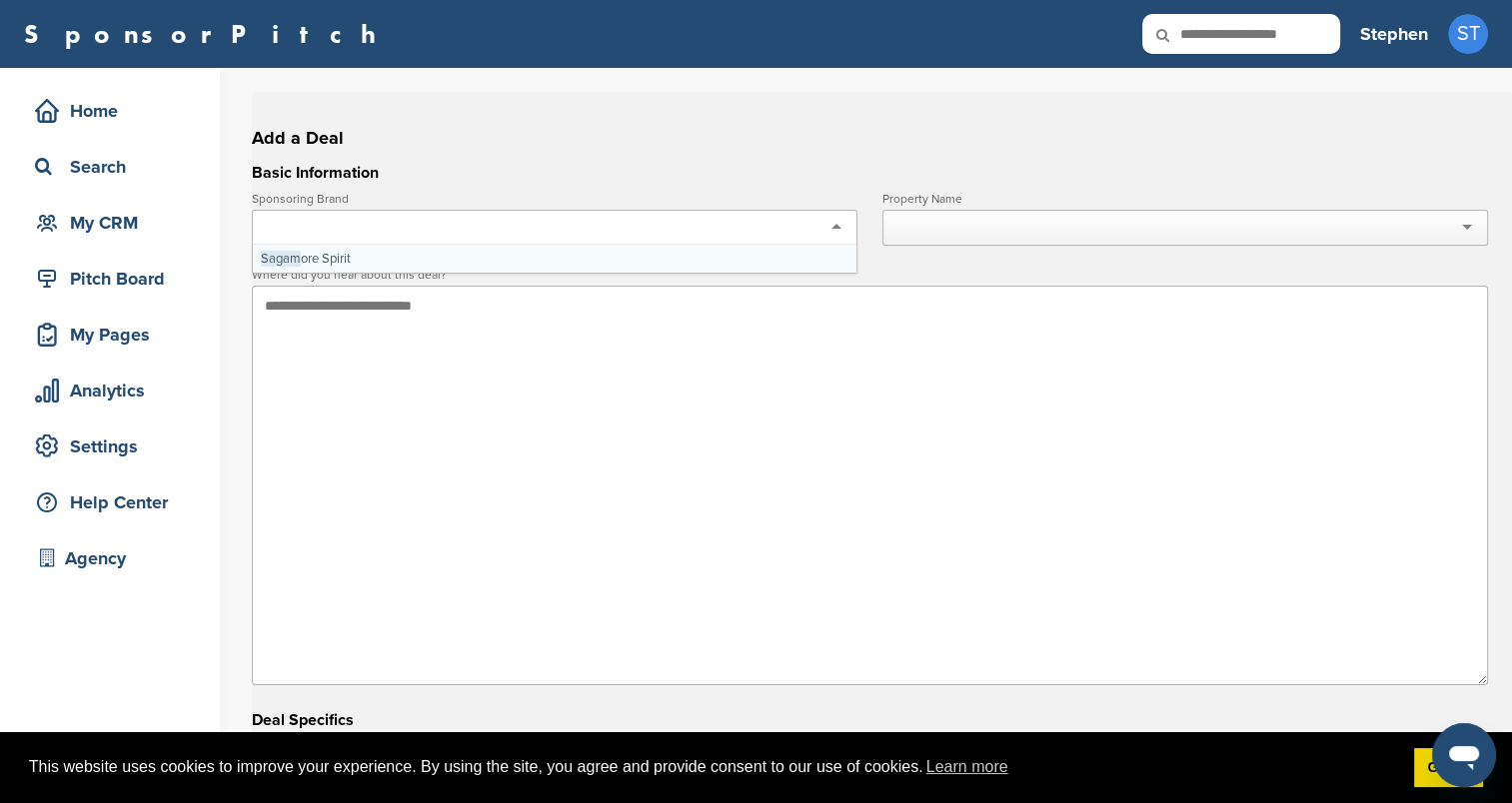 scroll, scrollTop: 0, scrollLeft: 0, axis: both 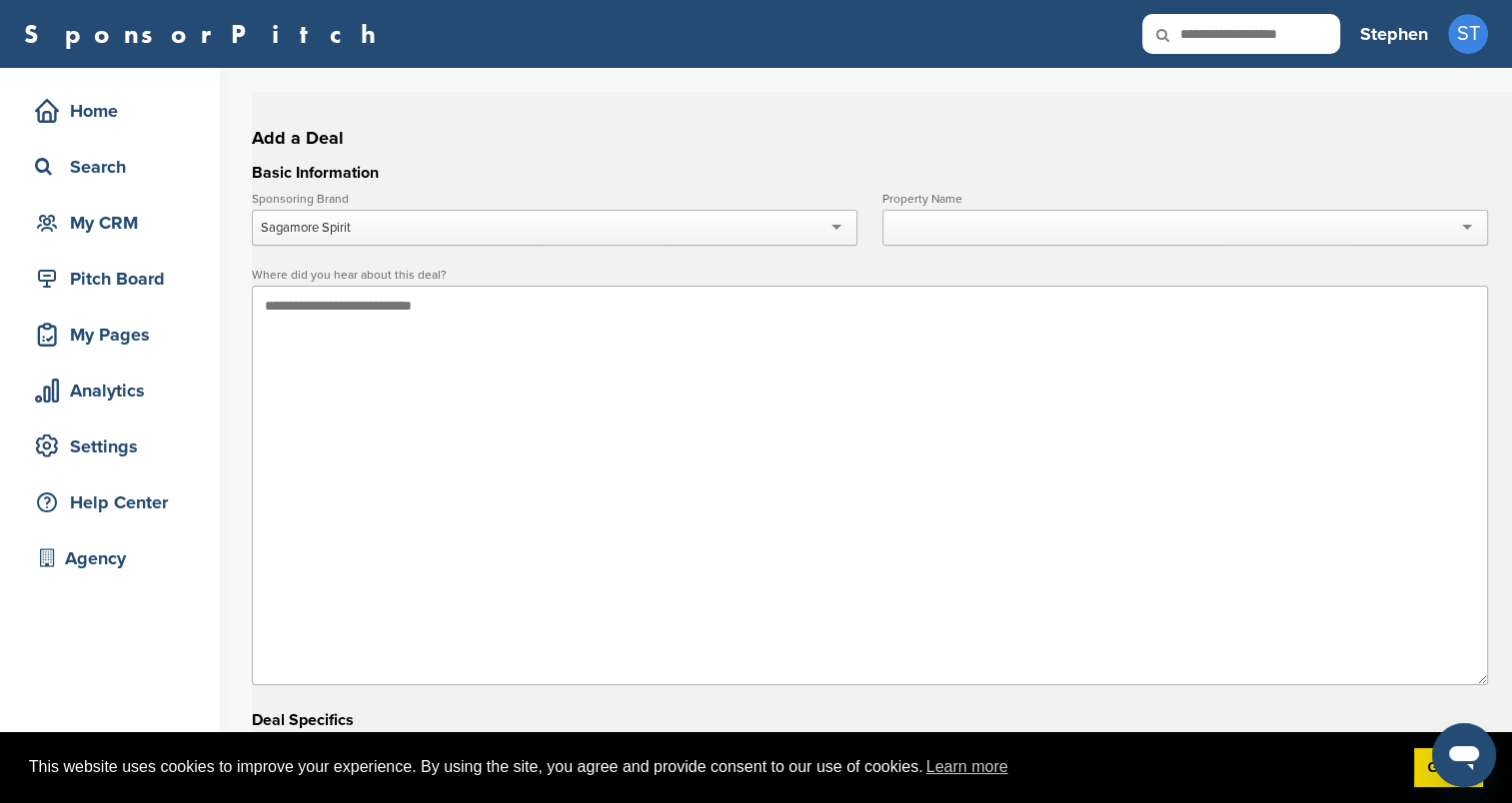 click at bounding box center (1185, 228) 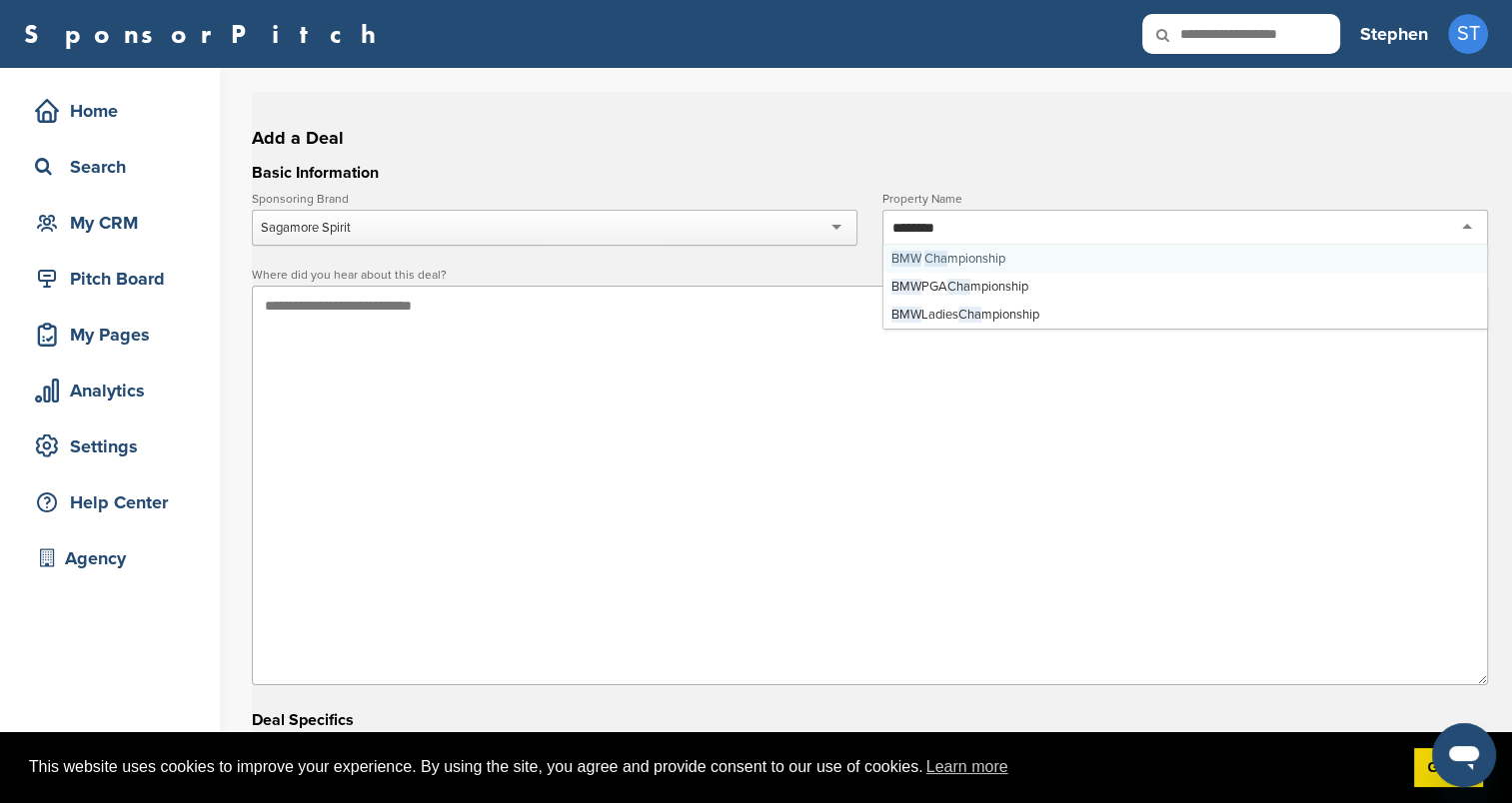 type on "*********" 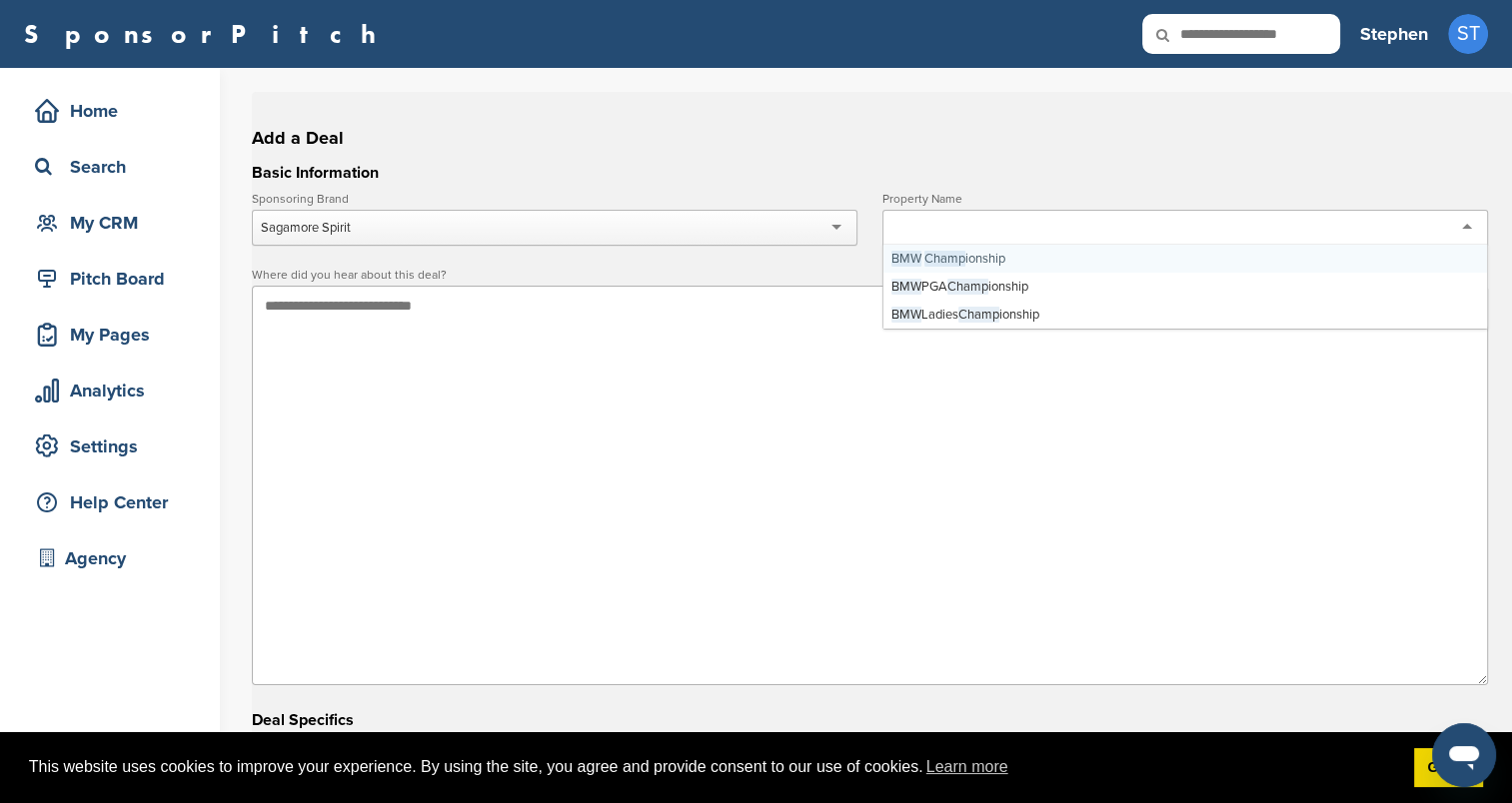 scroll, scrollTop: 0, scrollLeft: 0, axis: both 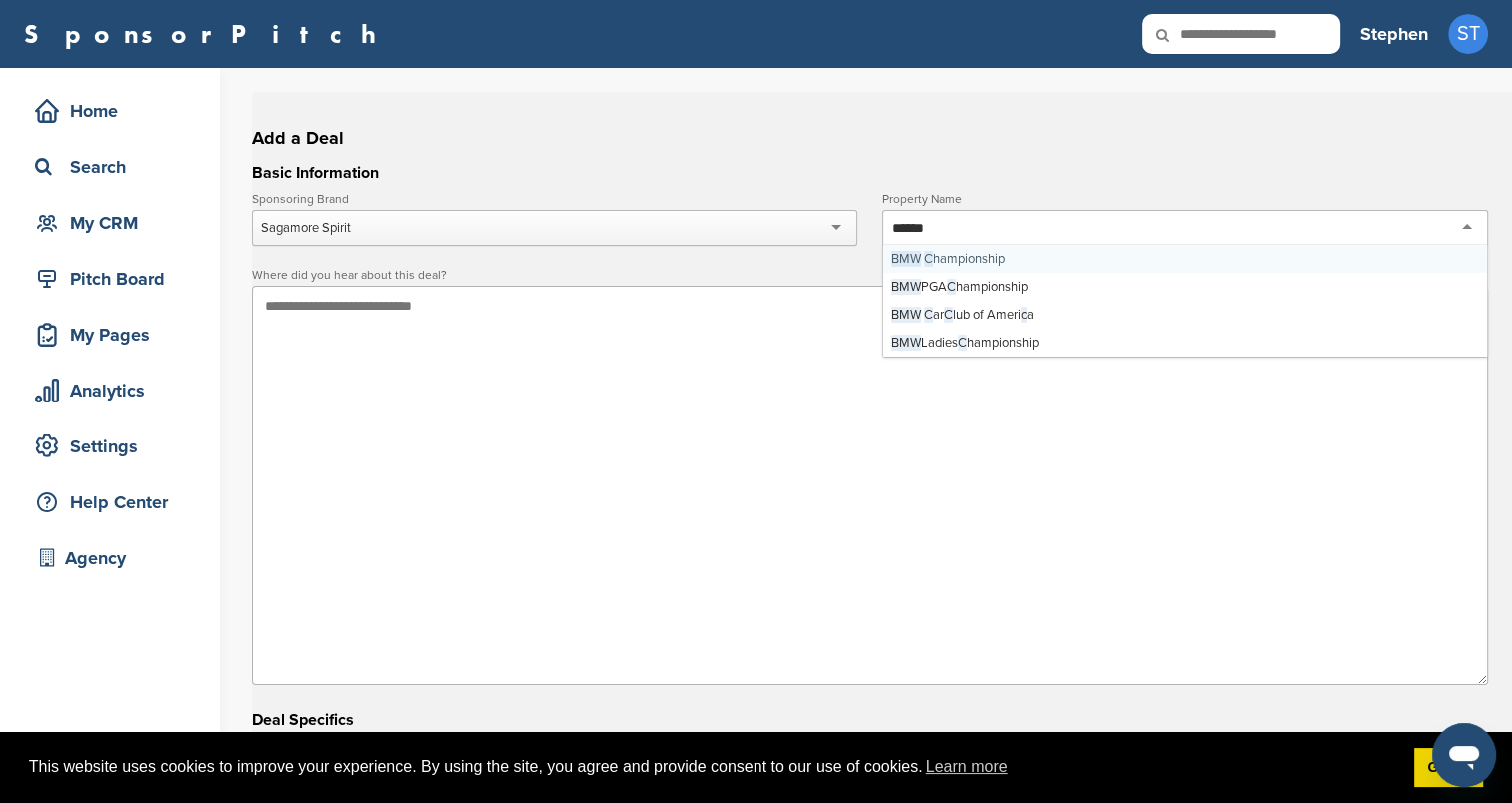 type on "*******" 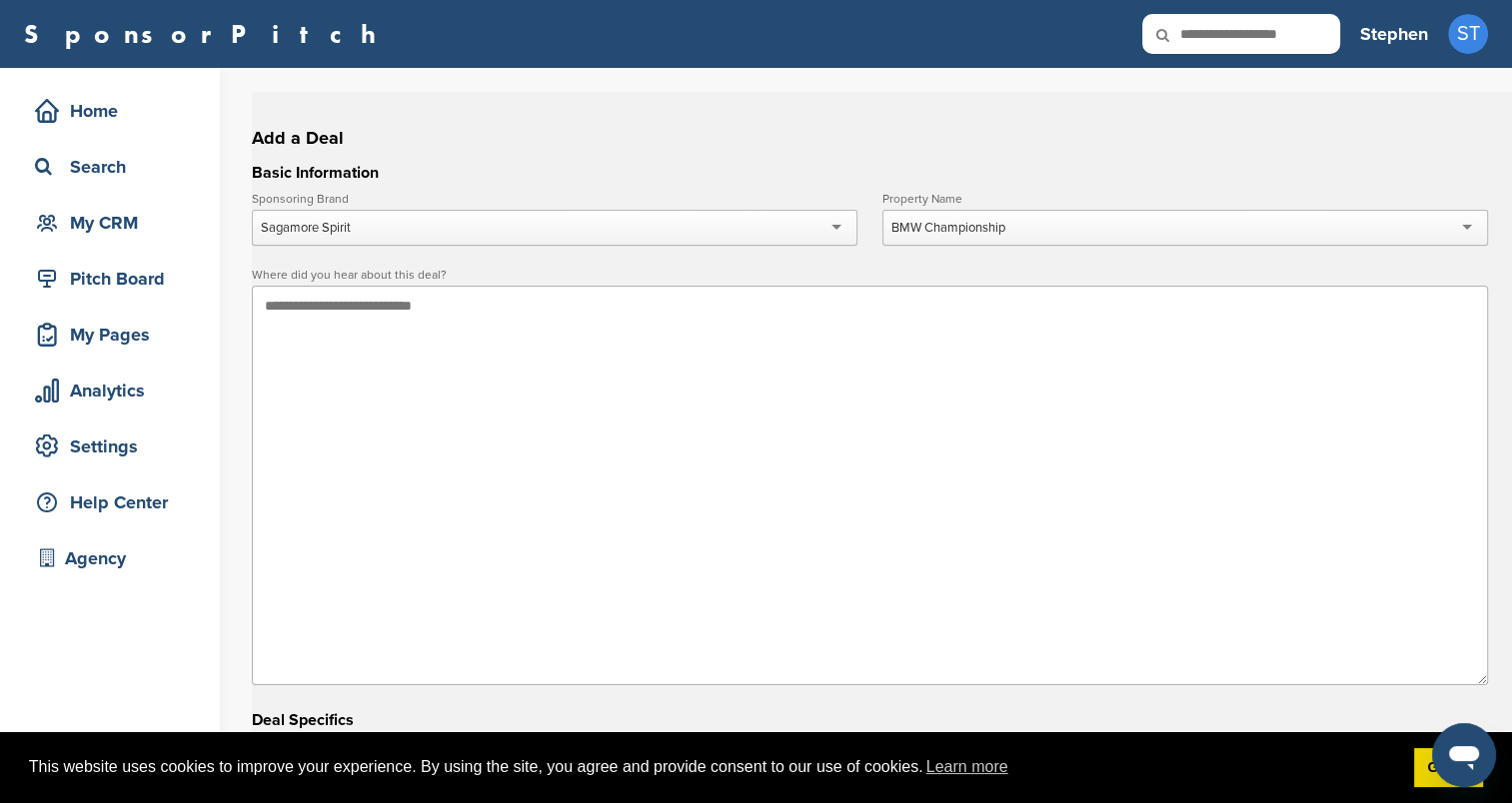 scroll, scrollTop: 0, scrollLeft: 0, axis: both 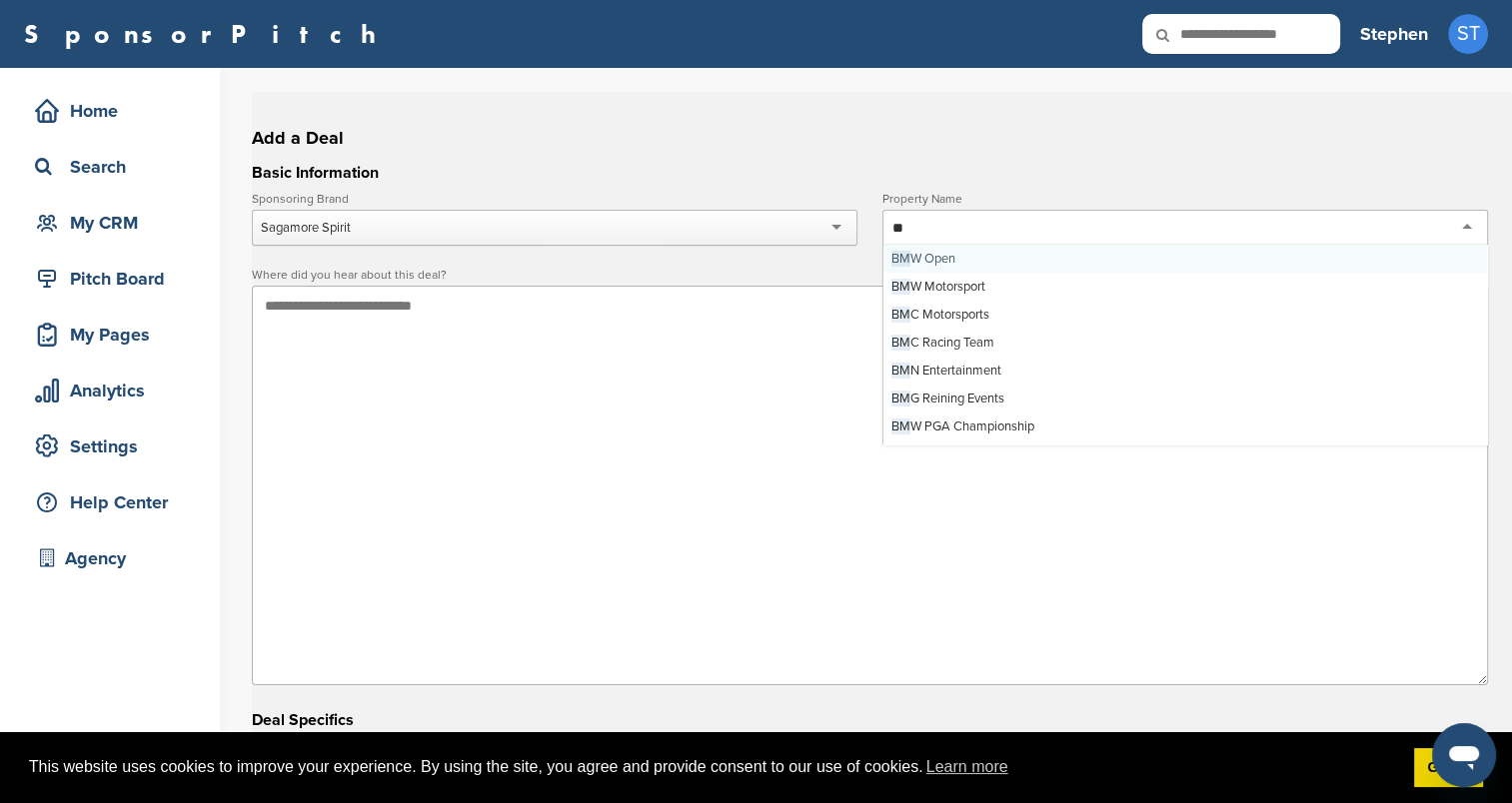 type on "***" 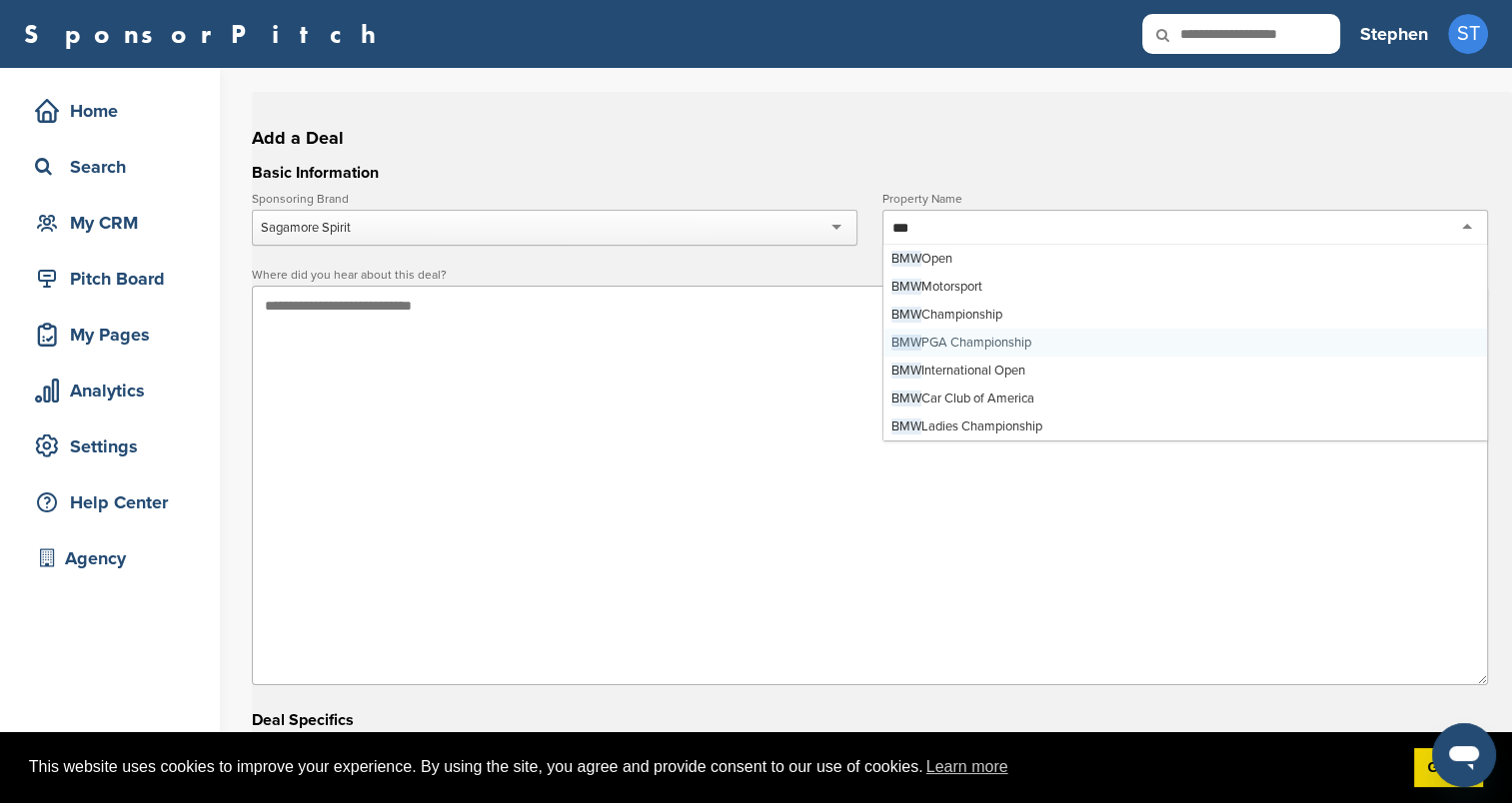 type 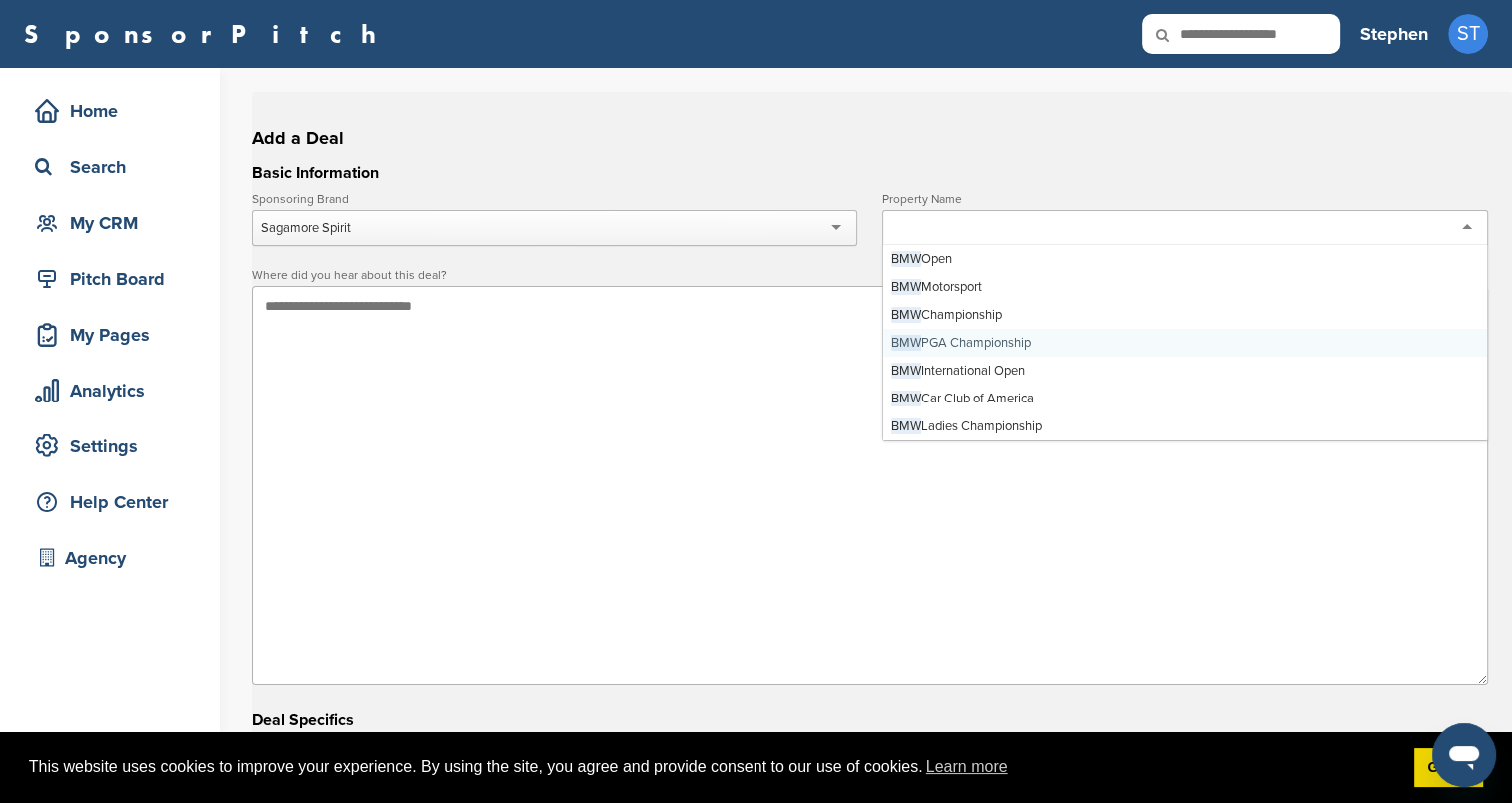 scroll, scrollTop: 0, scrollLeft: 0, axis: both 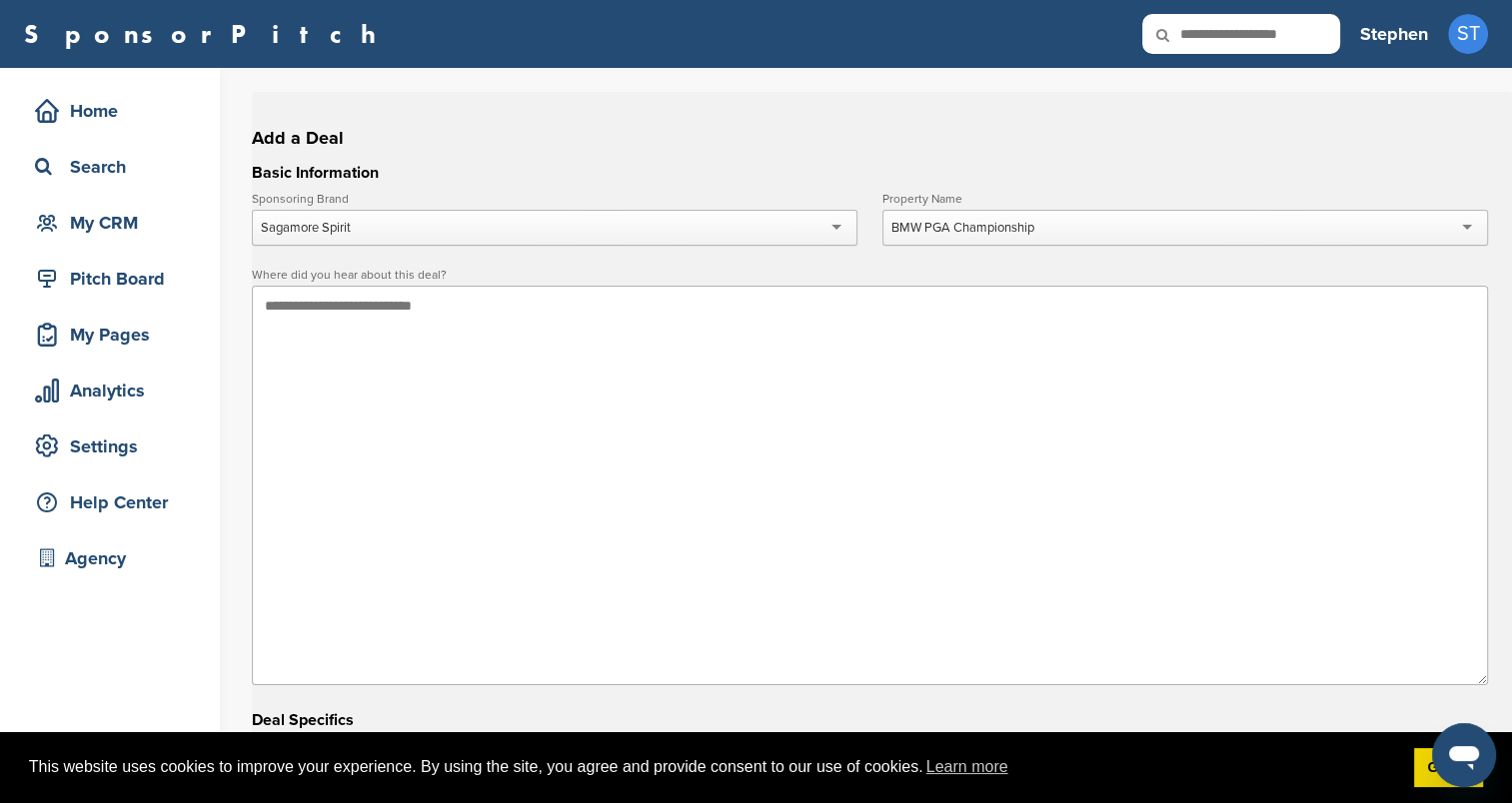 click at bounding box center (869, 485) 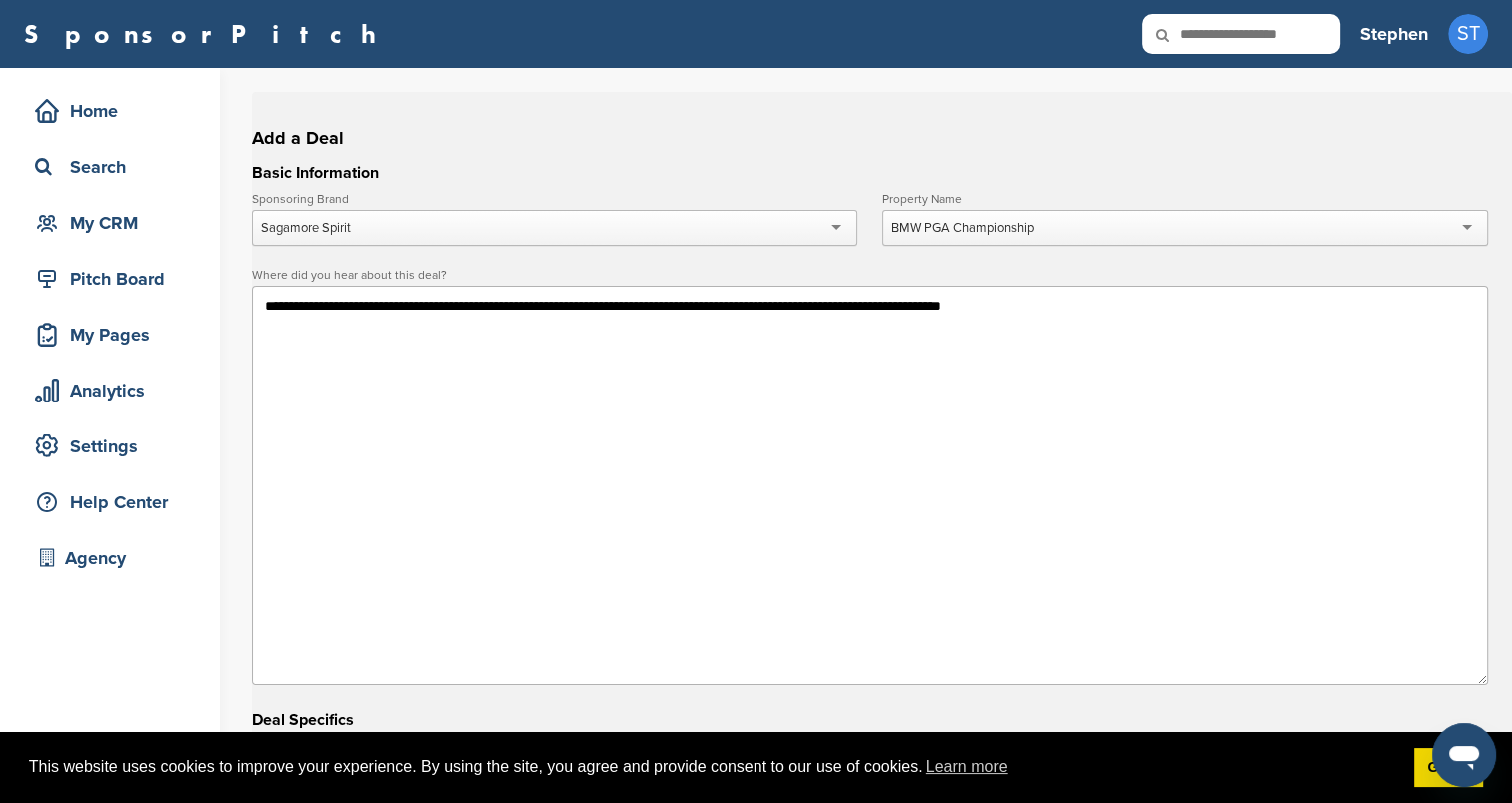 drag, startPoint x: 1230, startPoint y: 300, endPoint x: 203, endPoint y: 317, distance: 1027.1407 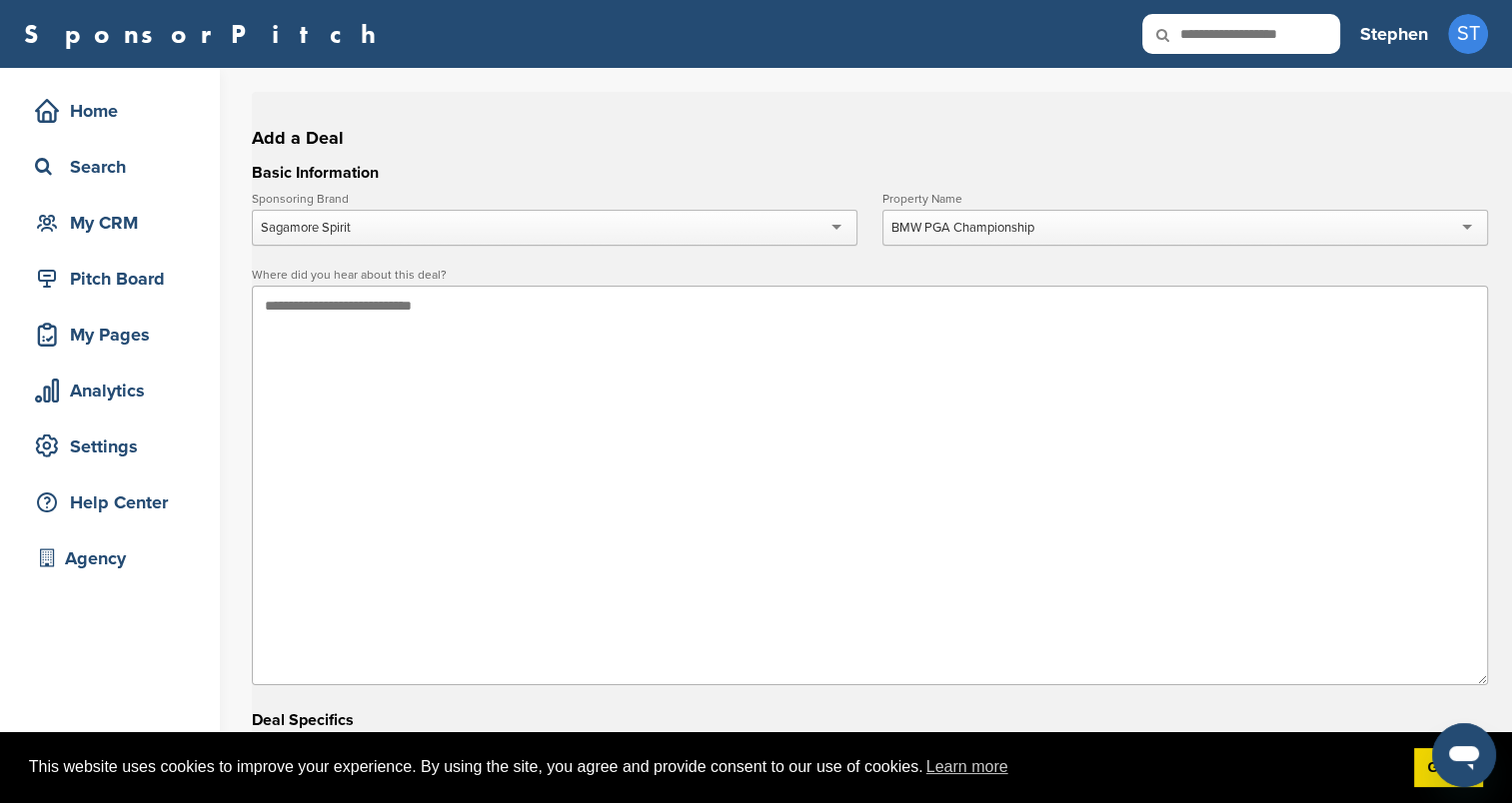 paste on "**********" 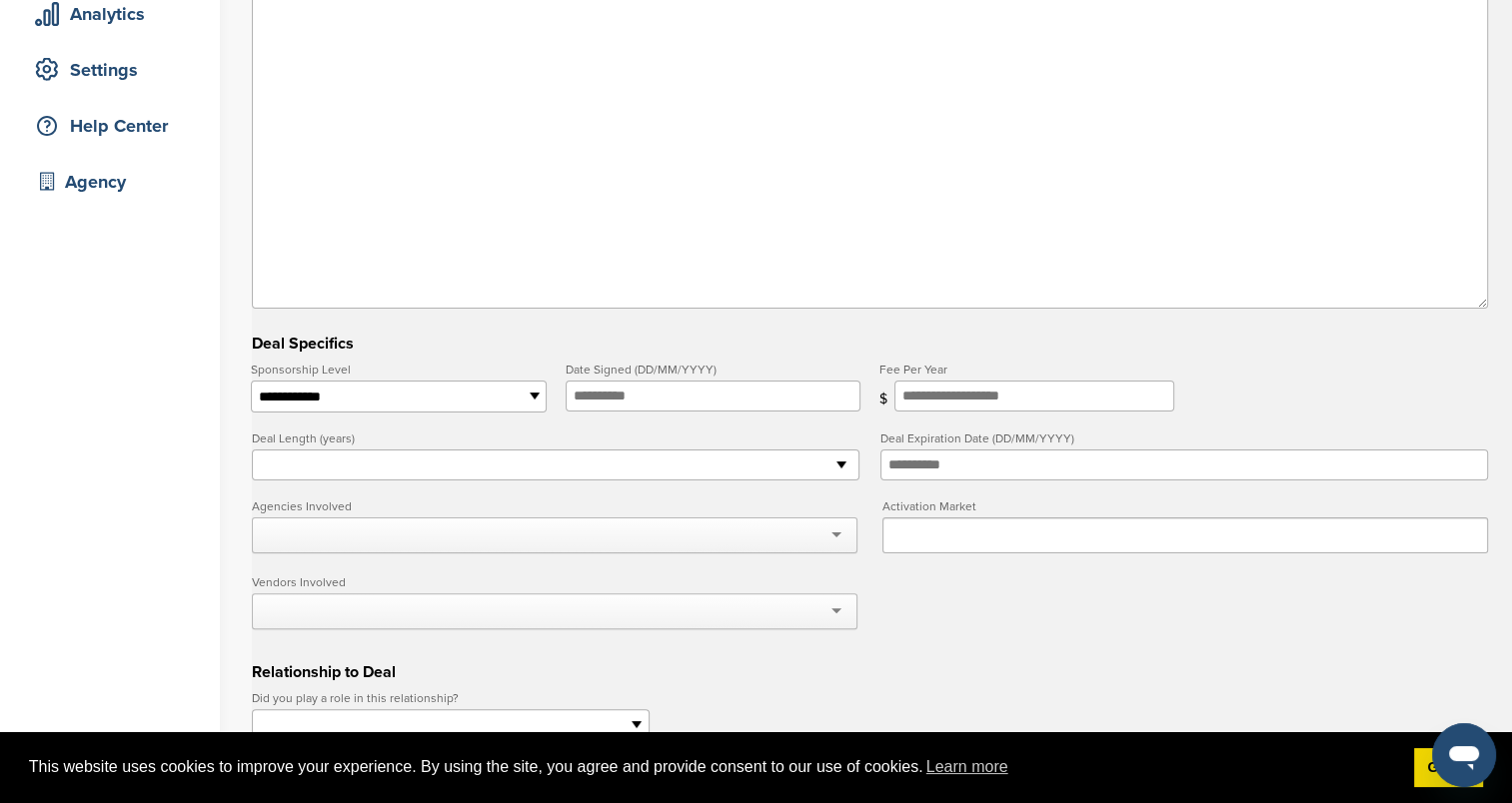 scroll, scrollTop: 499, scrollLeft: 0, axis: vertical 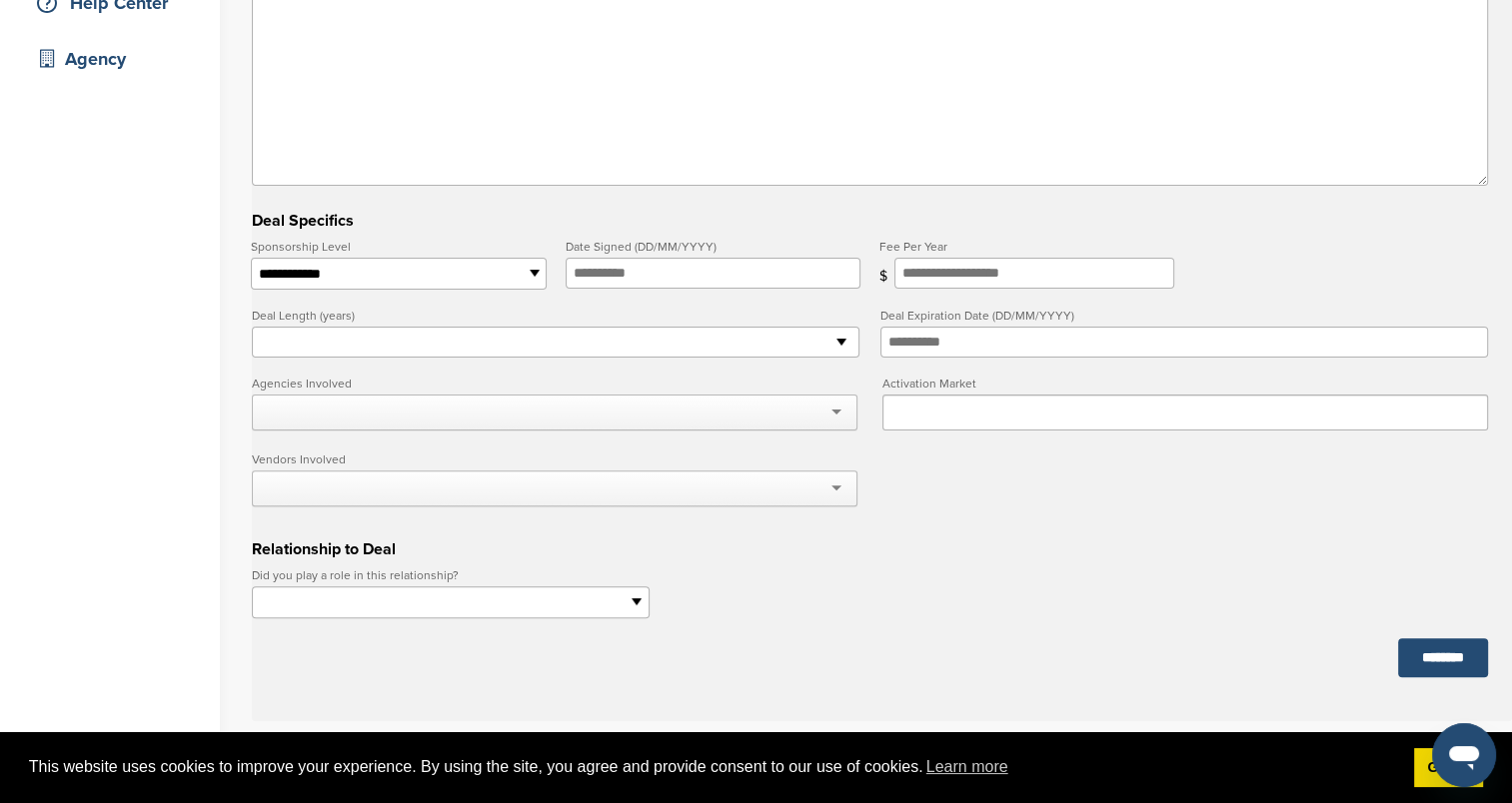 type on "**********" 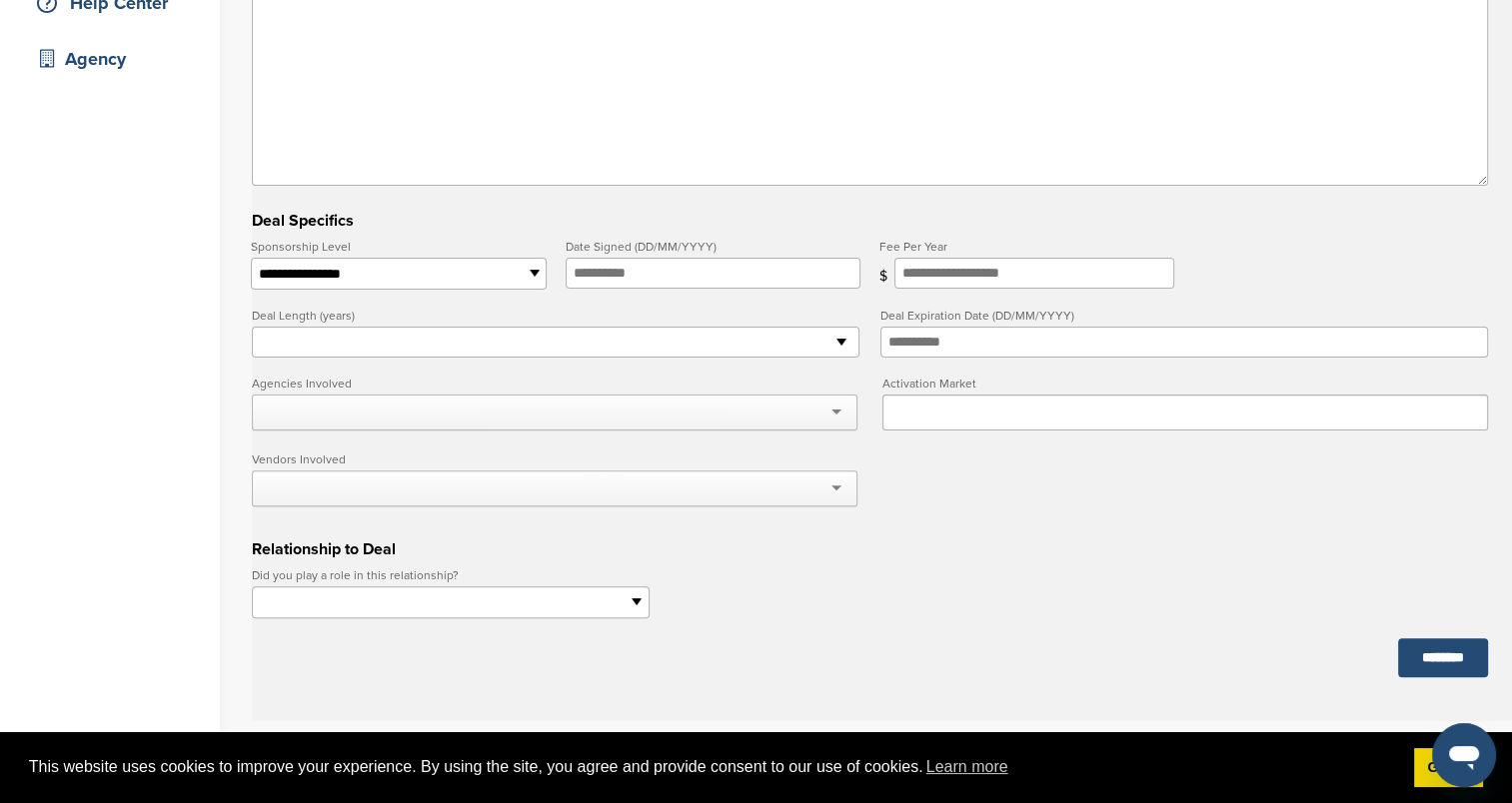click on "**********" at bounding box center (398, 274) 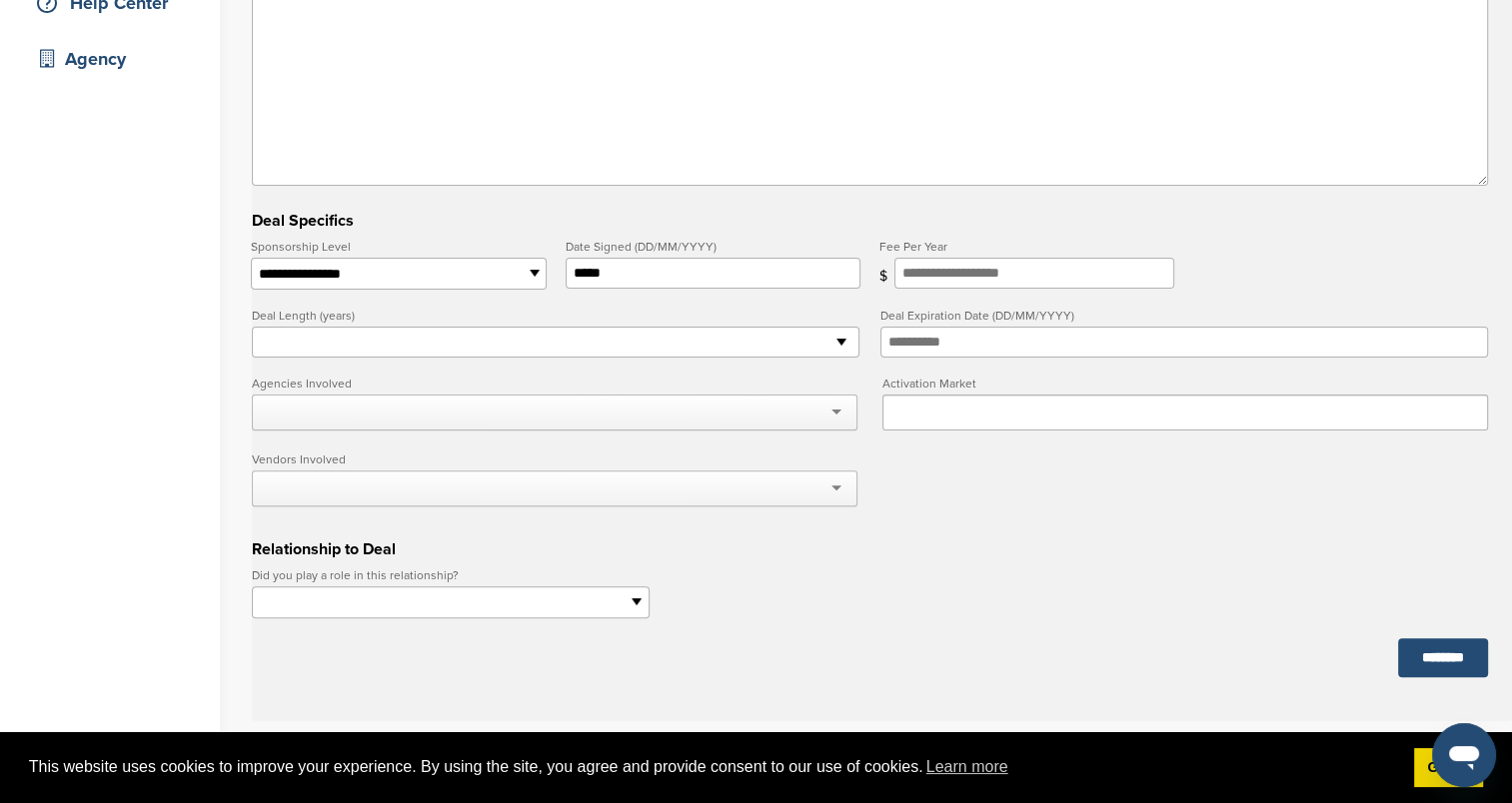 type on "**********" 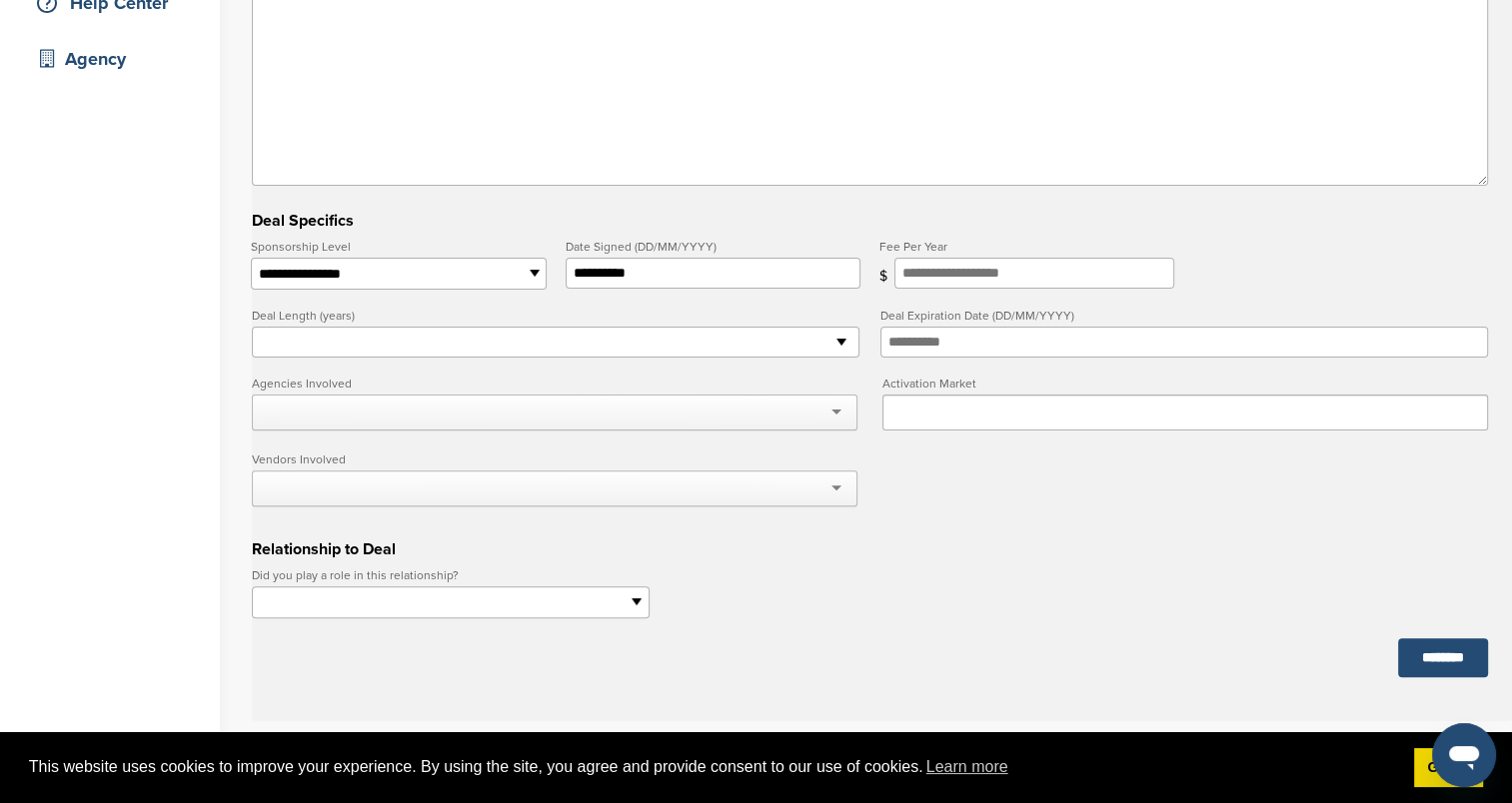 click on "*
*
*
*
*
*
*
*
*
**
**
**
**
**
**
**
**
**
**
**
**
**
**
**
**
**
**
**
**
**
**
**
**
**
**
**
**
**
**
**
**
**
**
**
**
**
**
**
**
**
**
**
**
**
**
**
**
**
**
**
**
**
**
**
**
**
**
**
**
**
**
**
**
**
**
**
**
**
**
**
**
**
**
**
**
**
**
**
**
**
**
**
**
**
**
**
**
**
**
***" at bounding box center [556, 343] 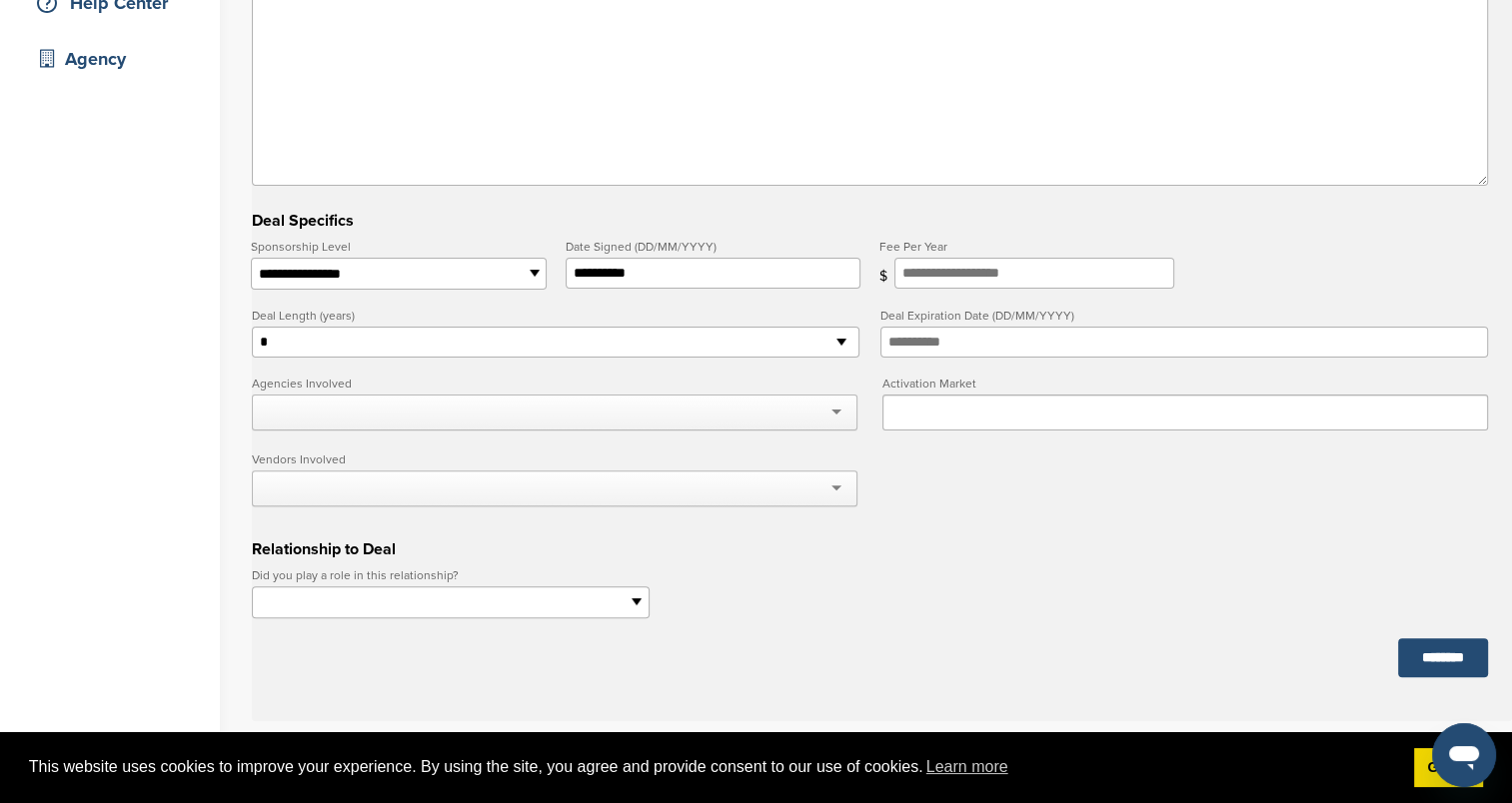 click on "*
*
*
*
*
*
*
*
*
**
**
**
**
**
**
**
**
**
**
**
**
**
**
**
**
**
**
**
**
**
**
**
**
**
**
**
**
**
**
**
**
**
**
**
**
**
**
**
**
**
**
**
**
**
**
**
**
**
**
**
**
**
**
**
**
**
**
**
**
**
**
**
**
**
**
**
**
**
**
**
**
**
**
**
**
**
**
**
**
**
**
**
**
**
**
**
**
**
**
***" at bounding box center (556, 343) 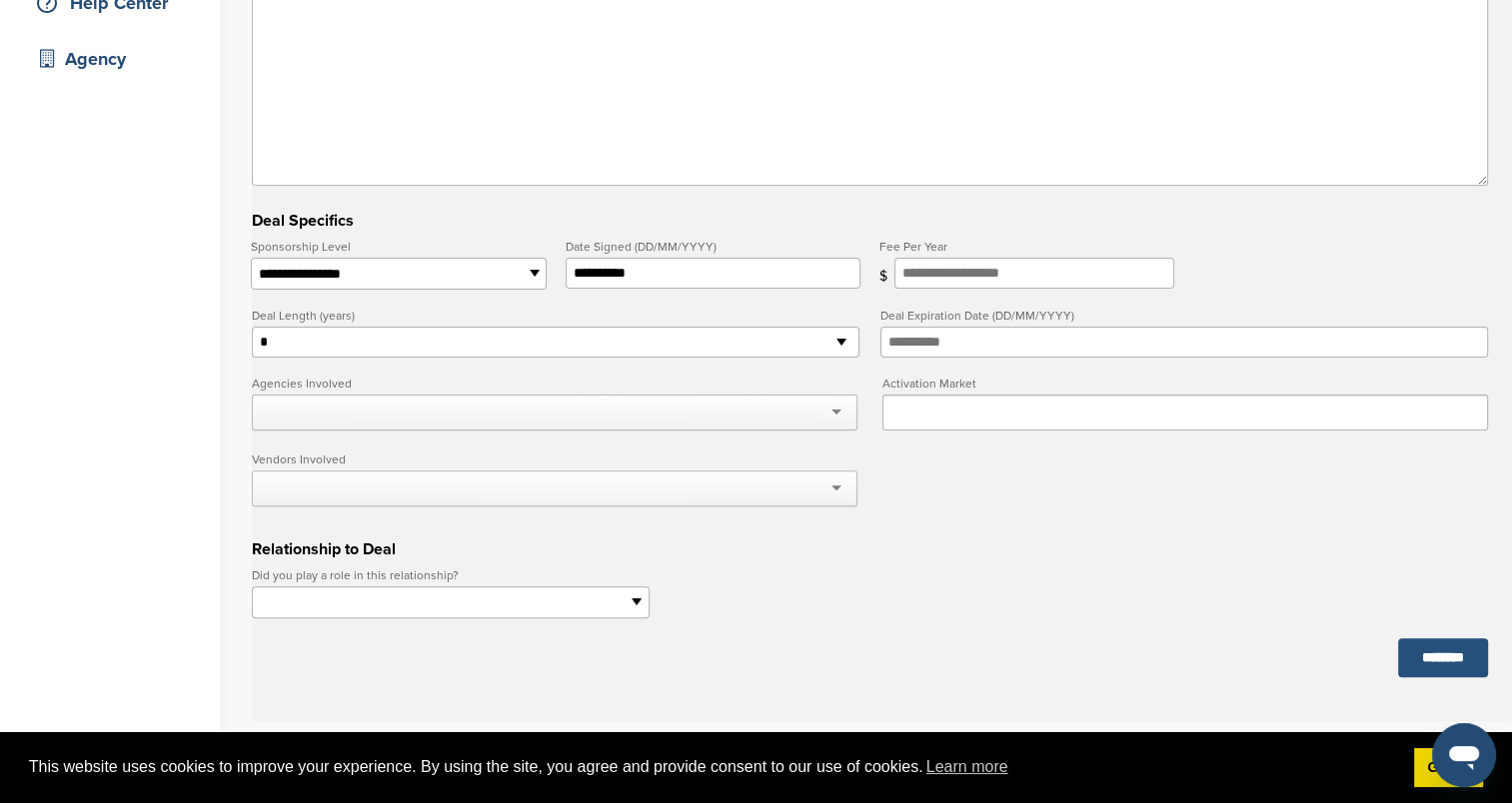 click on "********" at bounding box center (1443, 657) 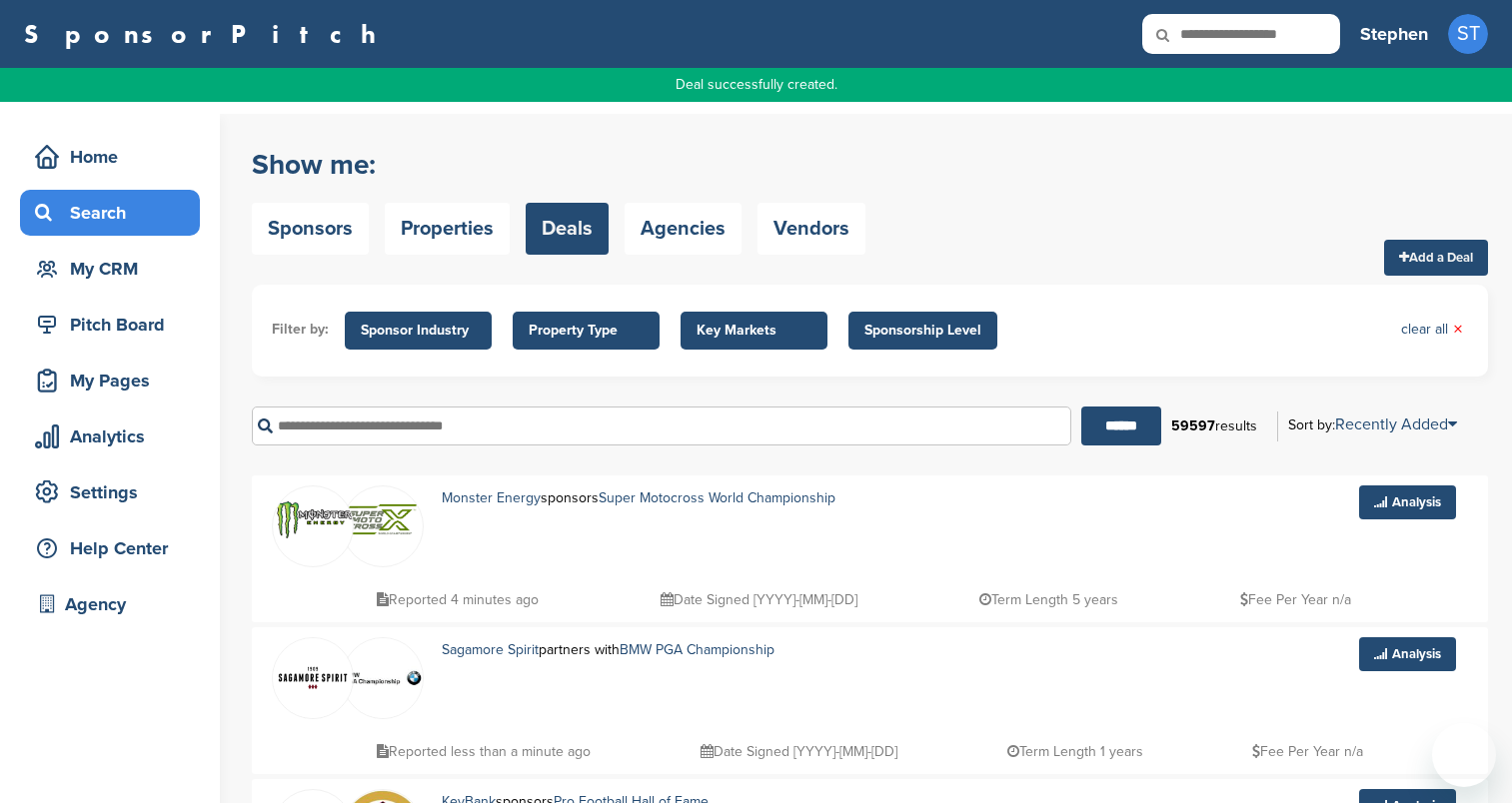 scroll, scrollTop: 0, scrollLeft: 0, axis: both 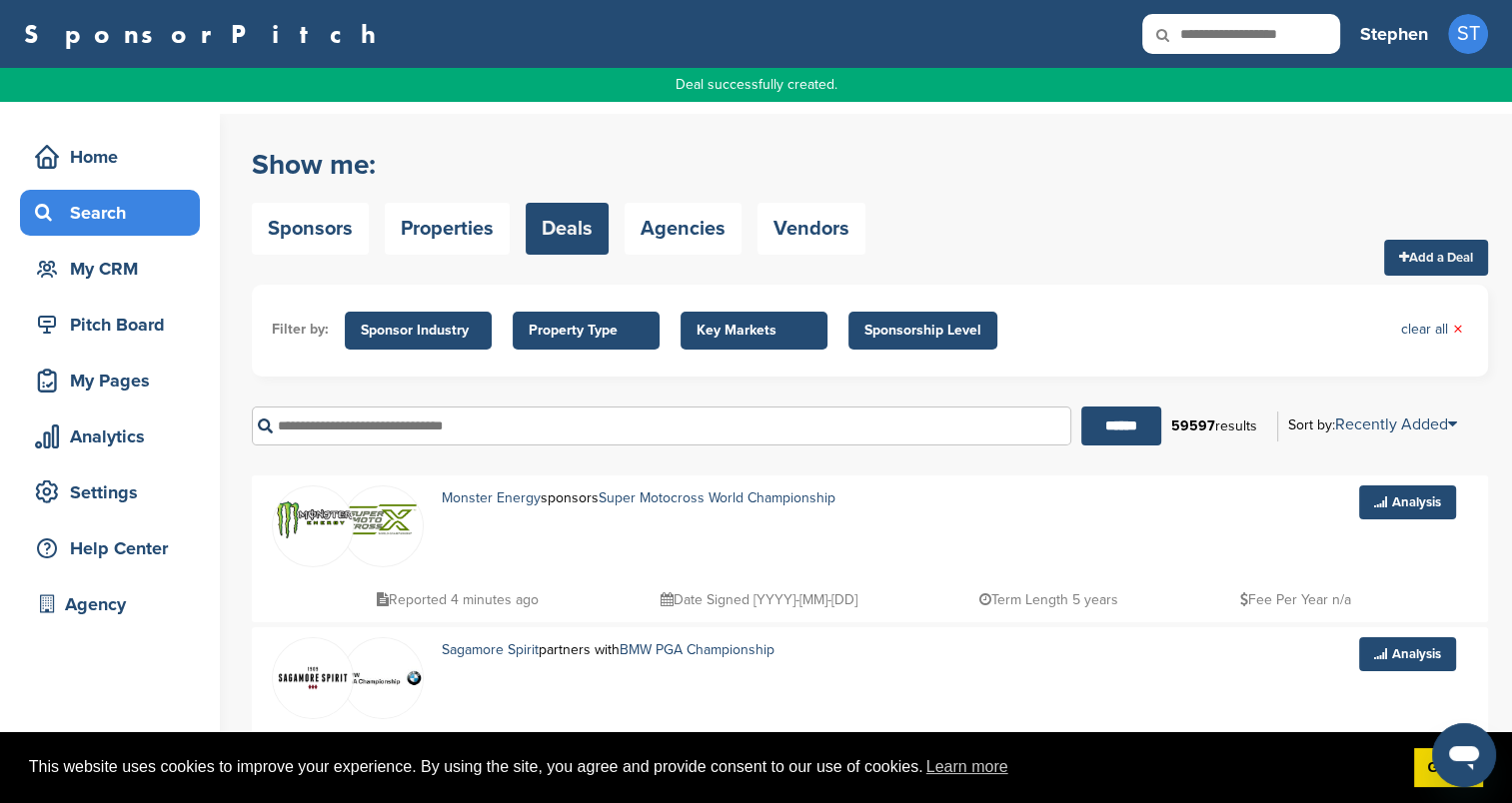 click at bounding box center [1176, 35] 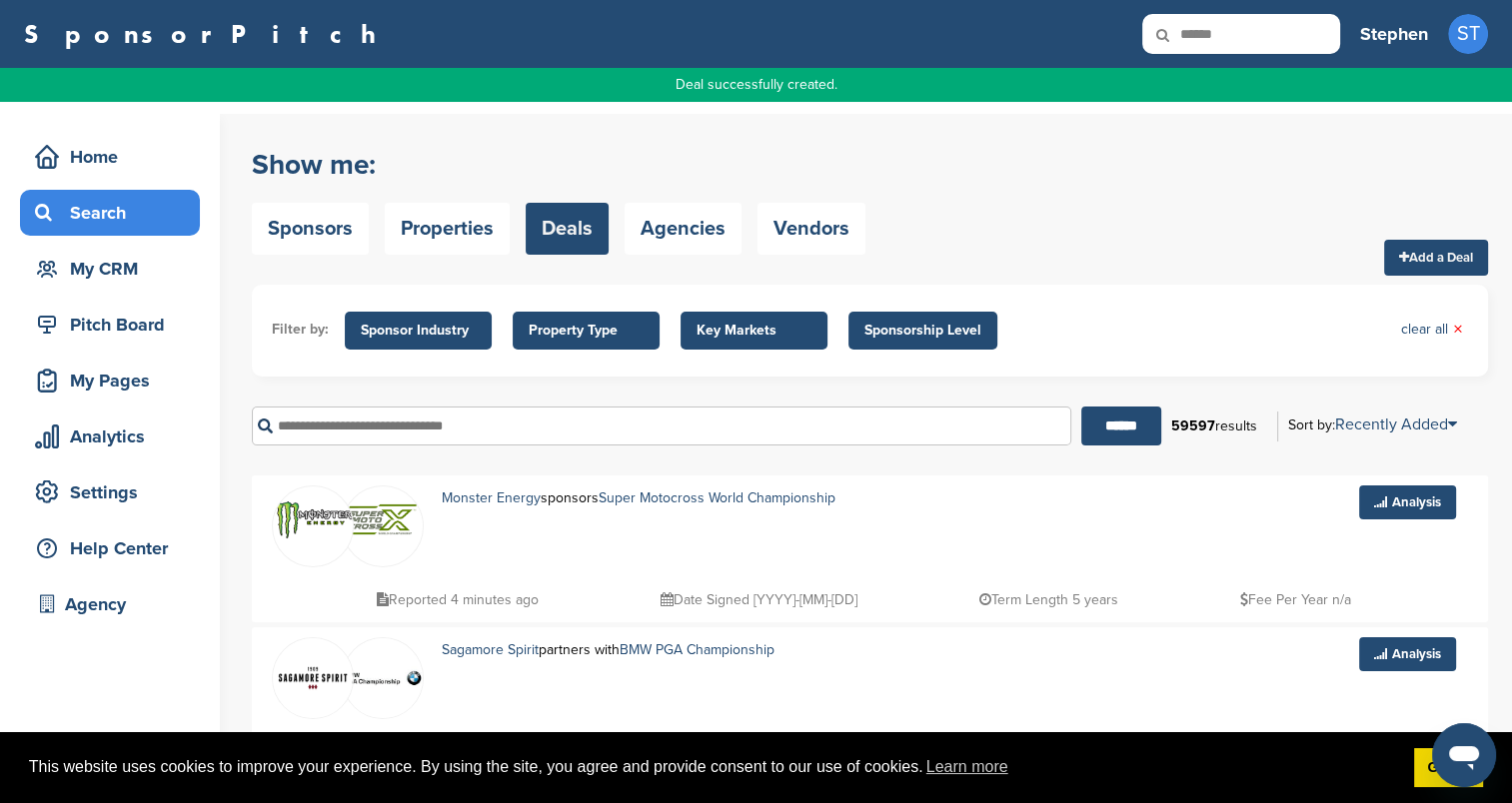 type on "******" 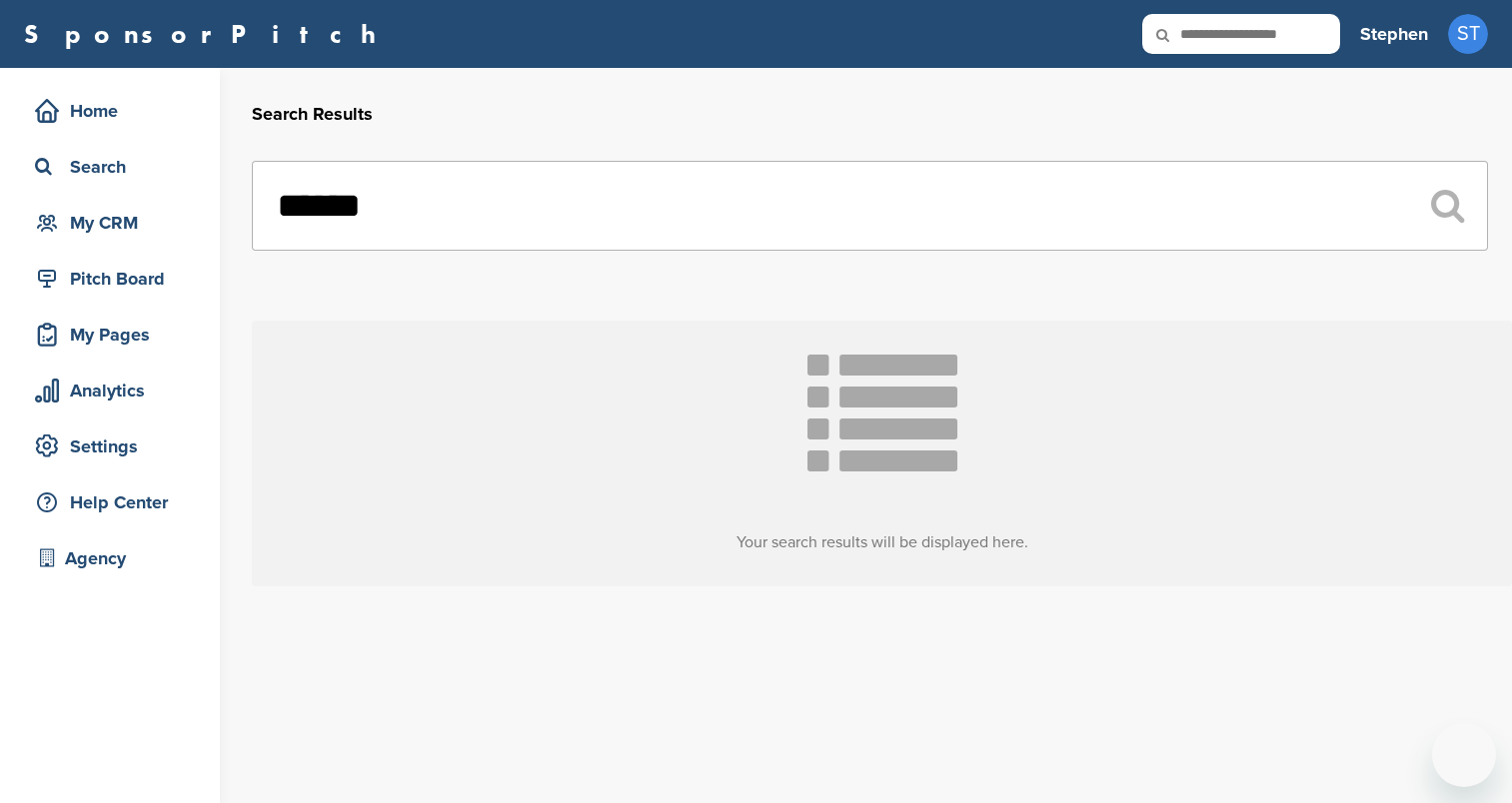 scroll, scrollTop: 0, scrollLeft: 0, axis: both 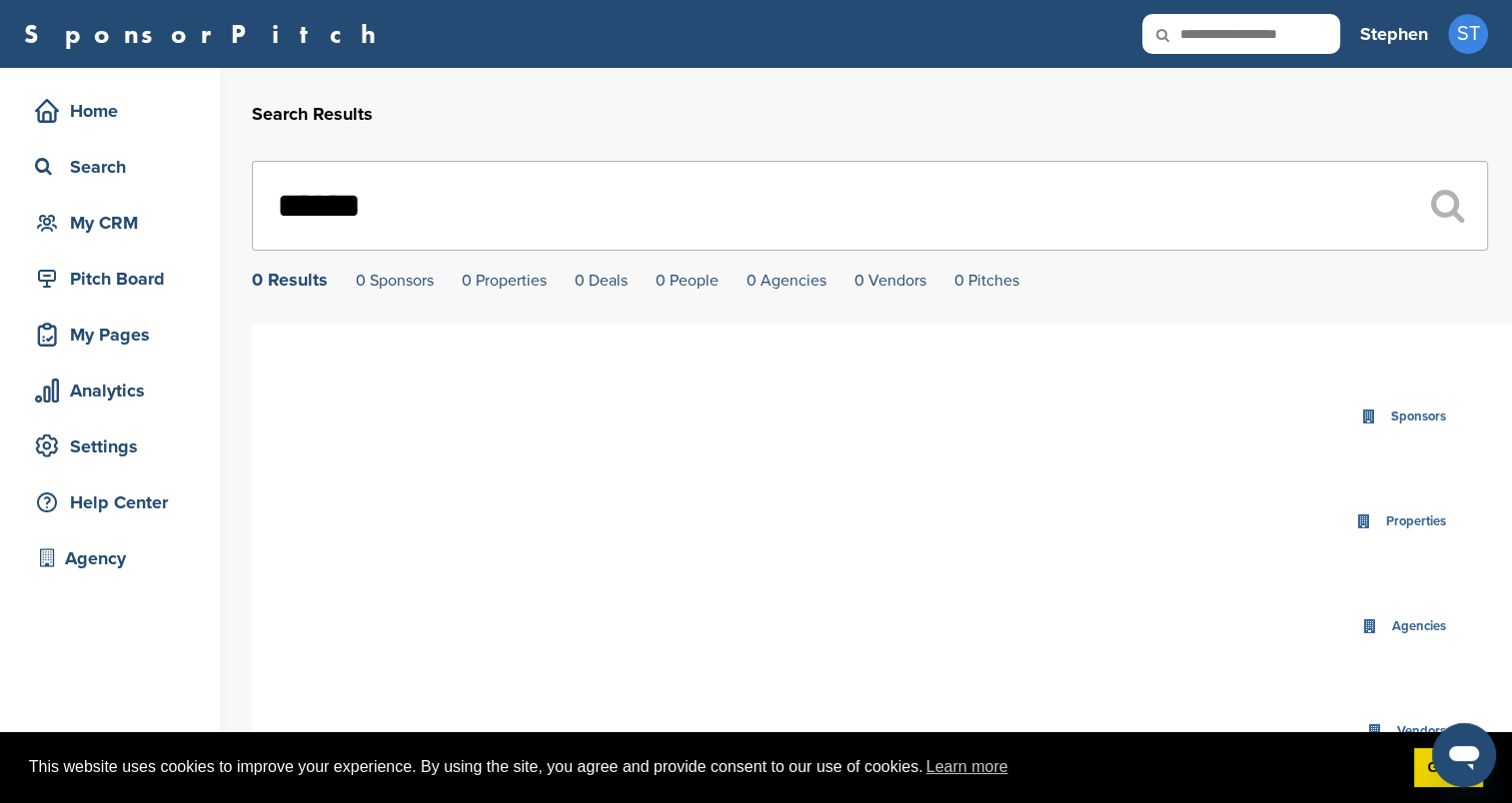 click on "******" at bounding box center (869, 206) 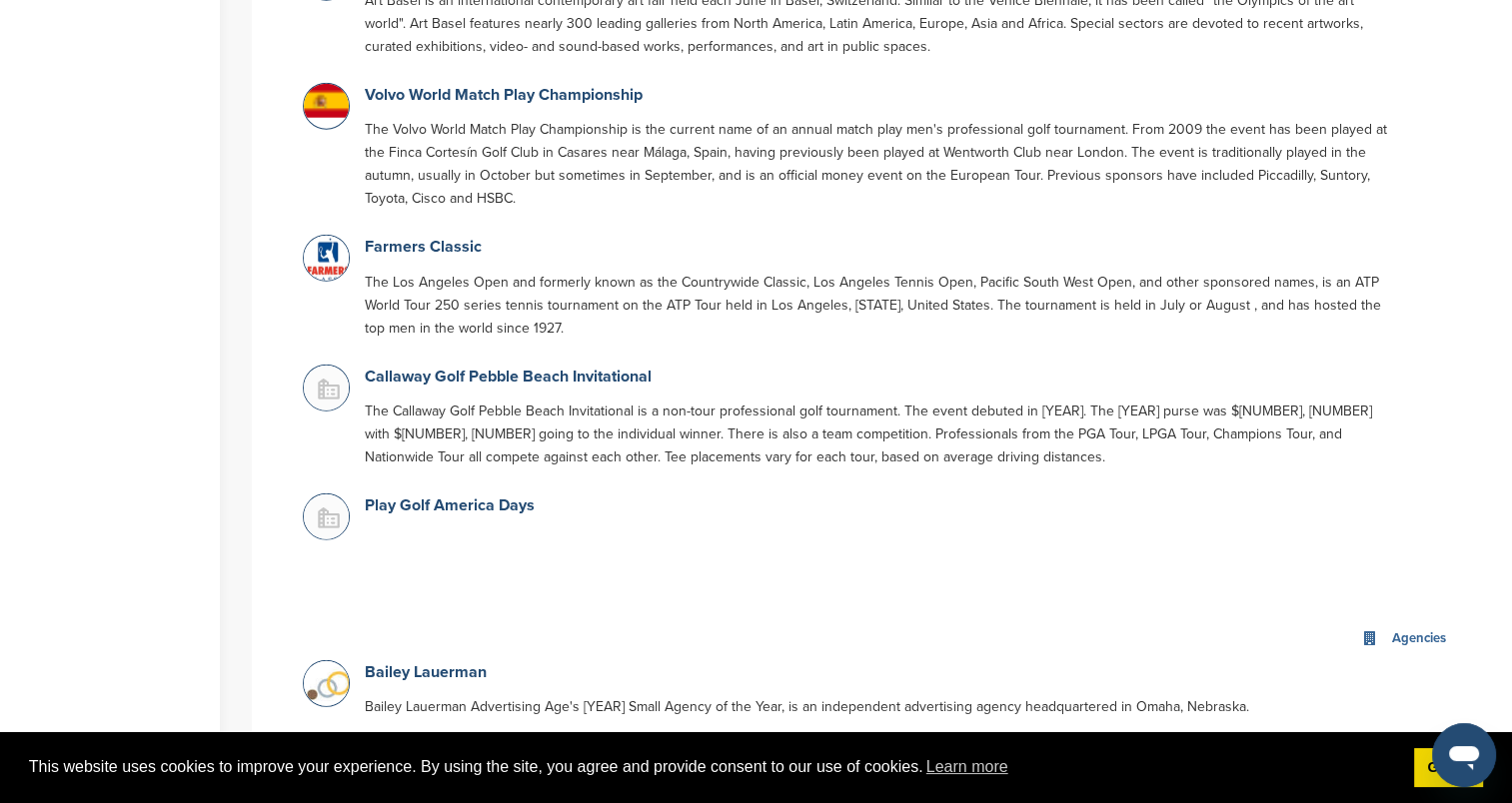 scroll, scrollTop: 5194, scrollLeft: 0, axis: vertical 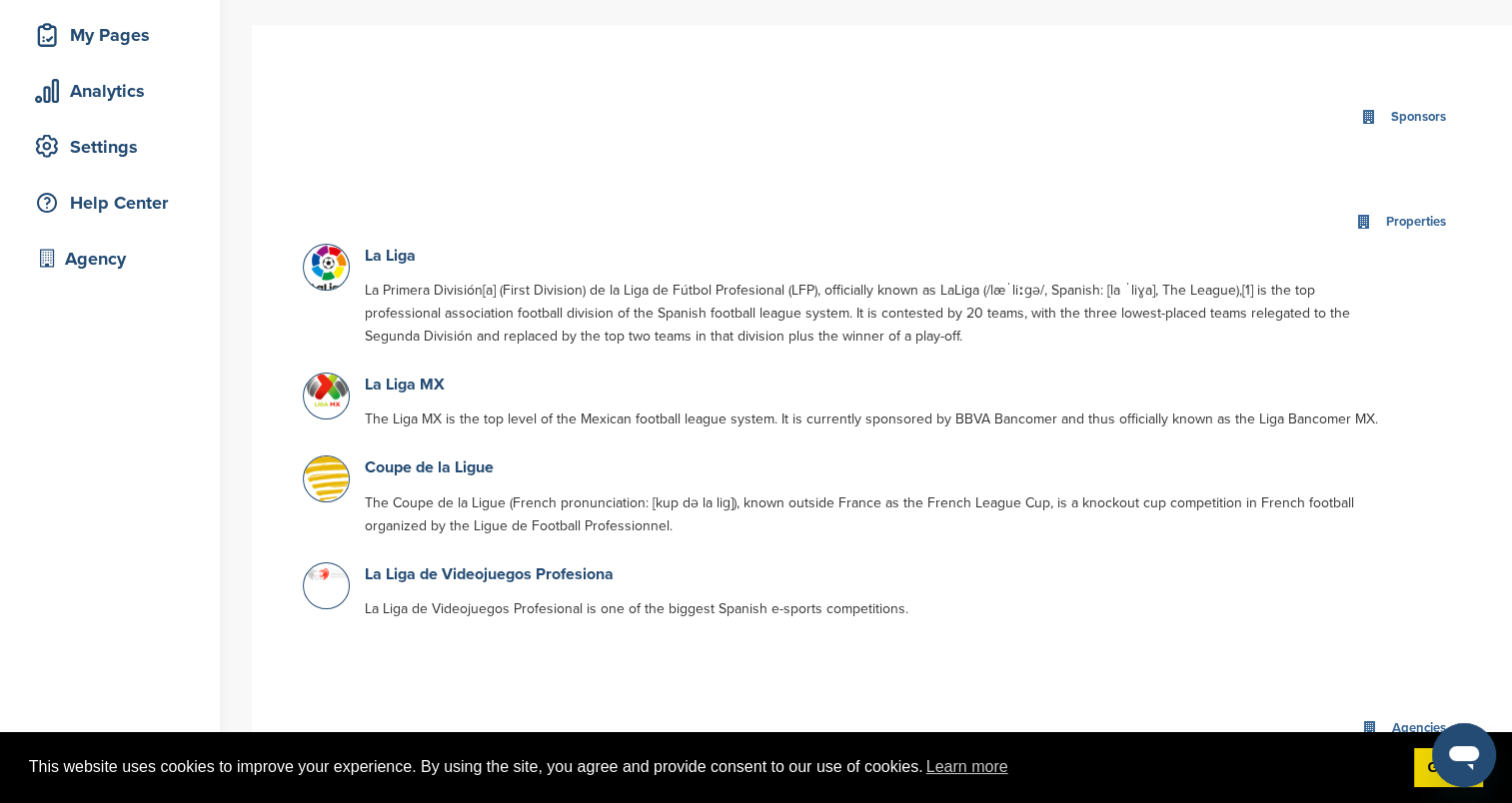 type on "******" 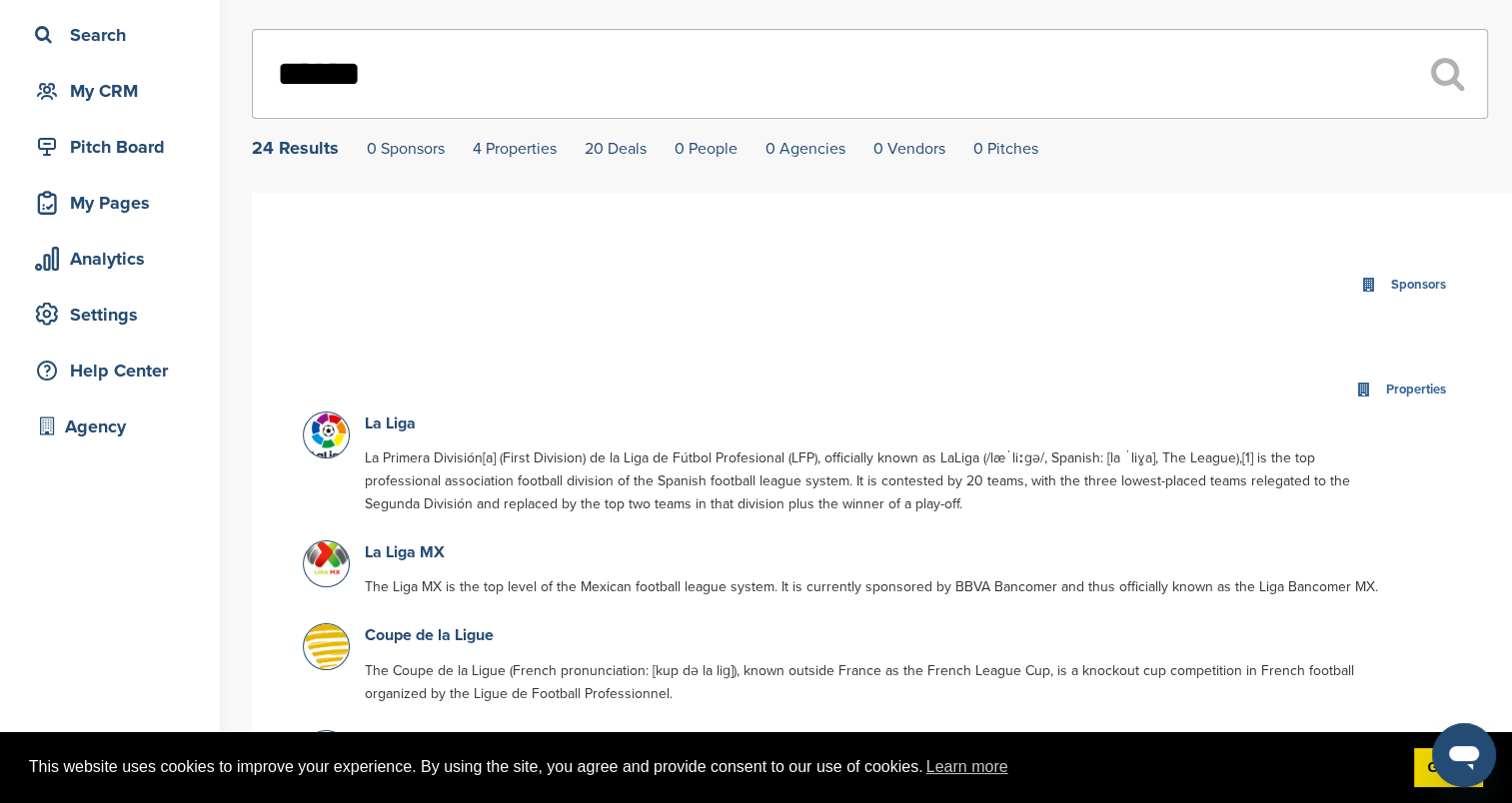 scroll, scrollTop: 0, scrollLeft: 0, axis: both 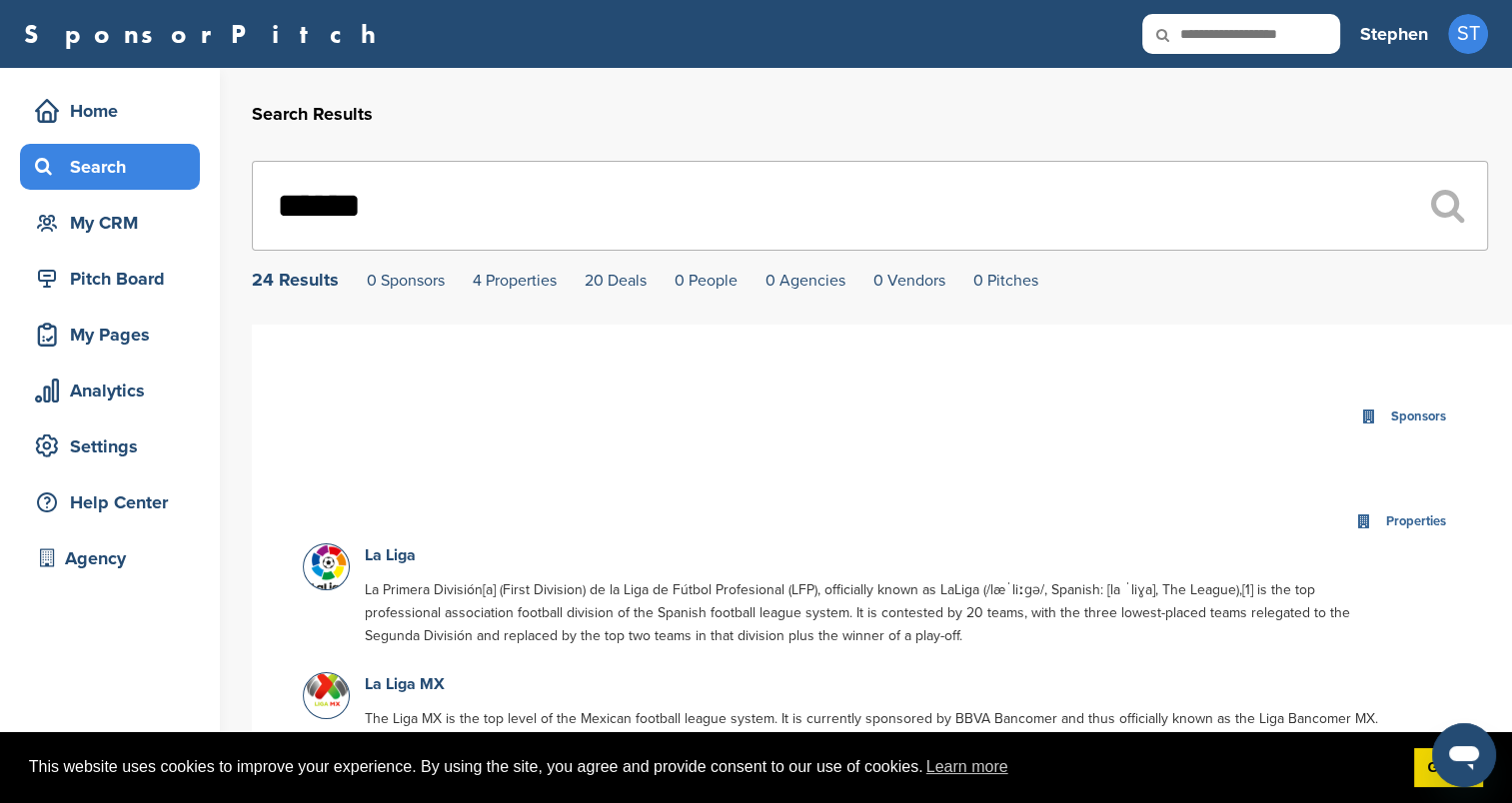 click on "Search" at bounding box center [115, 167] 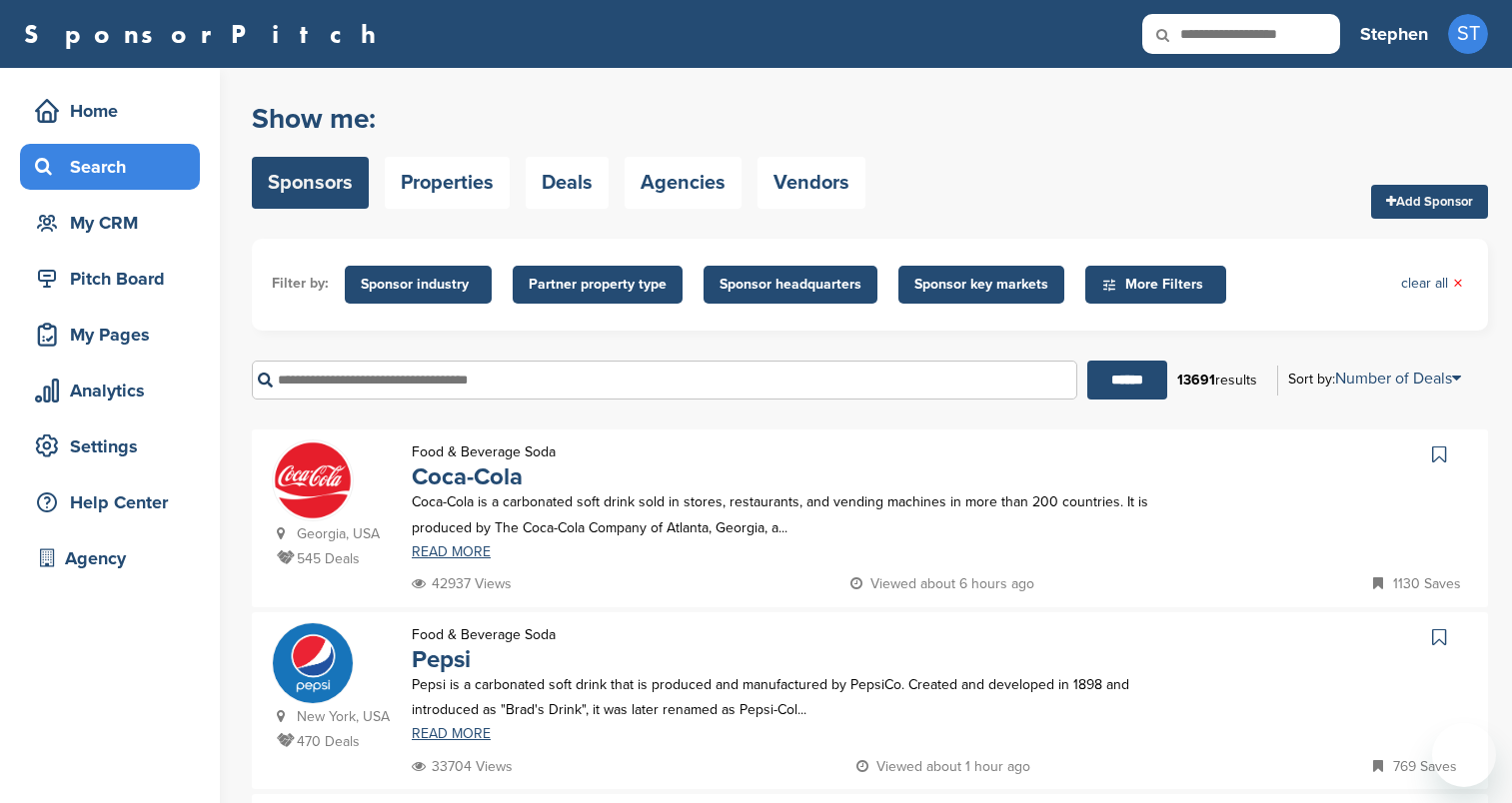 scroll, scrollTop: 0, scrollLeft: 0, axis: both 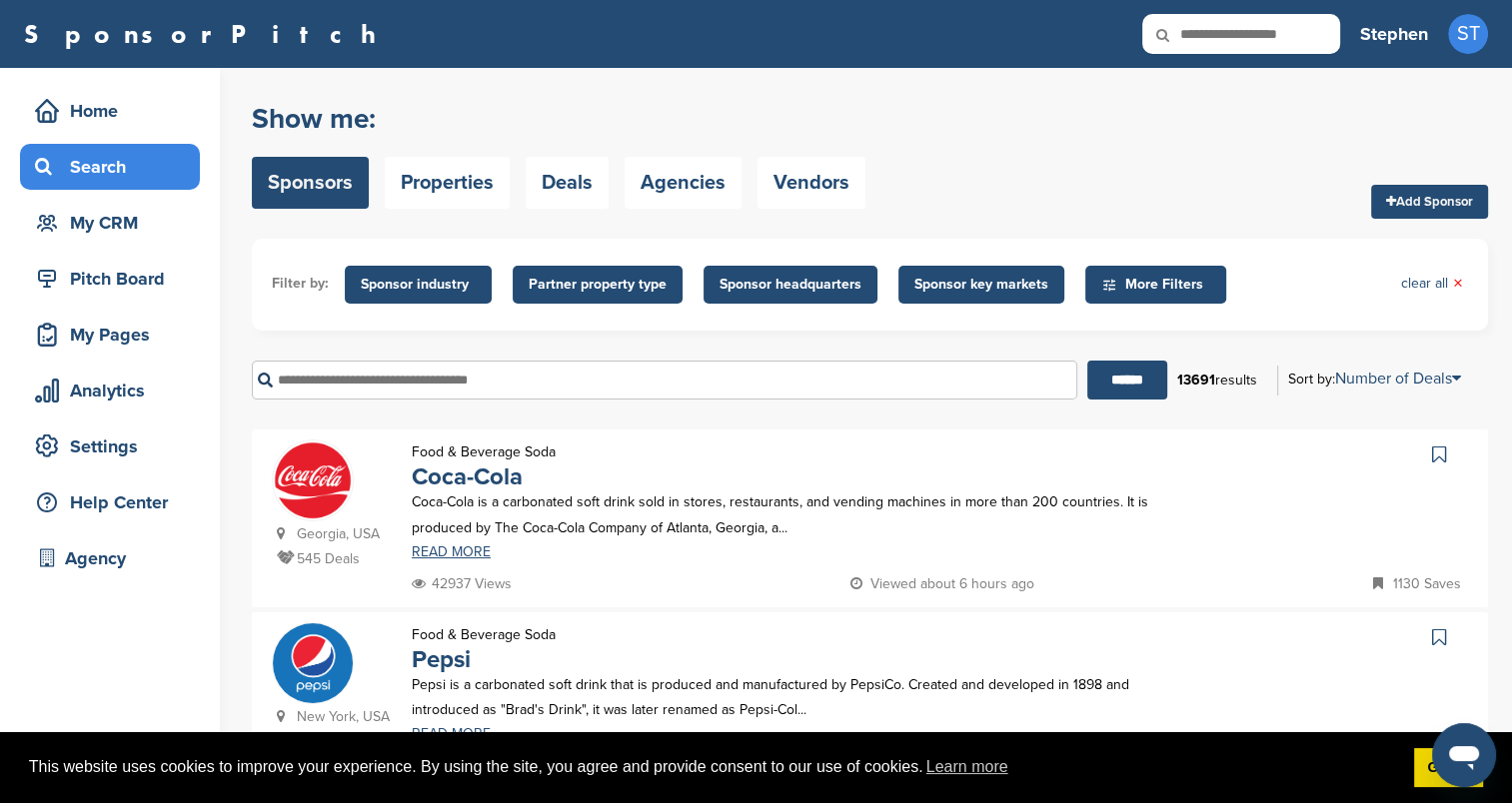 click on "Add Sponsor" at bounding box center [1429, 202] 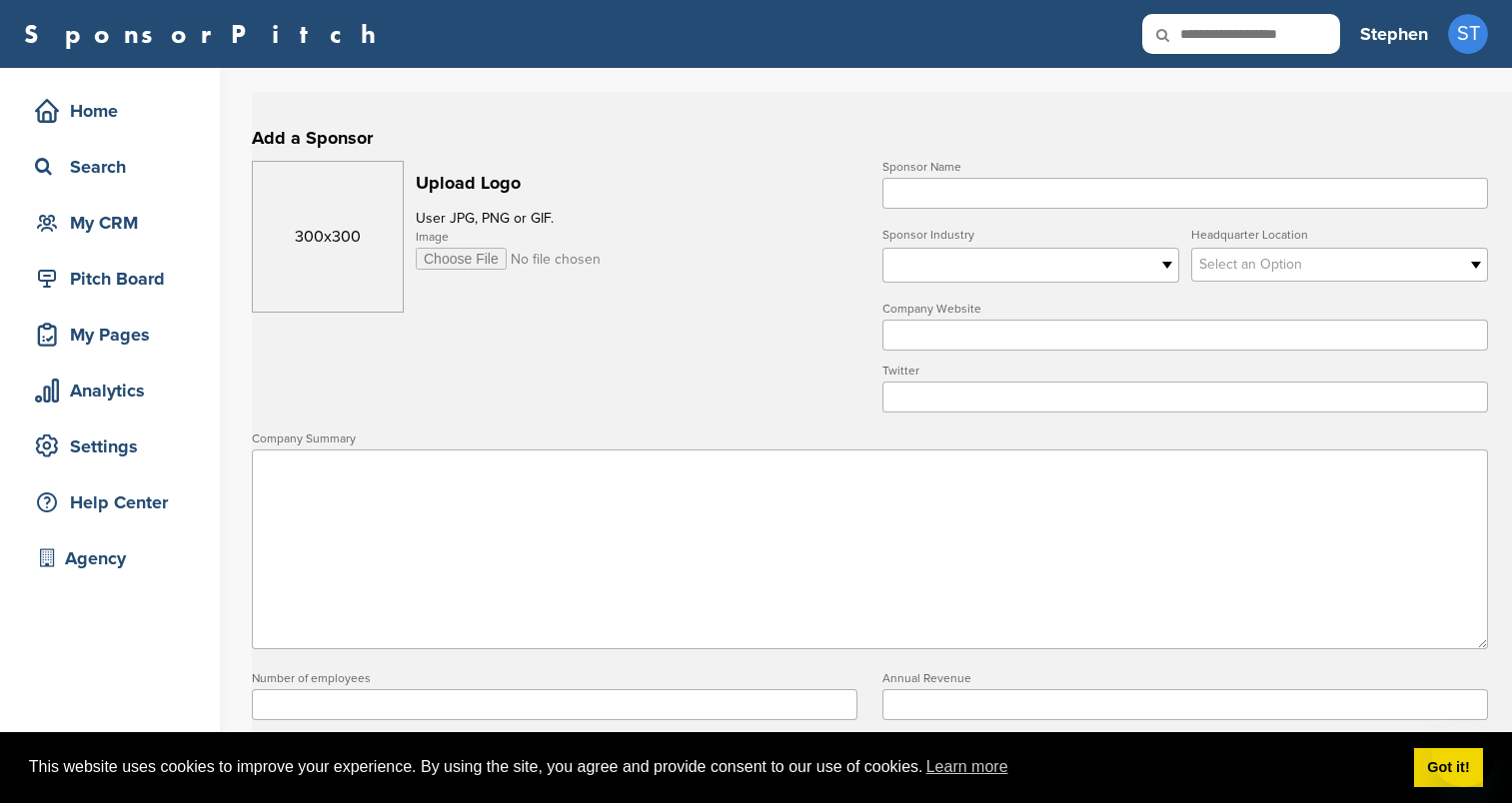 scroll, scrollTop: 0, scrollLeft: 0, axis: both 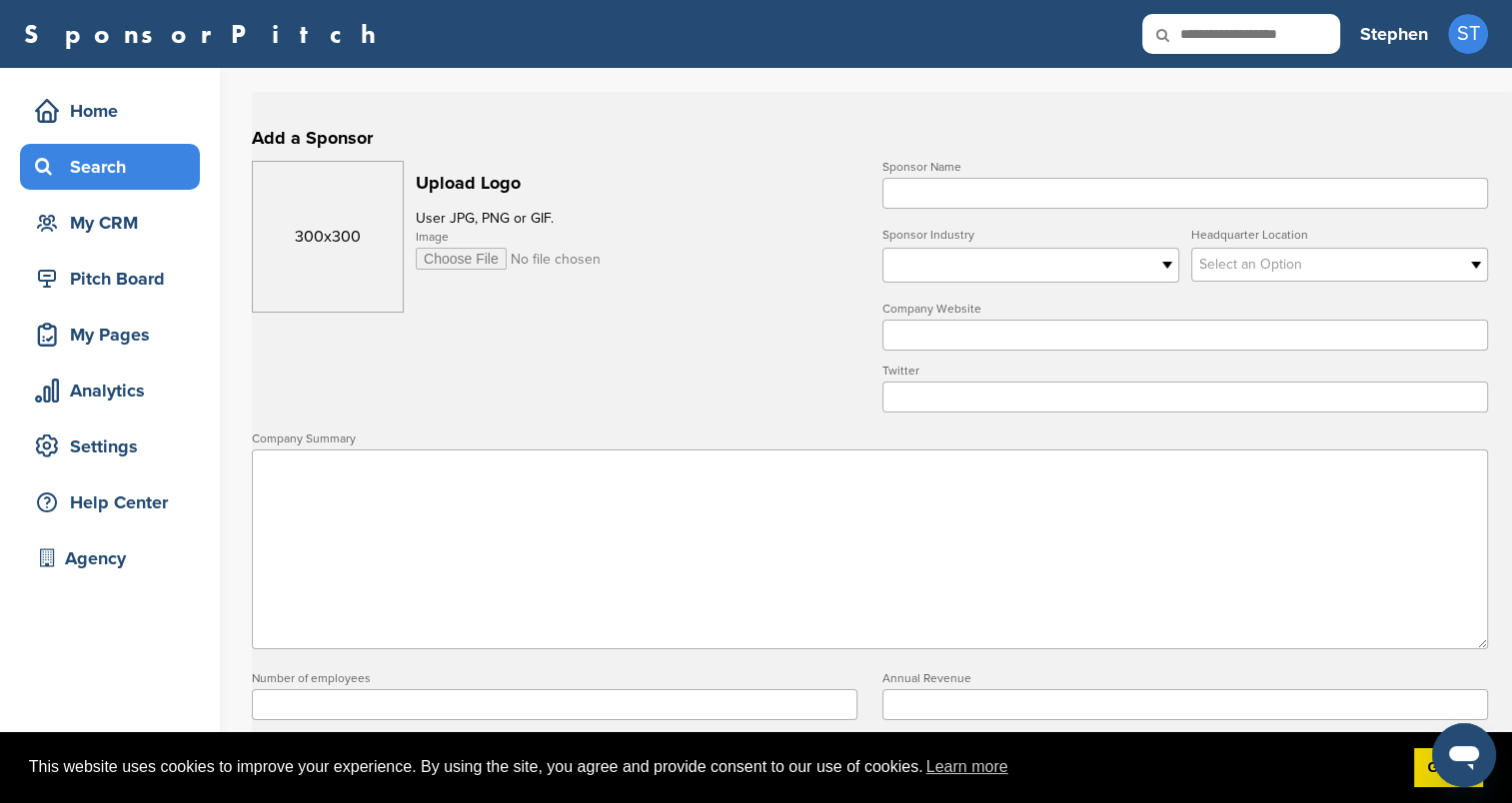 click on "Search" at bounding box center (115, 167) 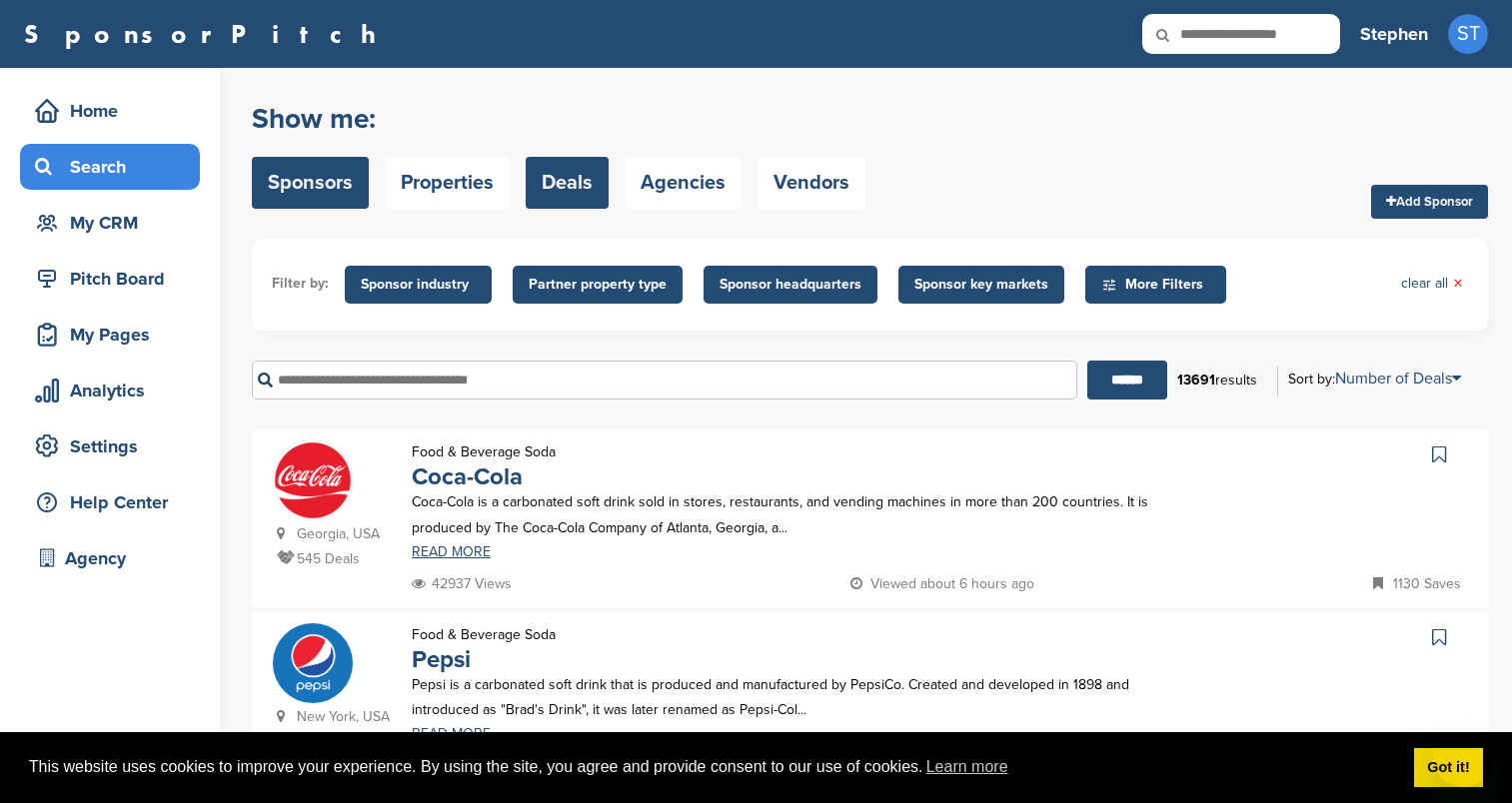 scroll, scrollTop: 0, scrollLeft: 0, axis: both 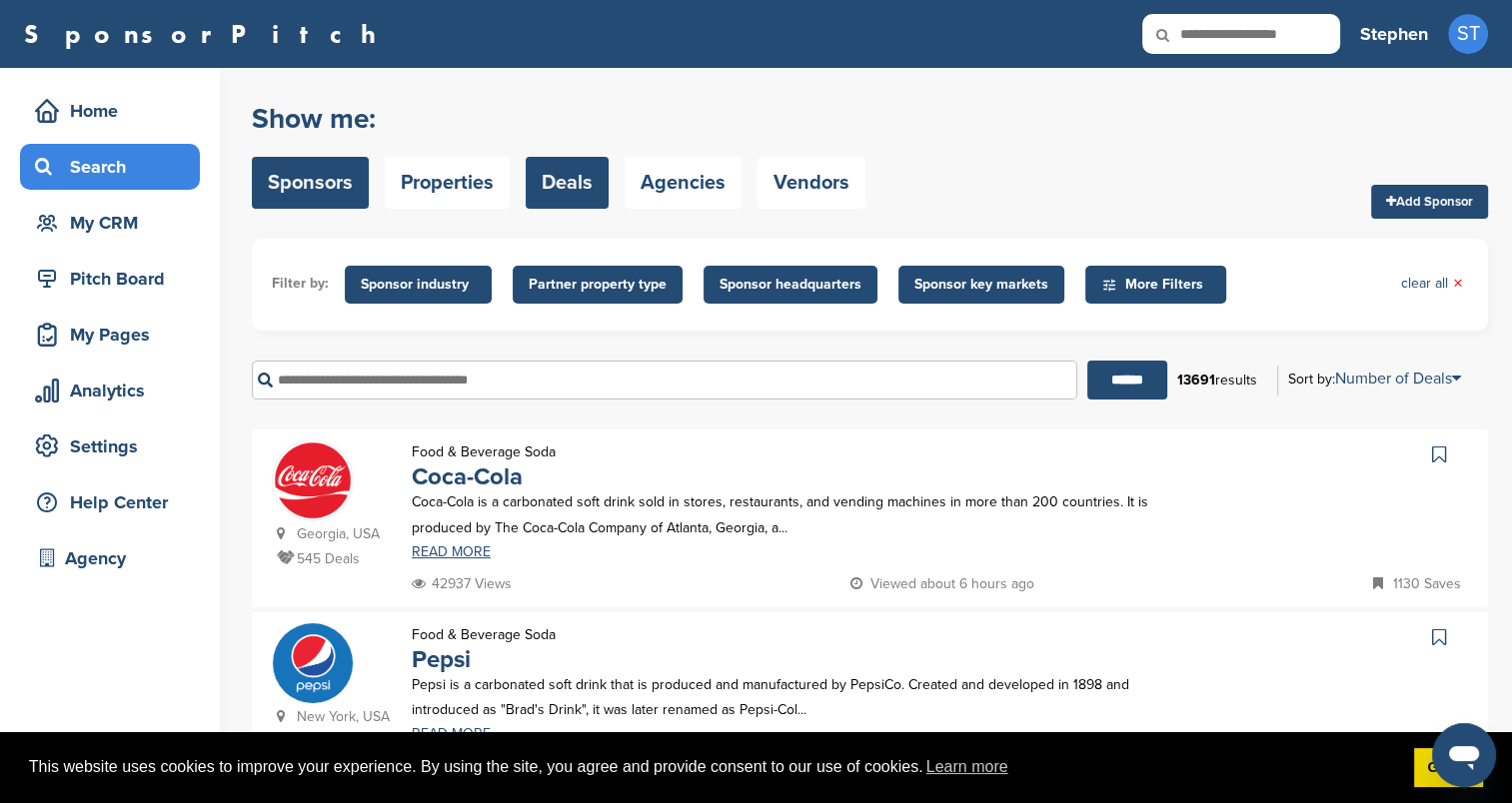 click on "Deals" at bounding box center (567, 183) 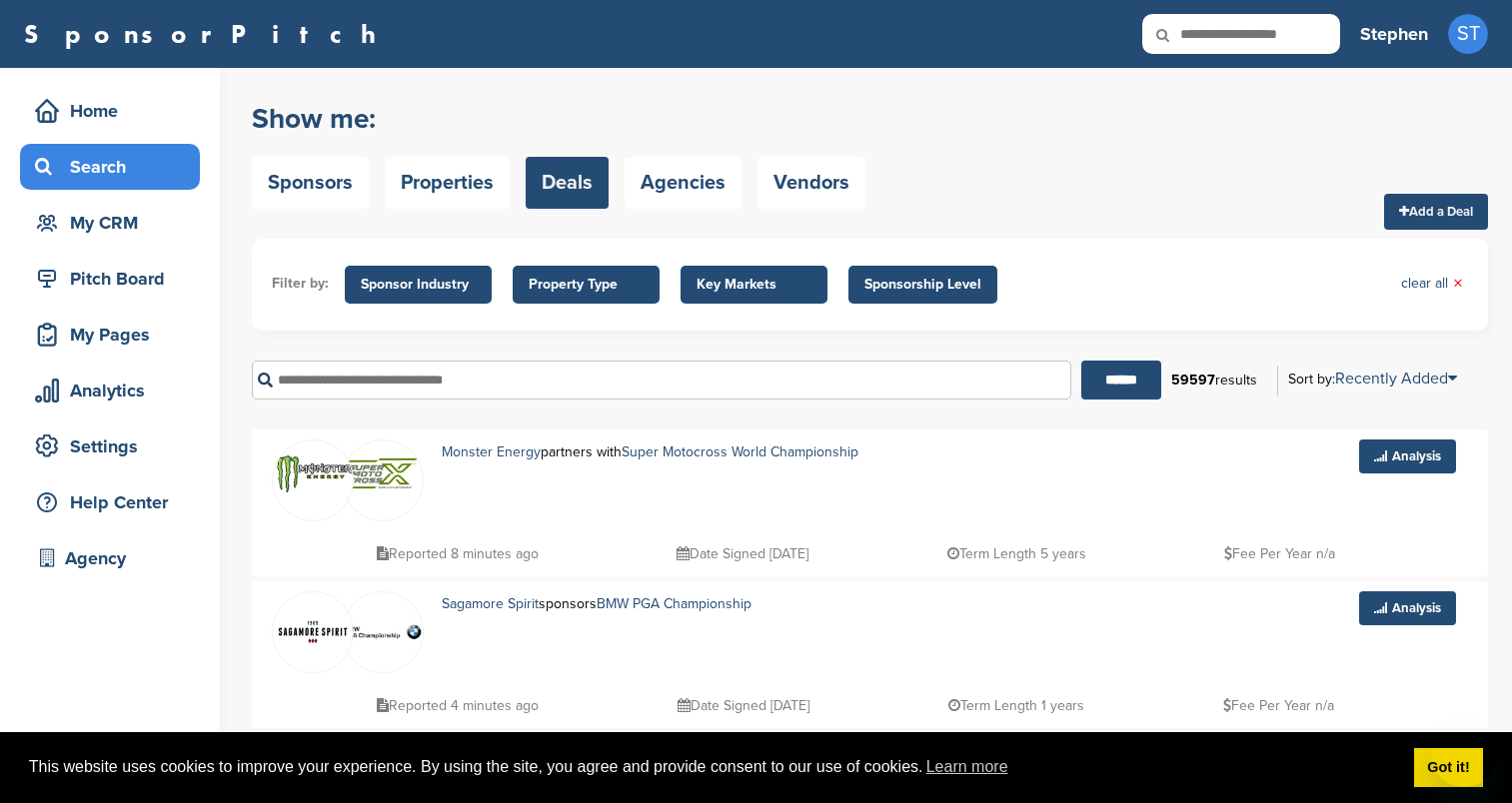 scroll, scrollTop: 0, scrollLeft: 0, axis: both 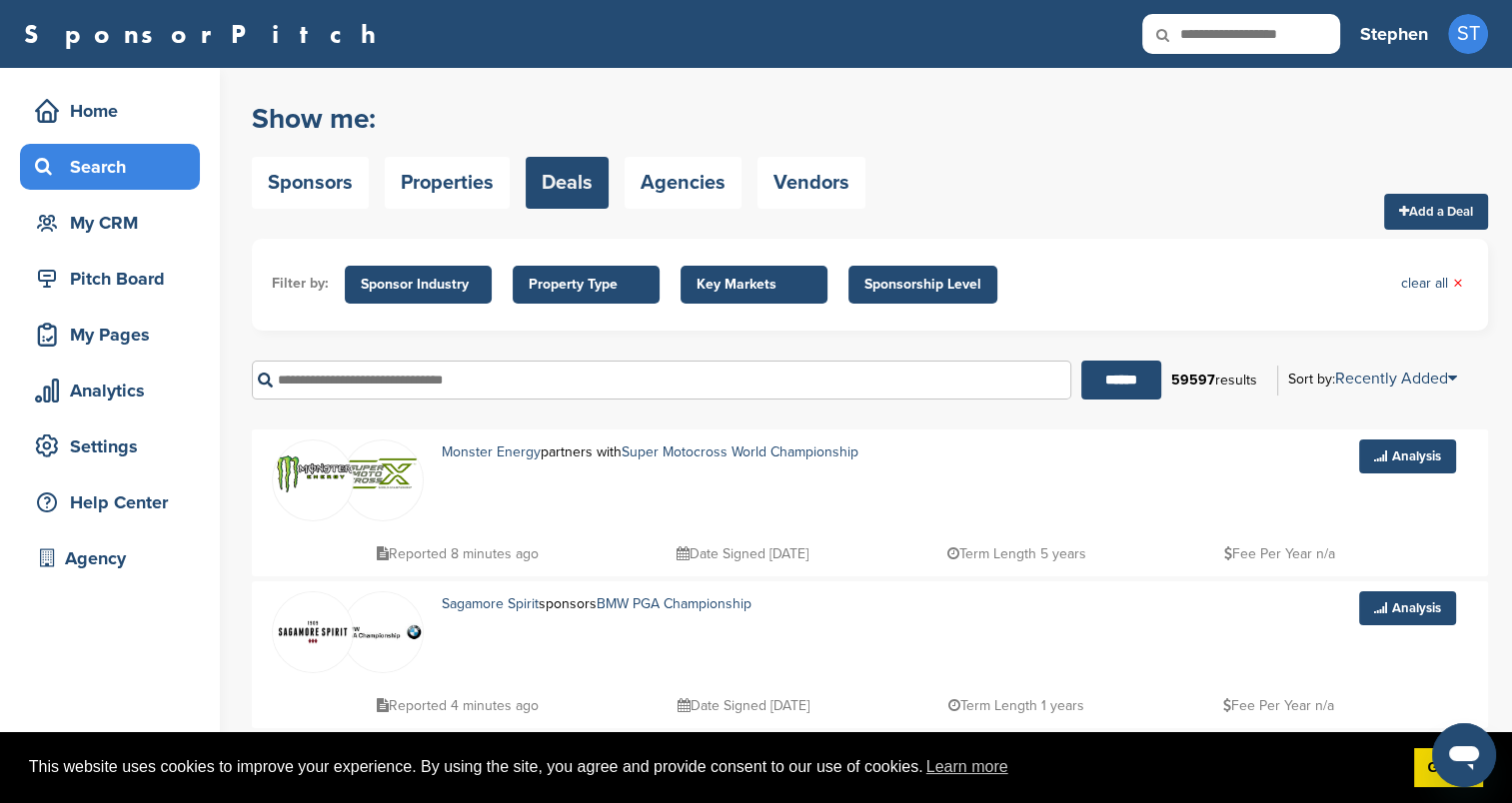drag, startPoint x: 0, startPoint y: 0, endPoint x: 1417, endPoint y: 220, distance: 1433.9766 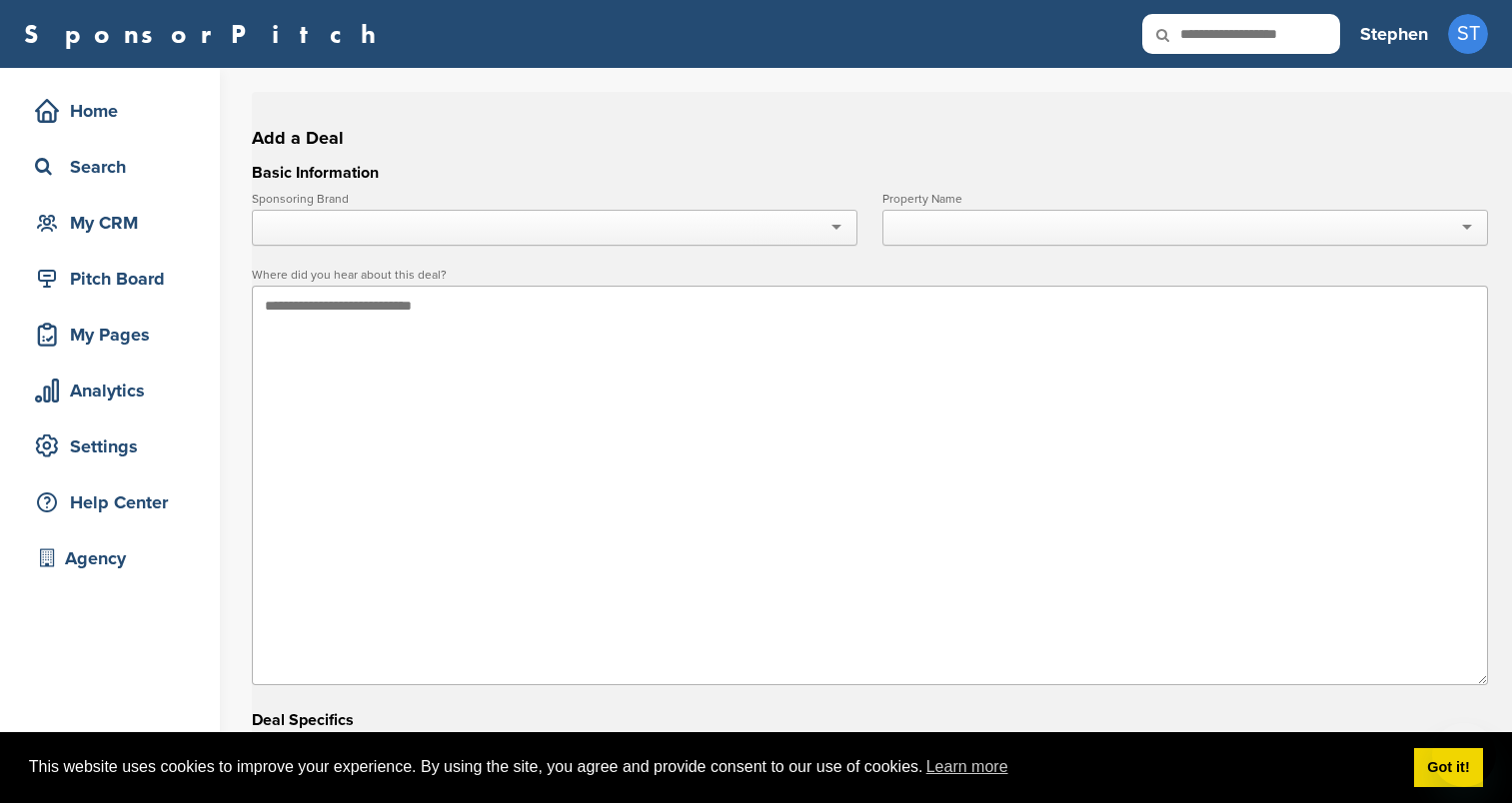 scroll, scrollTop: 0, scrollLeft: 0, axis: both 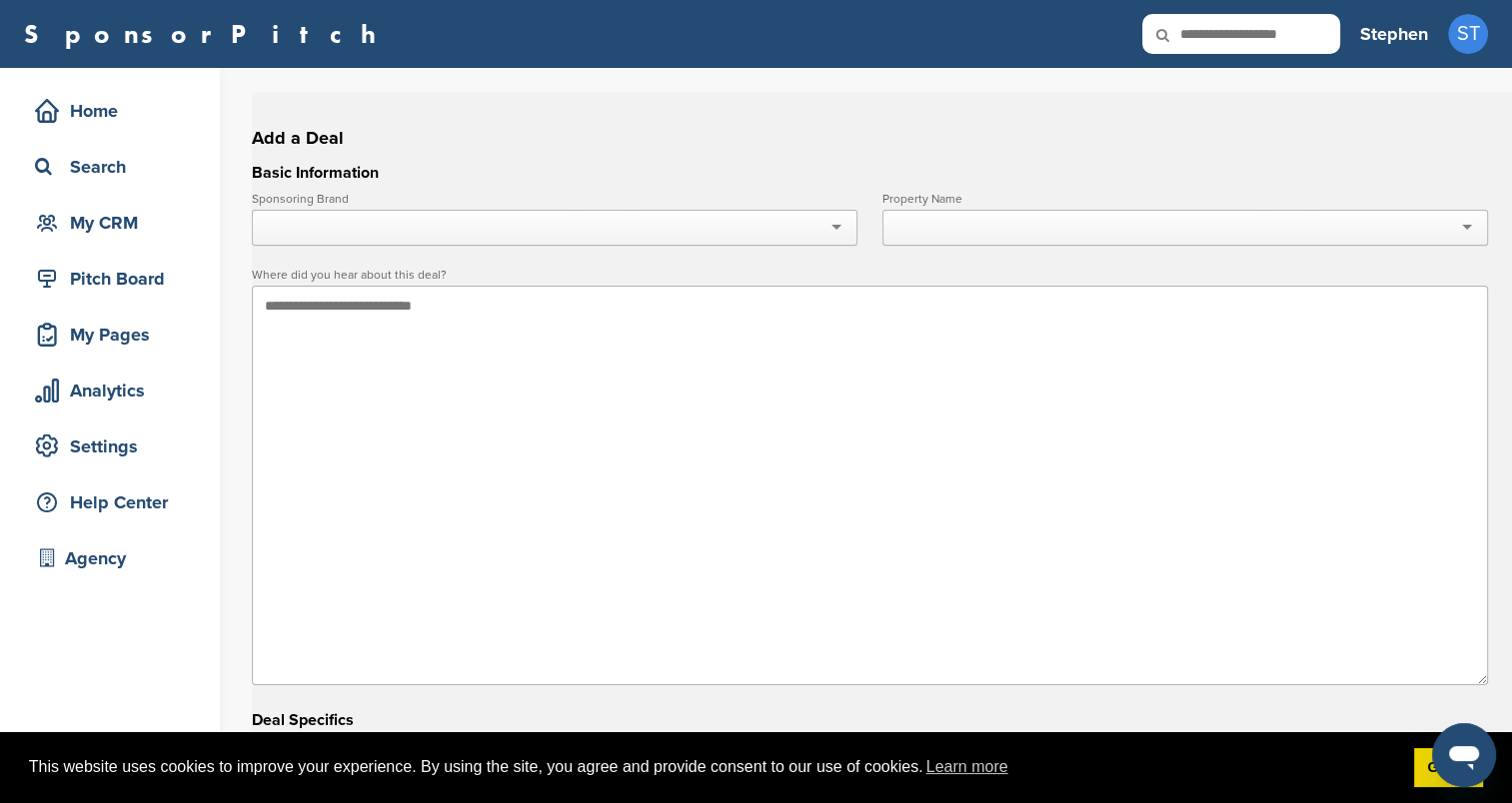 click at bounding box center [555, 228] 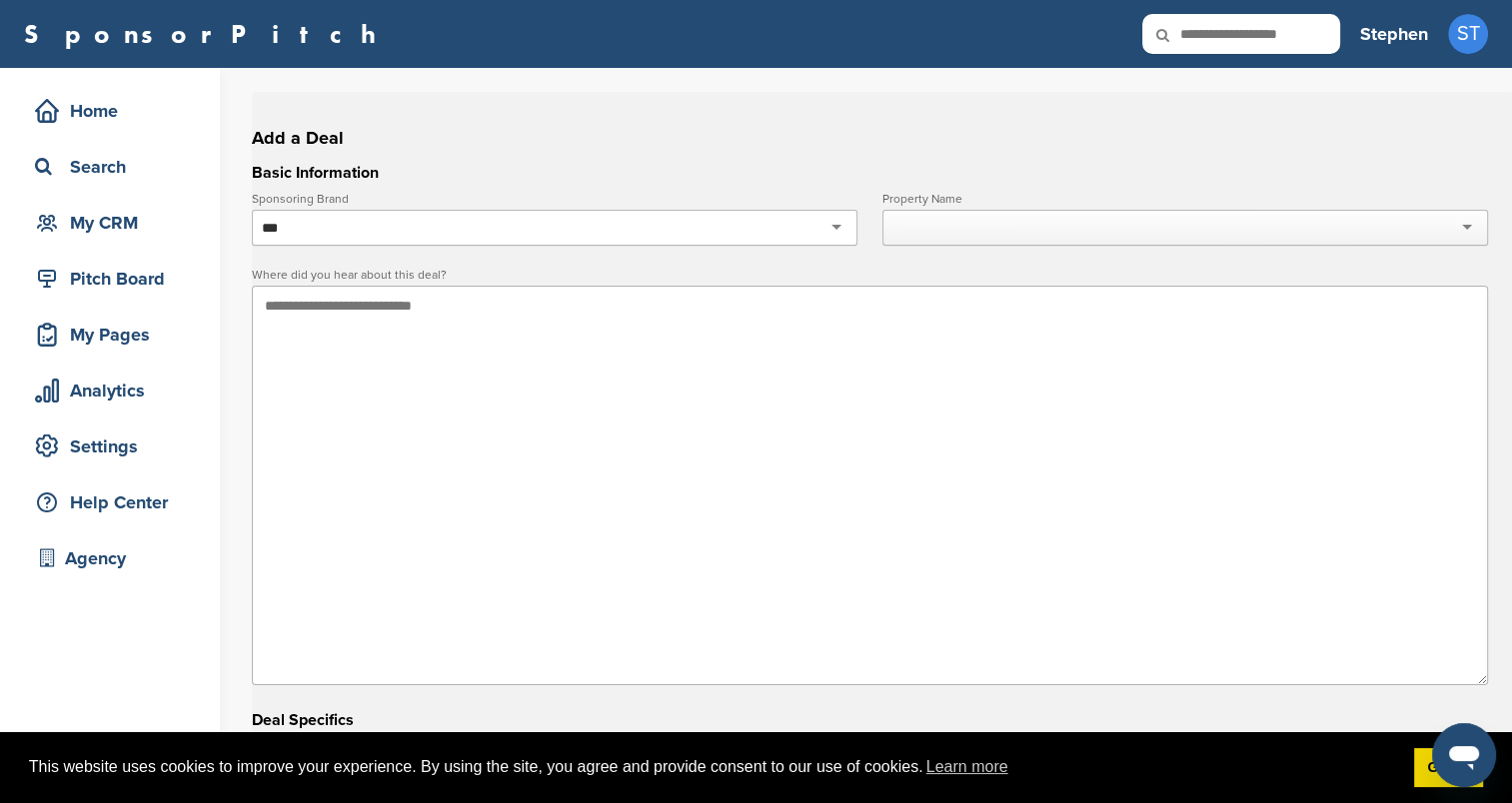type on "****" 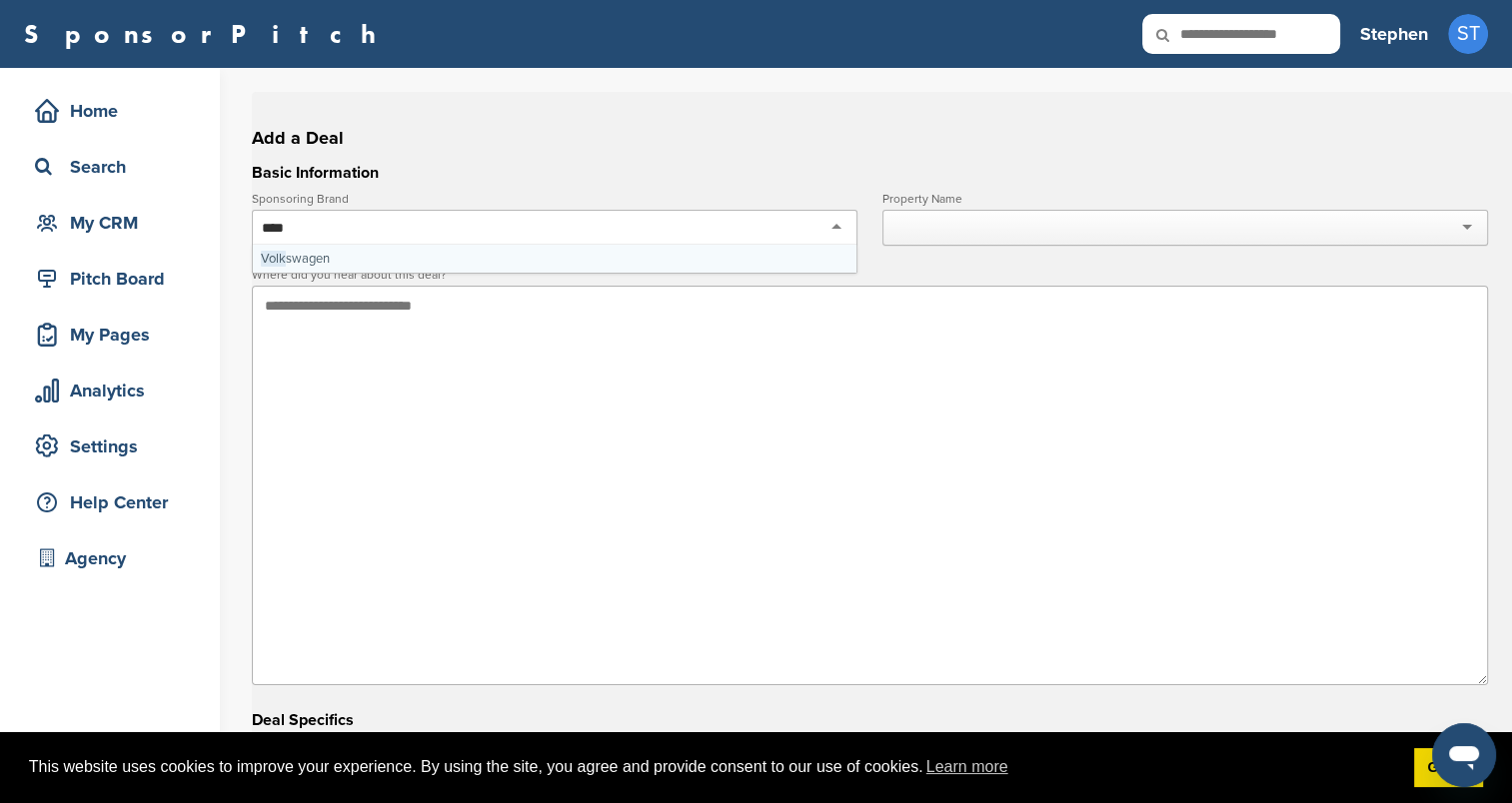 type 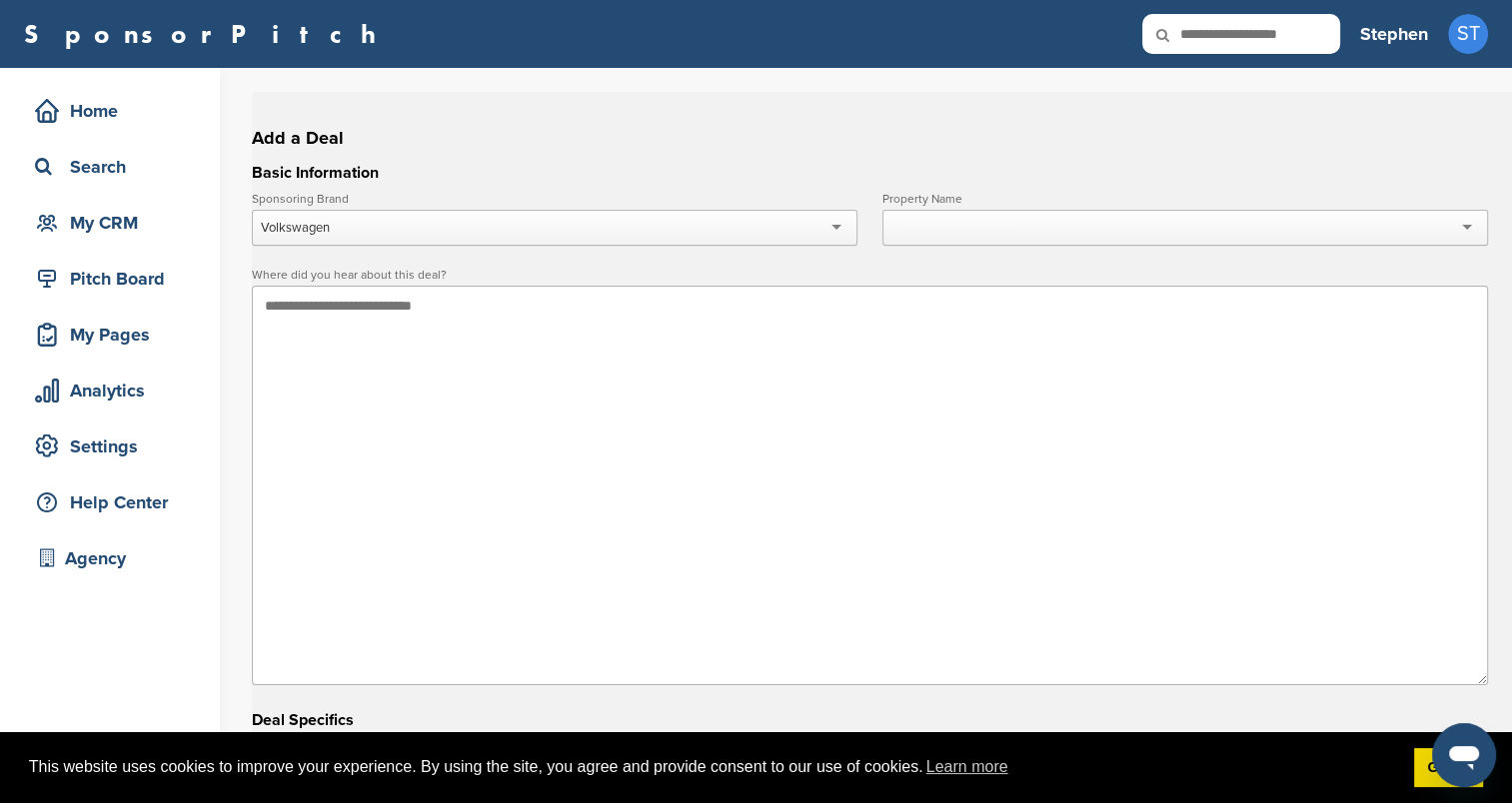 click at bounding box center (1185, 228) 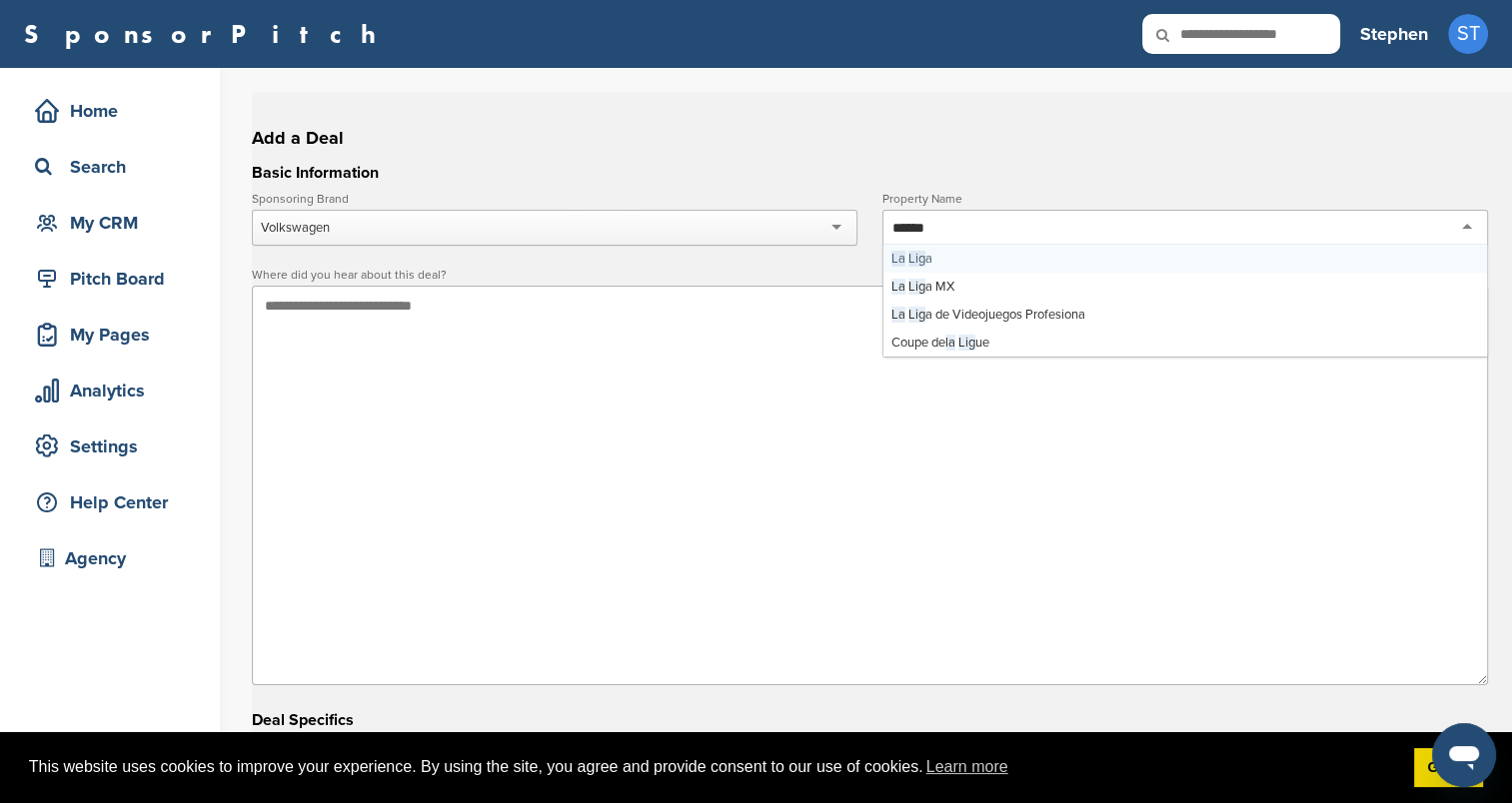 type on "*******" 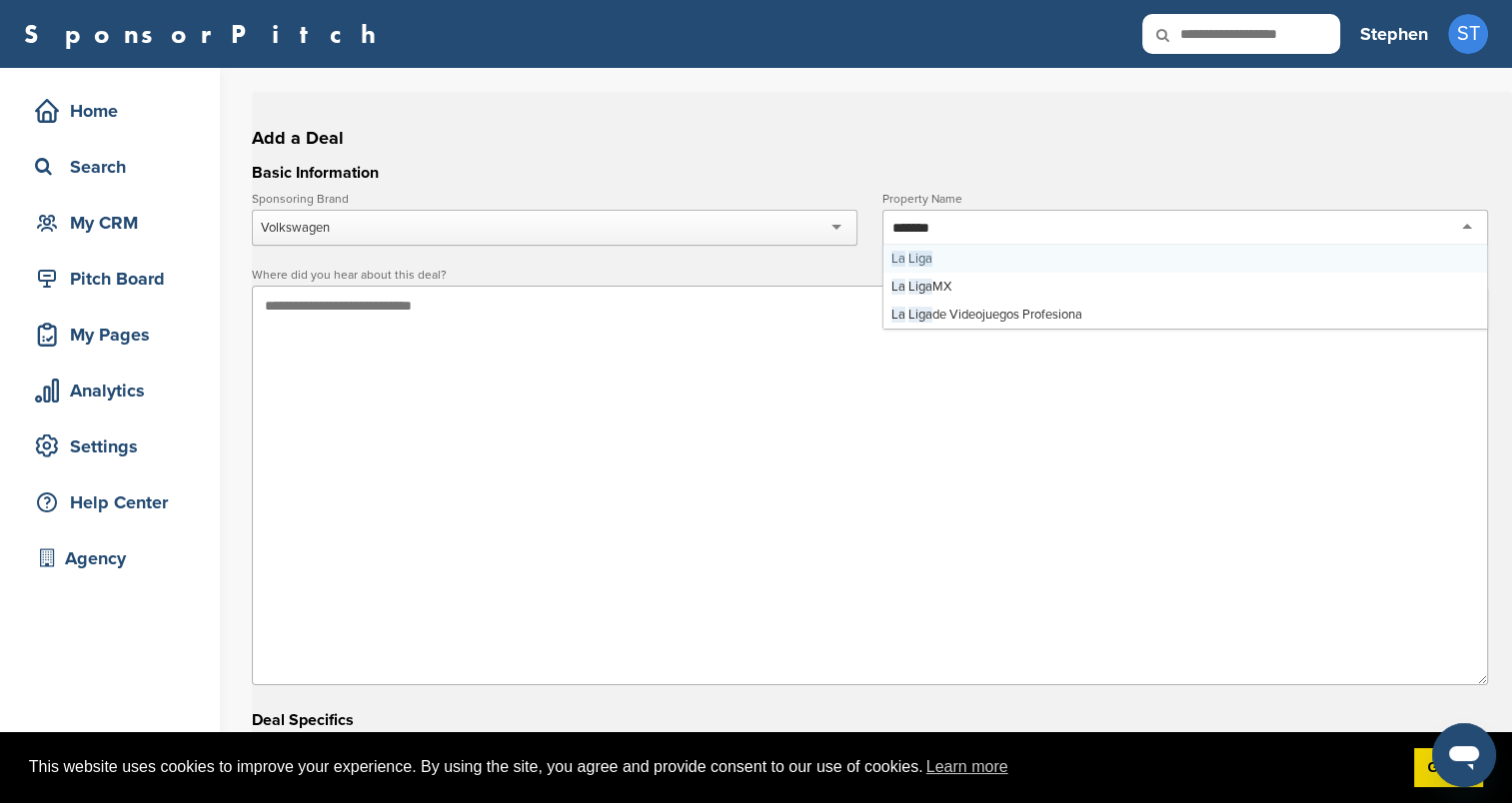 type 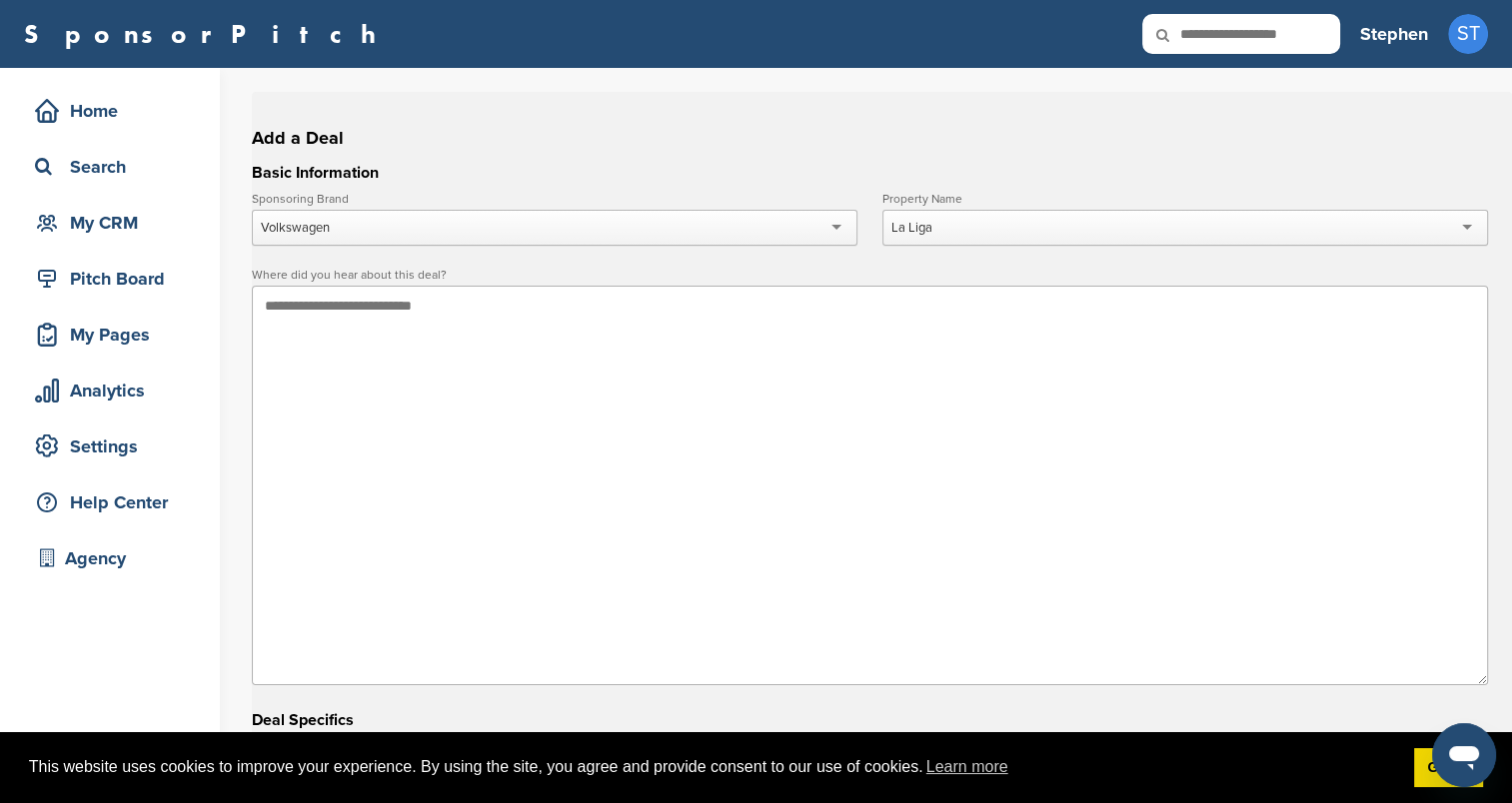 scroll, scrollTop: 0, scrollLeft: 0, axis: both 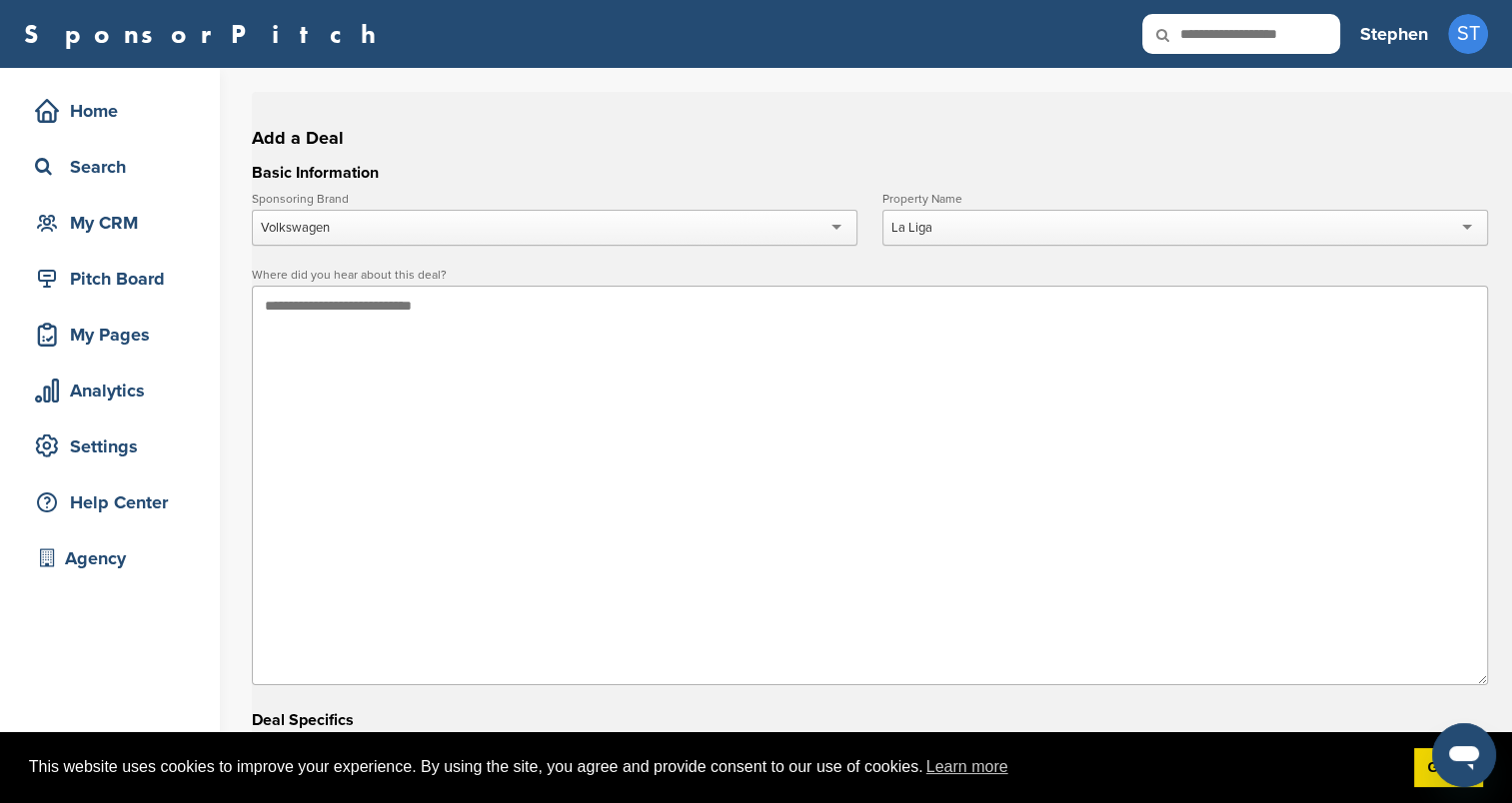 paste on "**********" 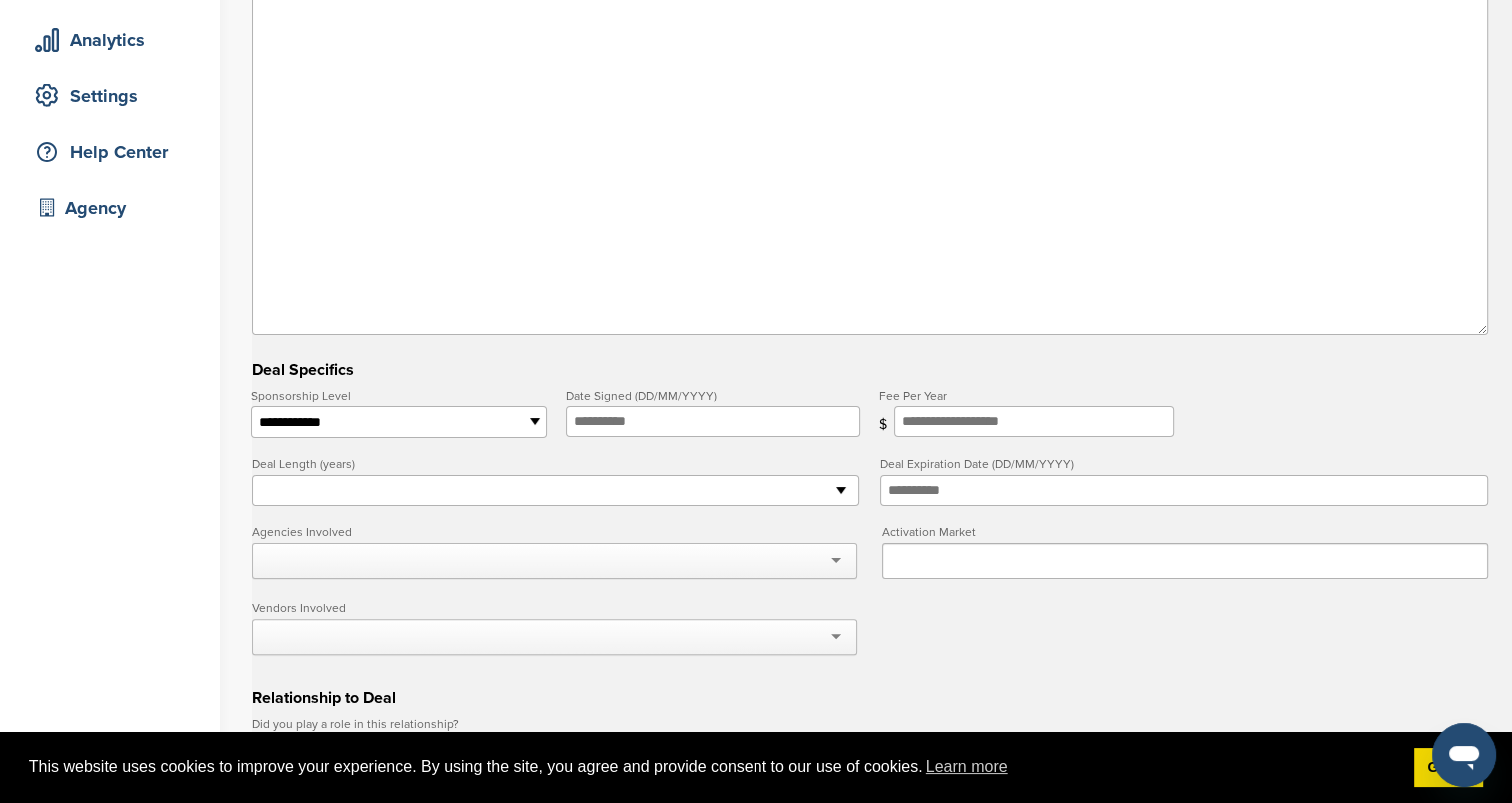 scroll, scrollTop: 400, scrollLeft: 0, axis: vertical 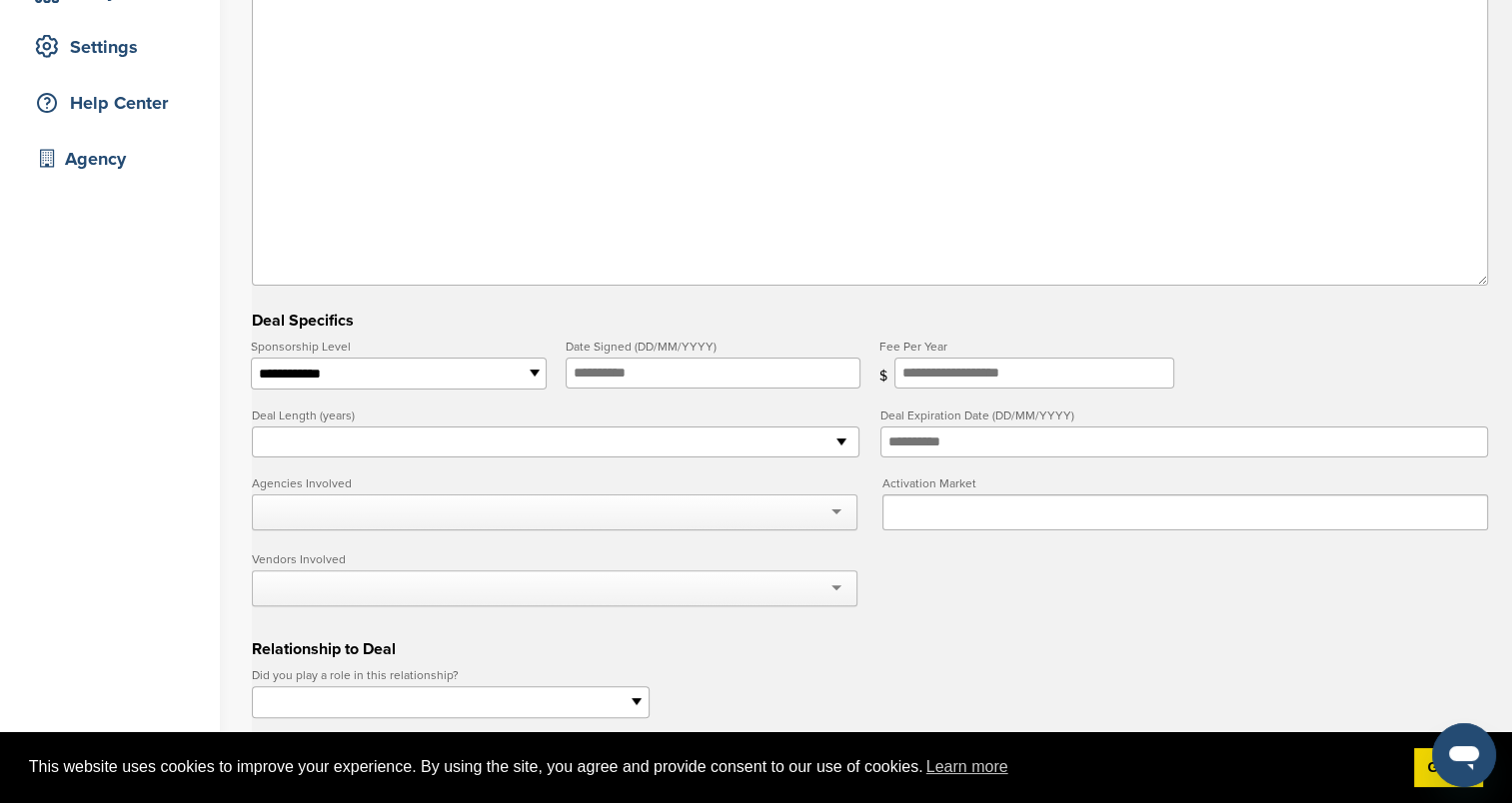 type on "**********" 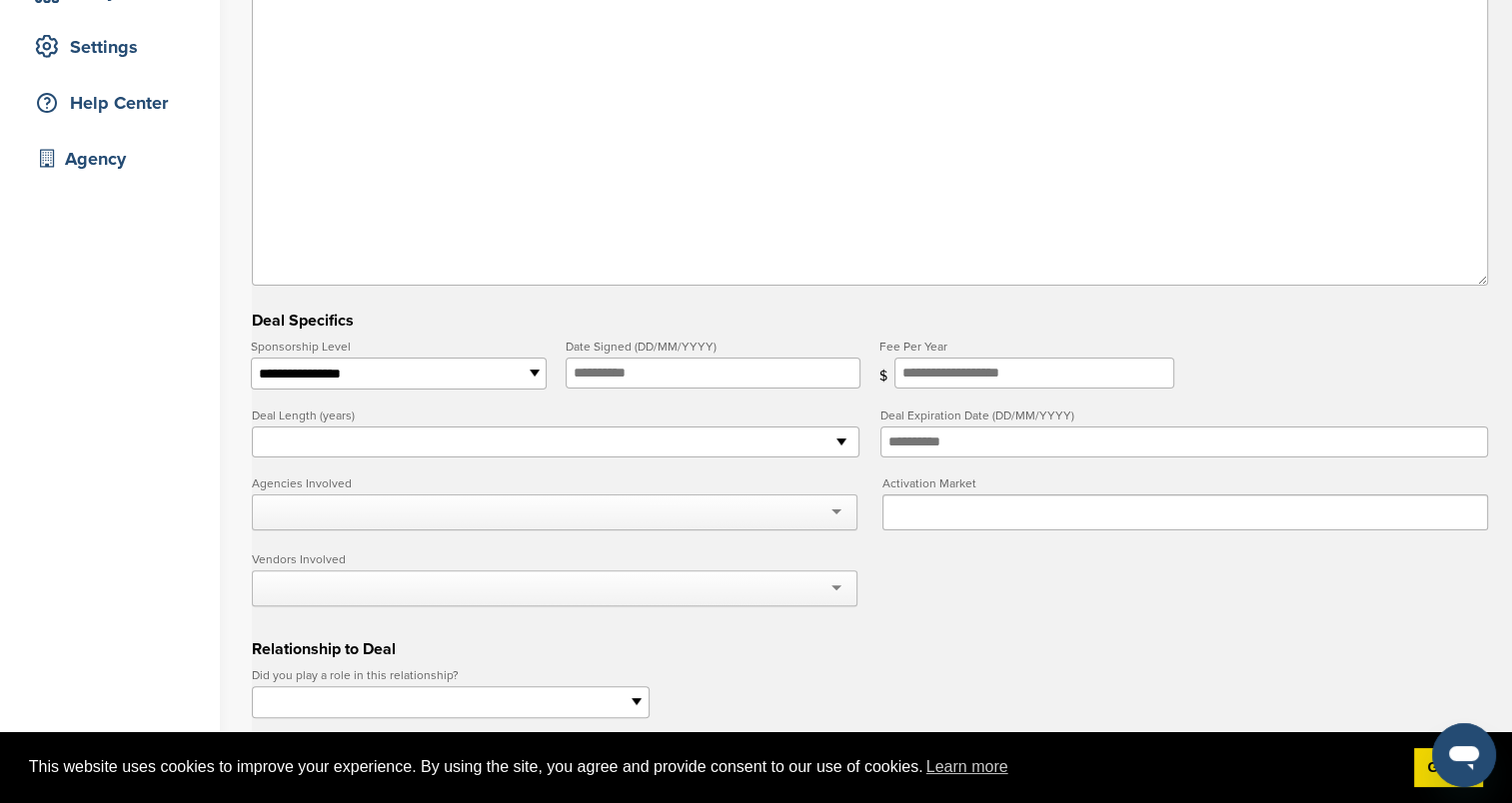 click on "**********" at bounding box center [398, 374] 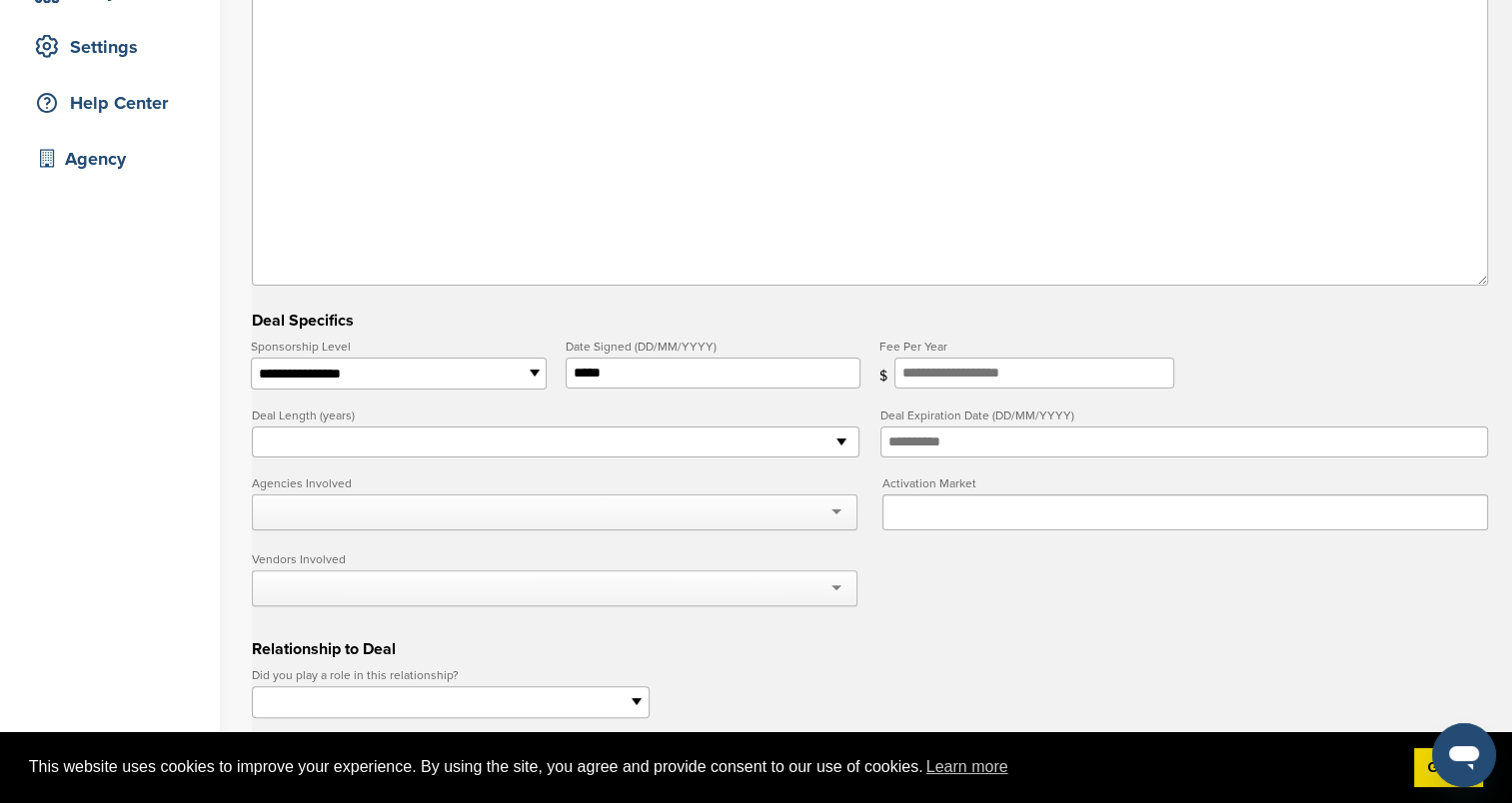 type on "**********" 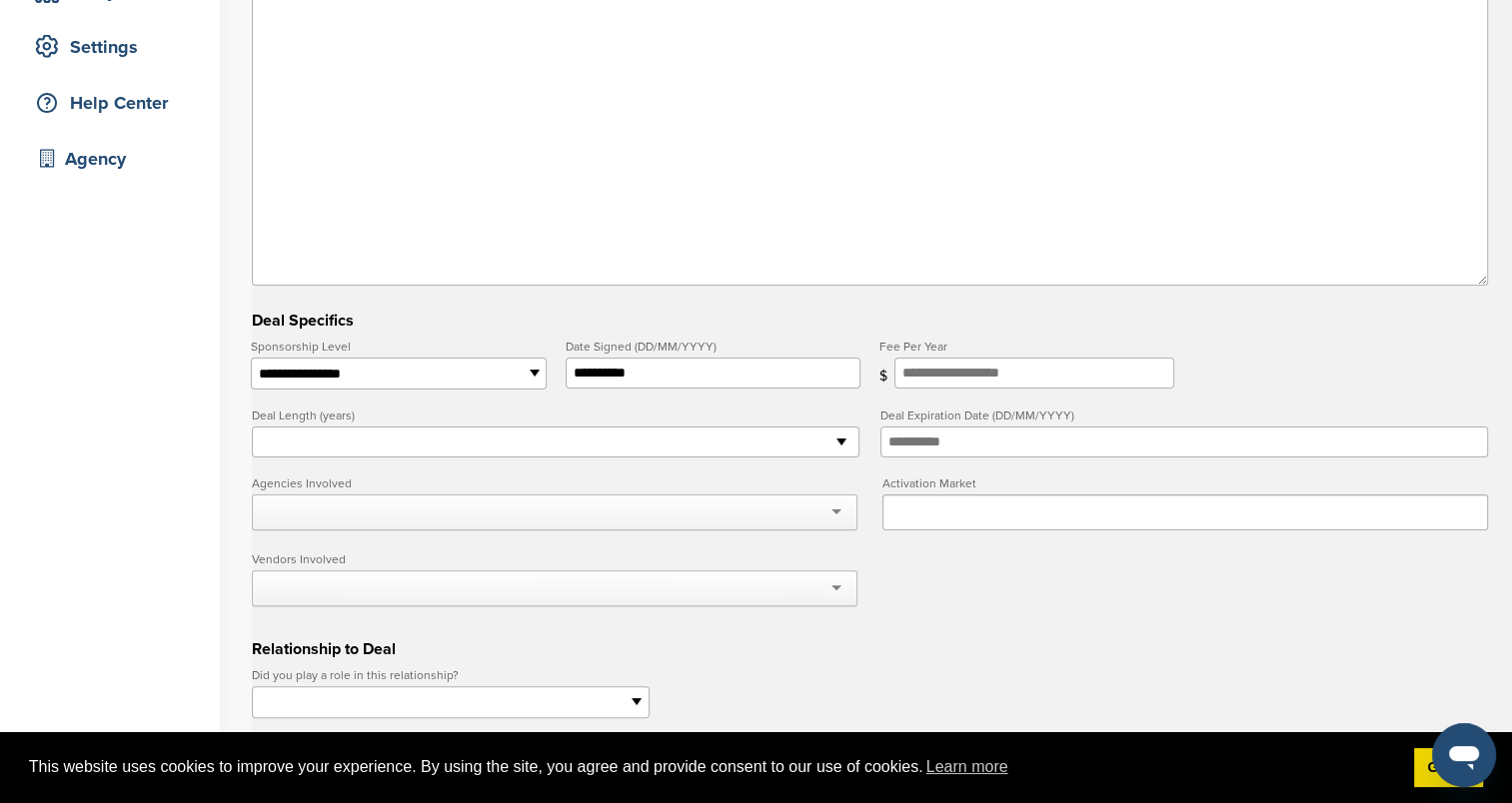 click on "*
*
*
*
*
*
*
*
*
**
**
**
**
**
**
**
**
**
**
**
**
**
**
**
**
**
**
**
**
**
**
**
**
**
**
**
**
**
**
**
**
**
**
**
**
**
**
**
**
**
**
**
**
**
**
**
**
**
**
**
**
**
**
**
**
**
**
**
**
**
**
**
**
**
**
**
**
**
**
**
**
**
**
**
**
**
**
**
**
**
**
**
**
**
**
**
**
**
**
***" at bounding box center [556, 442] 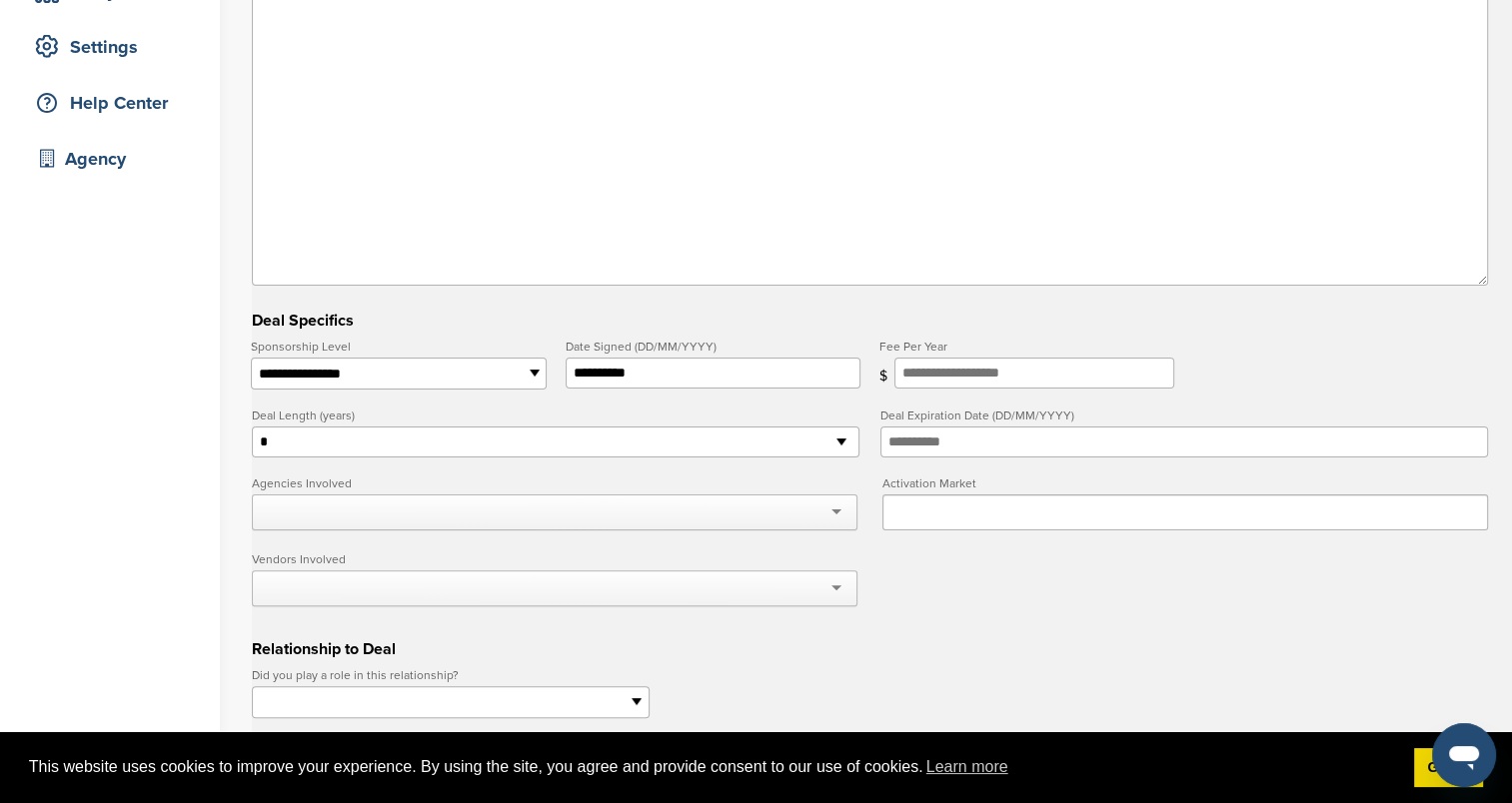 click on "*
*
*
*
*
*
*
*
*
**
**
**
**
**
**
**
**
**
**
**
**
**
**
**
**
**
**
**
**
**
**
**
**
**
**
**
**
**
**
**
**
**
**
**
**
**
**
**
**
**
**
**
**
**
**
**
**
**
**
**
**
**
**
**
**
**
**
**
**
**
**
**
**
**
**
**
**
**
**
**
**
**
**
**
**
**
**
**
**
**
**
**
**
**
**
**
**
**
**
***" at bounding box center (556, 442) 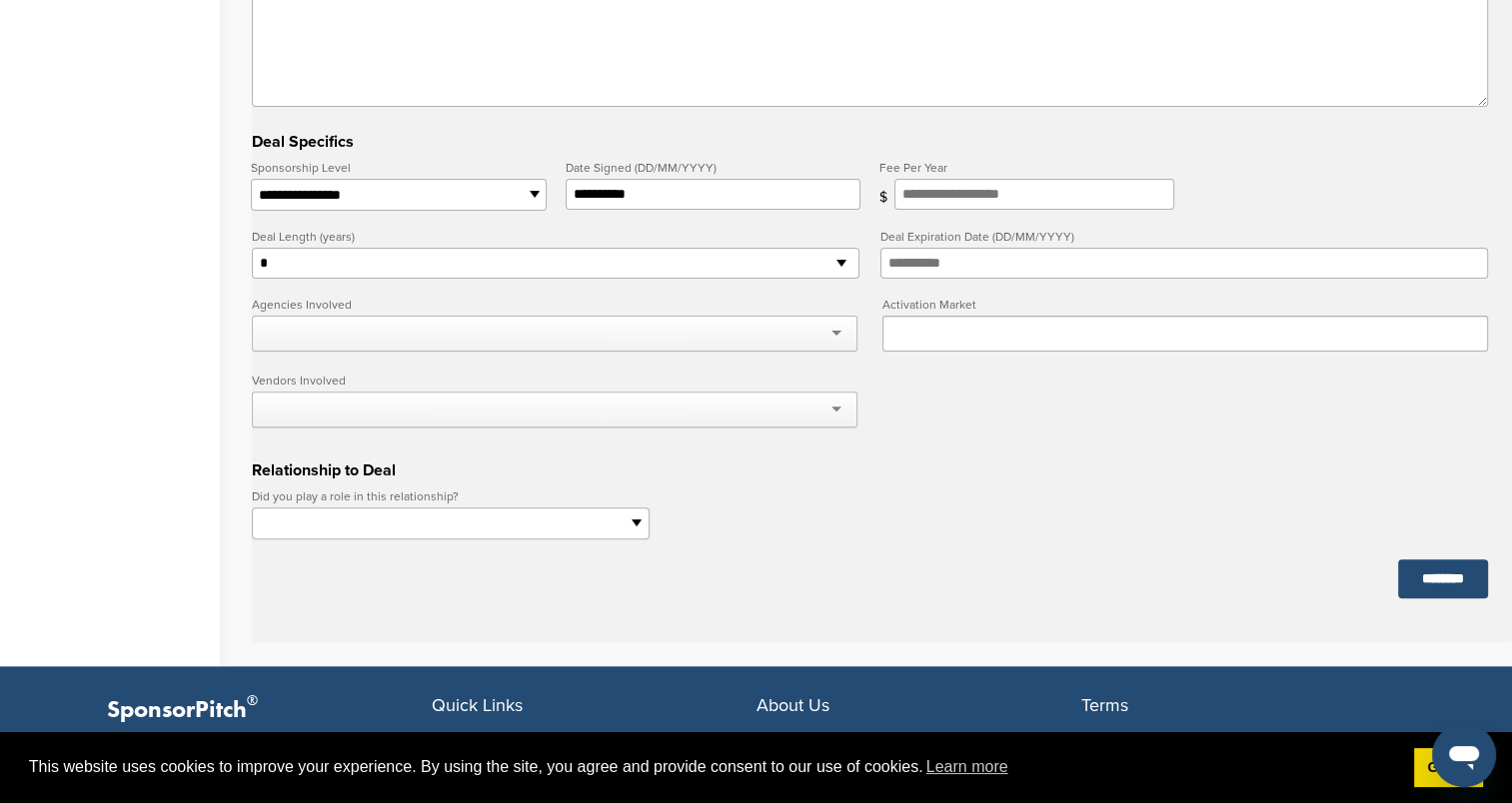 scroll, scrollTop: 599, scrollLeft: 0, axis: vertical 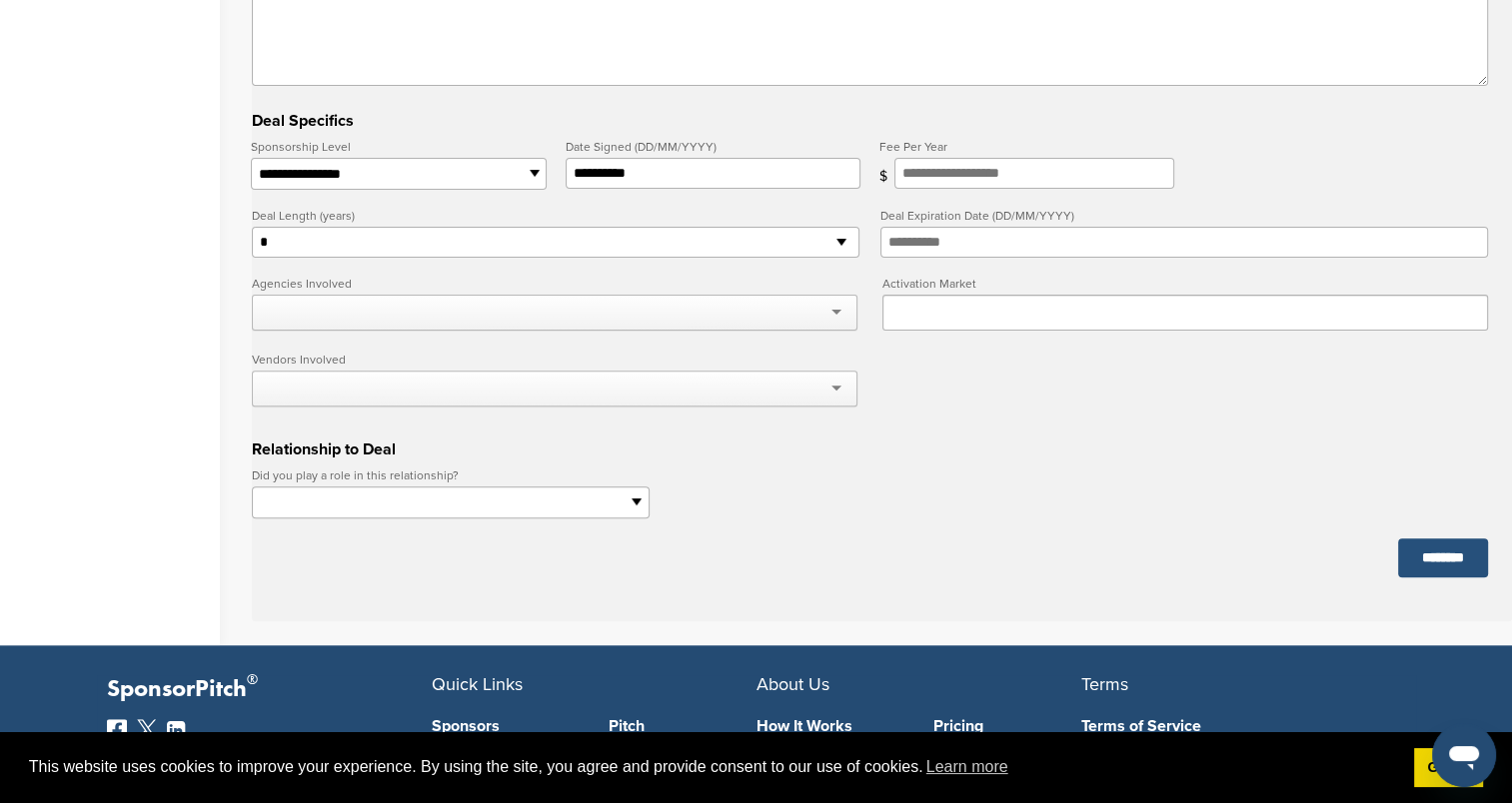 click on "********" at bounding box center (1443, 557) 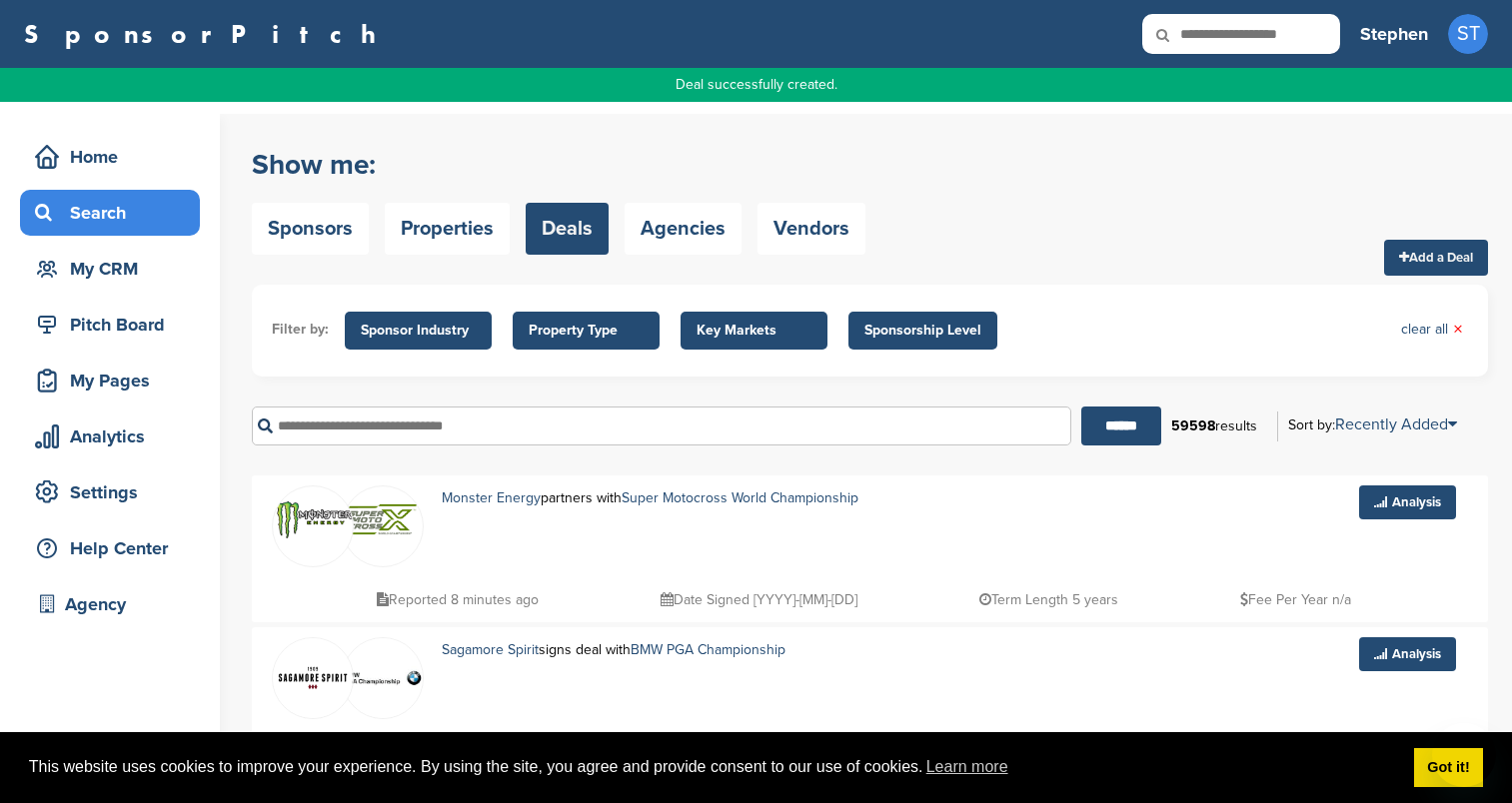 scroll, scrollTop: 0, scrollLeft: 0, axis: both 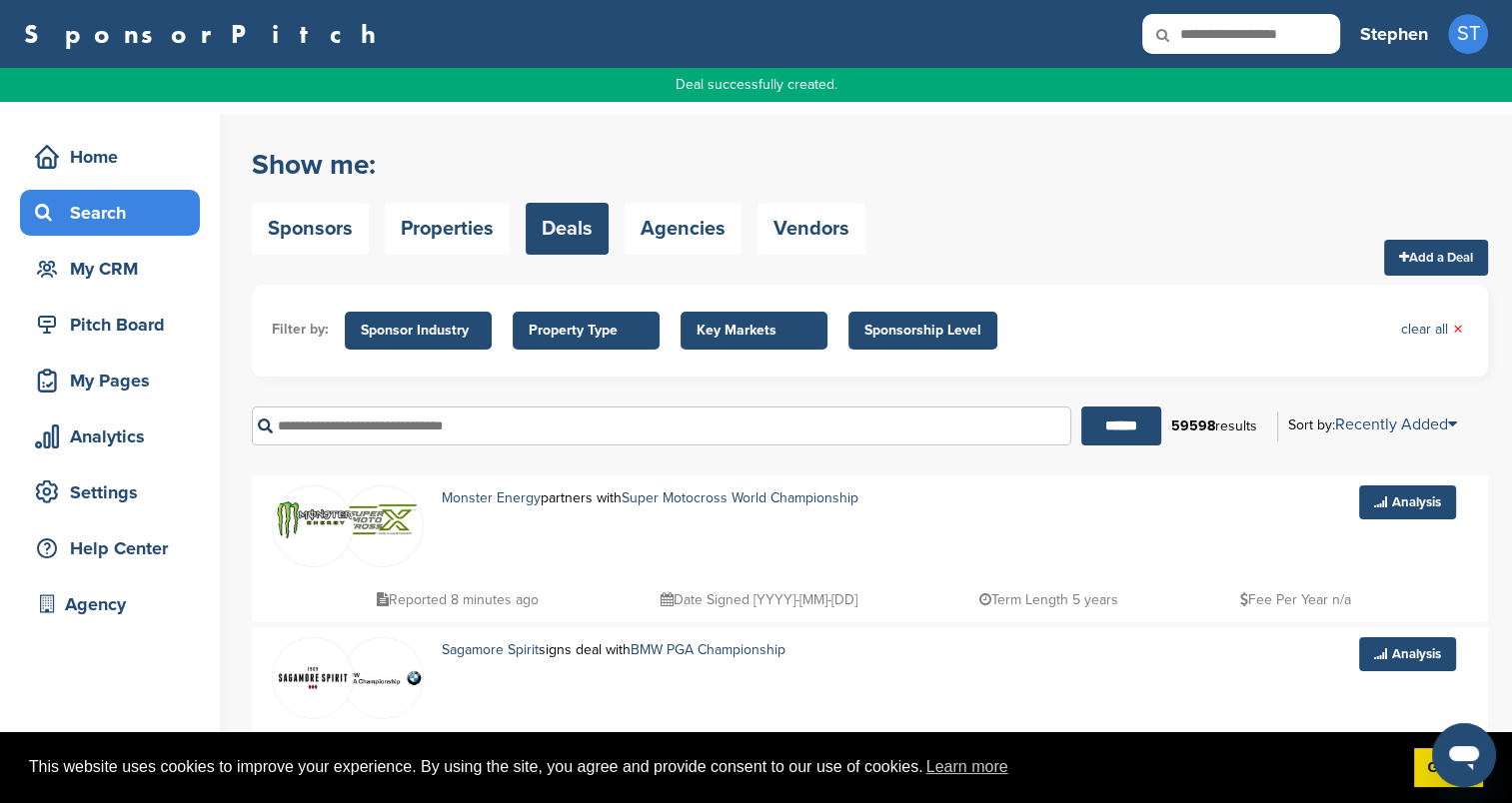 click at bounding box center (1241, 34) 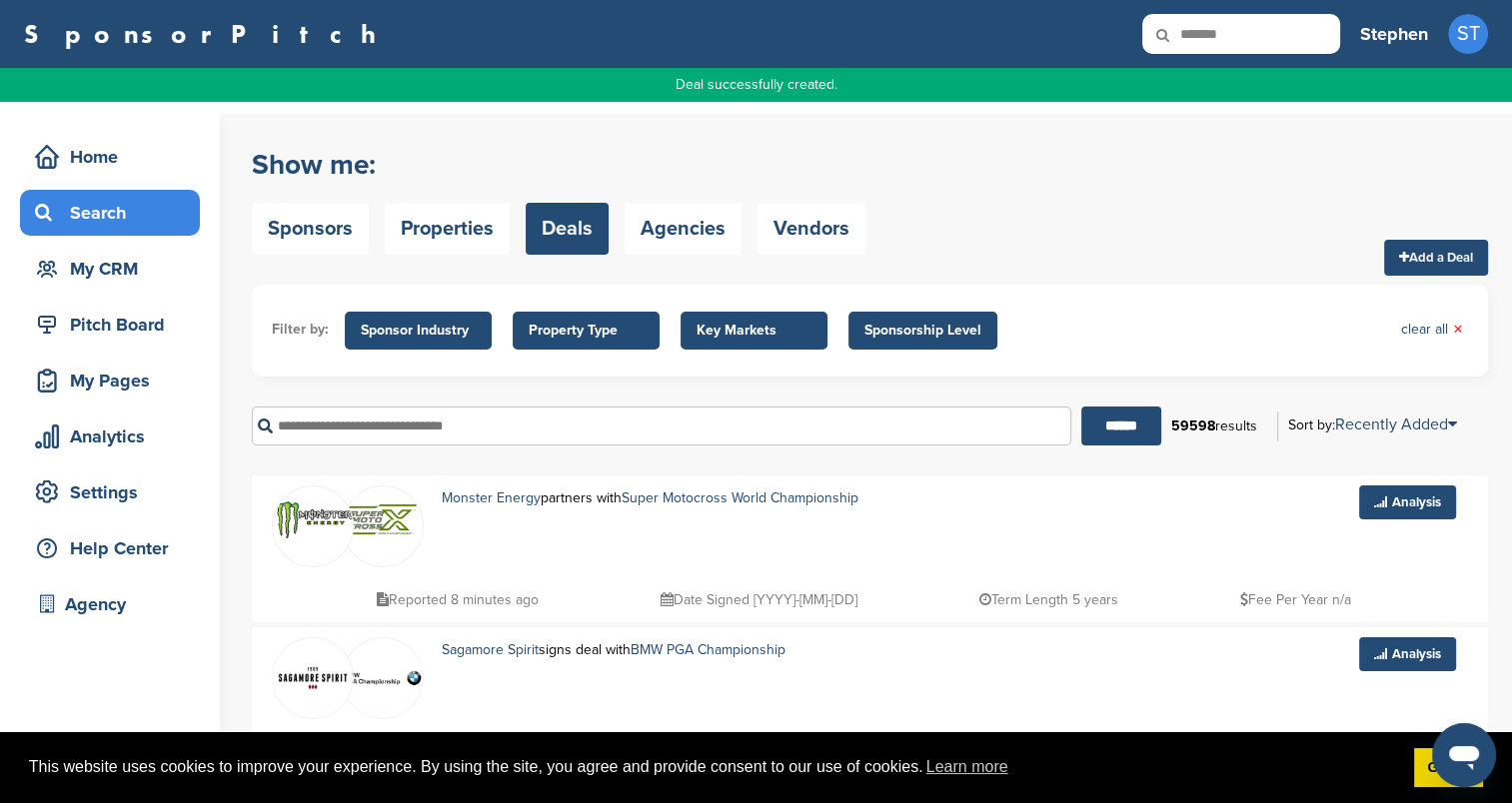 type on "*******" 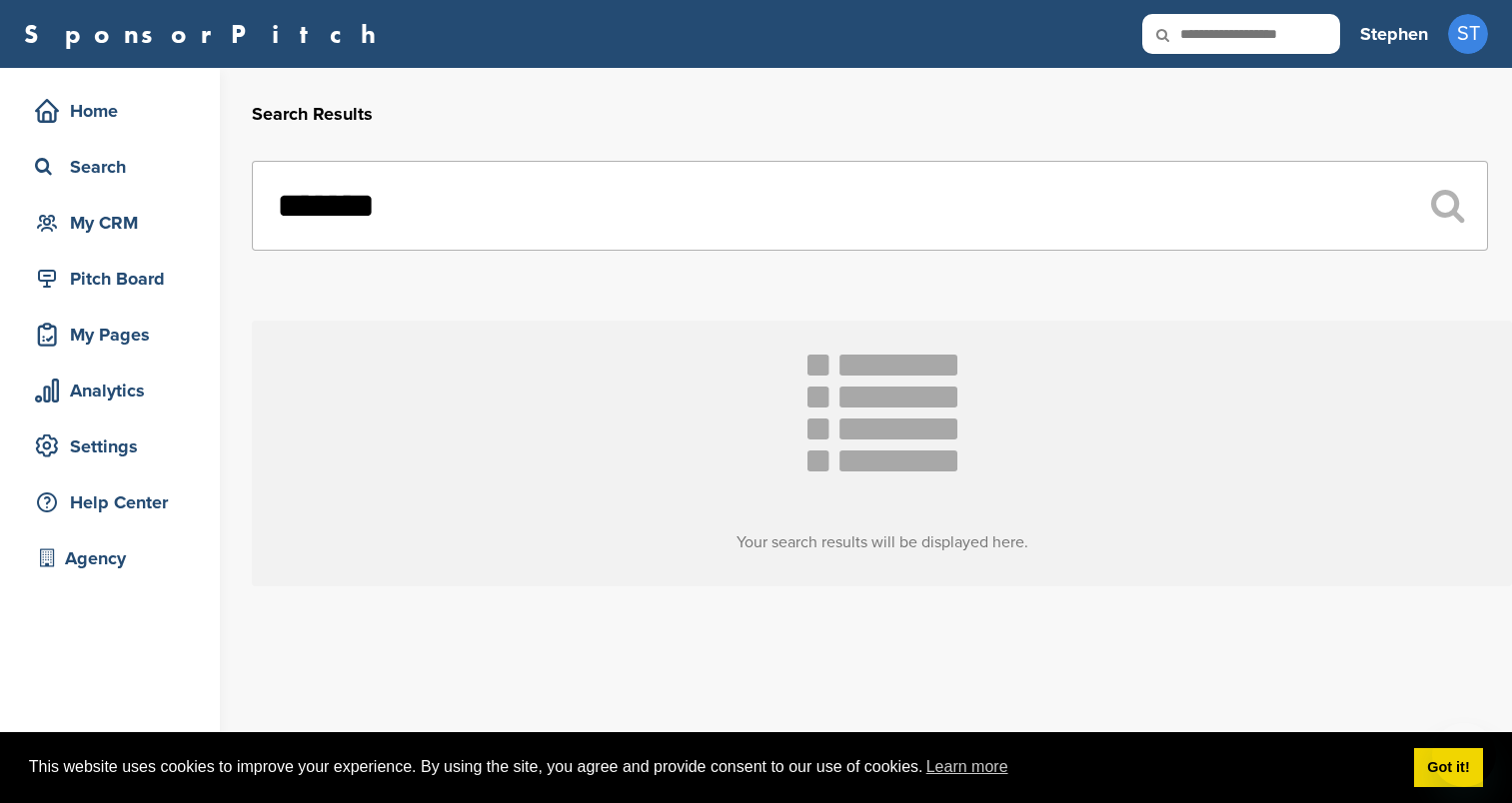 scroll, scrollTop: 0, scrollLeft: 0, axis: both 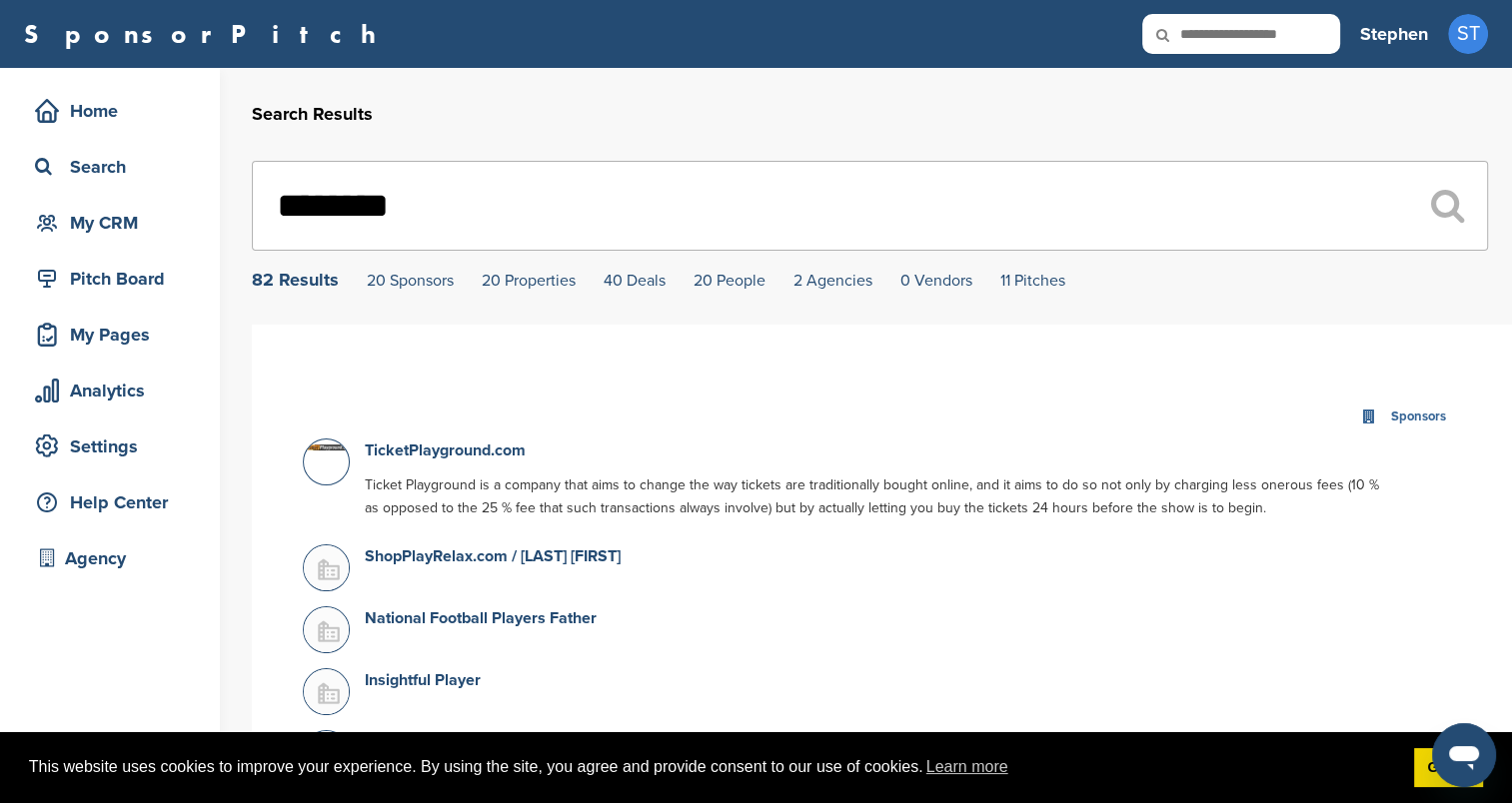 drag, startPoint x: 416, startPoint y: 216, endPoint x: 278, endPoint y: 213, distance: 138.0326 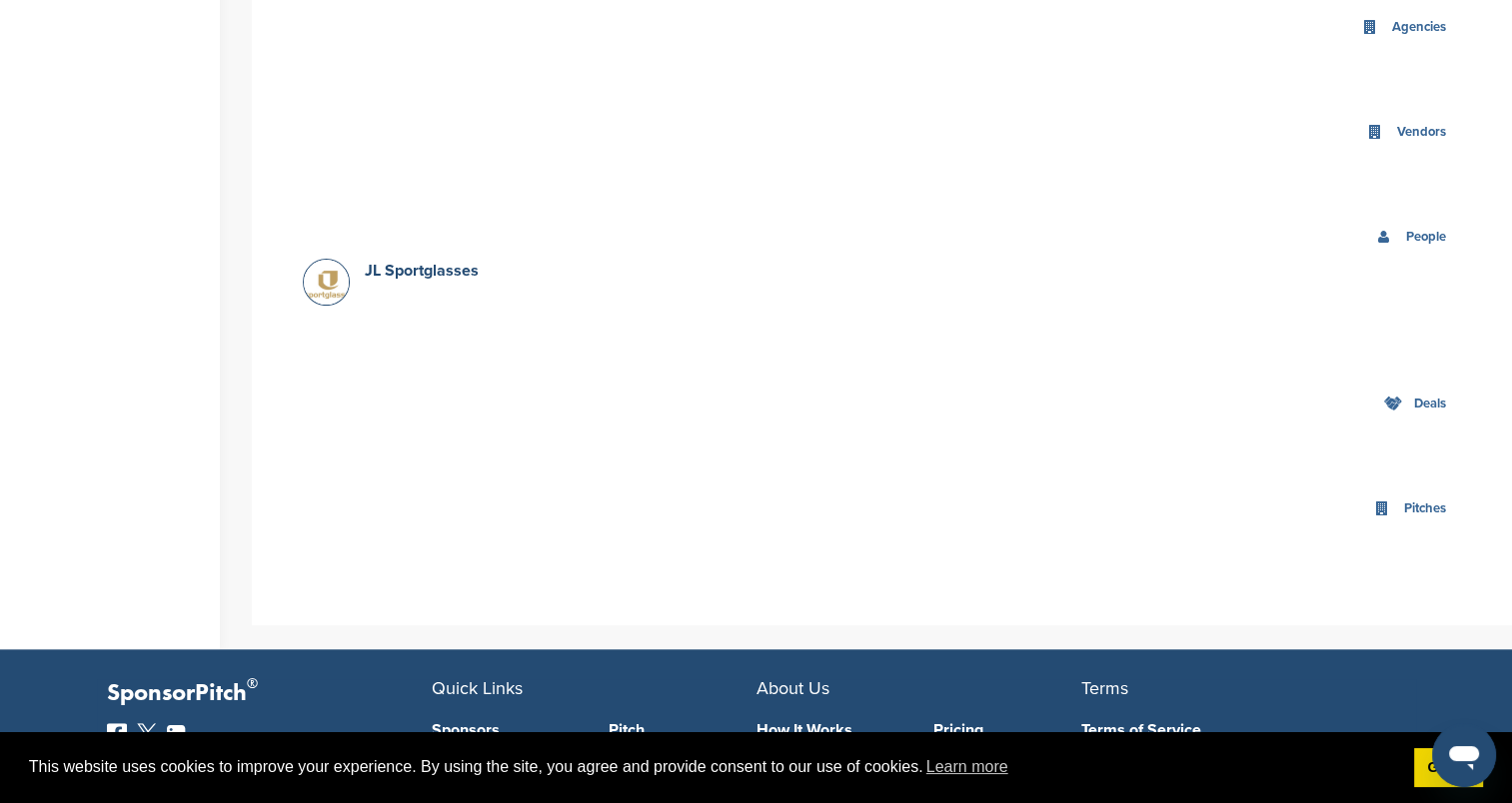 scroll, scrollTop: 0, scrollLeft: 0, axis: both 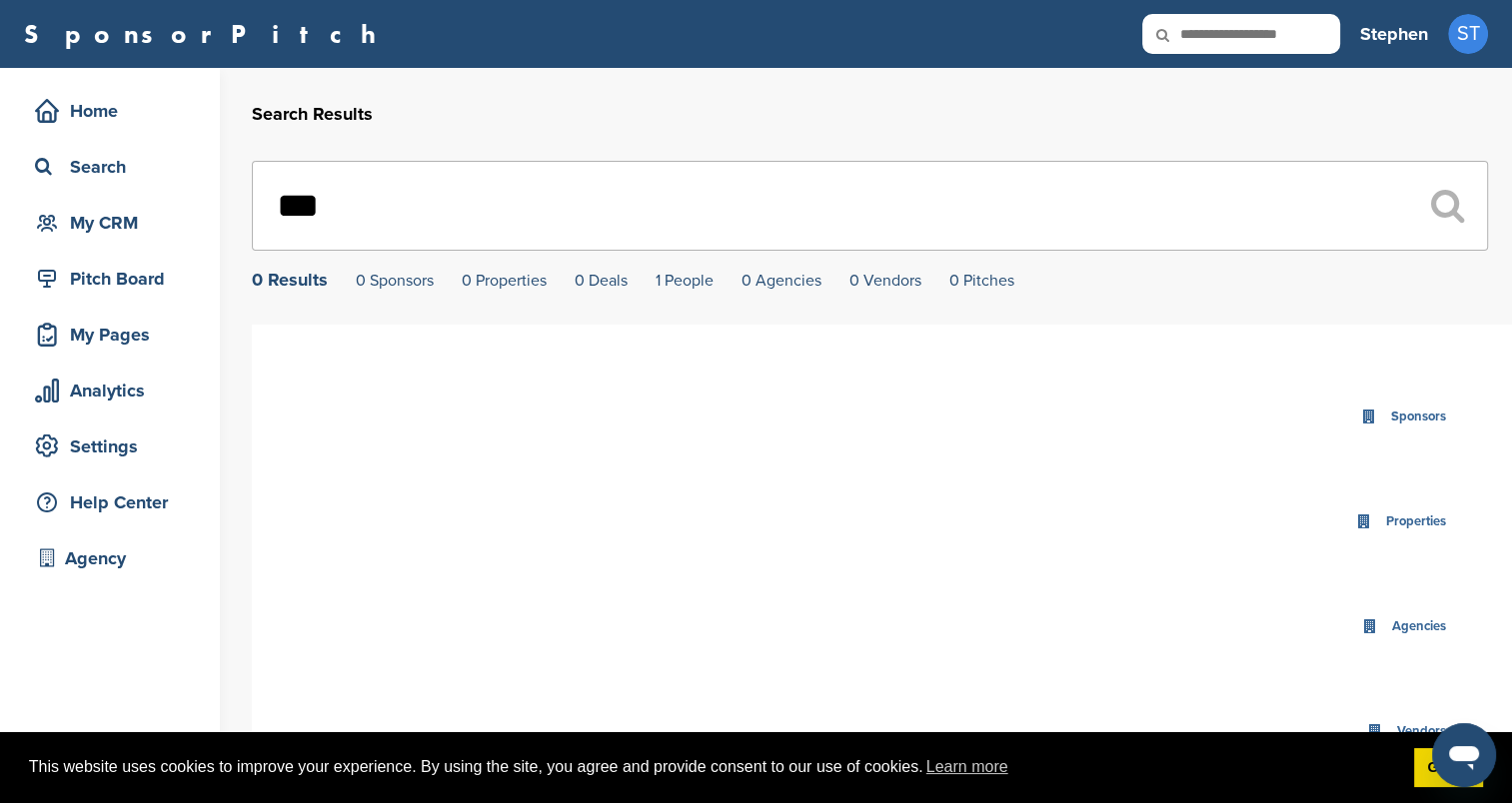 drag, startPoint x: 383, startPoint y: 219, endPoint x: 306, endPoint y: 193, distance: 81.27115 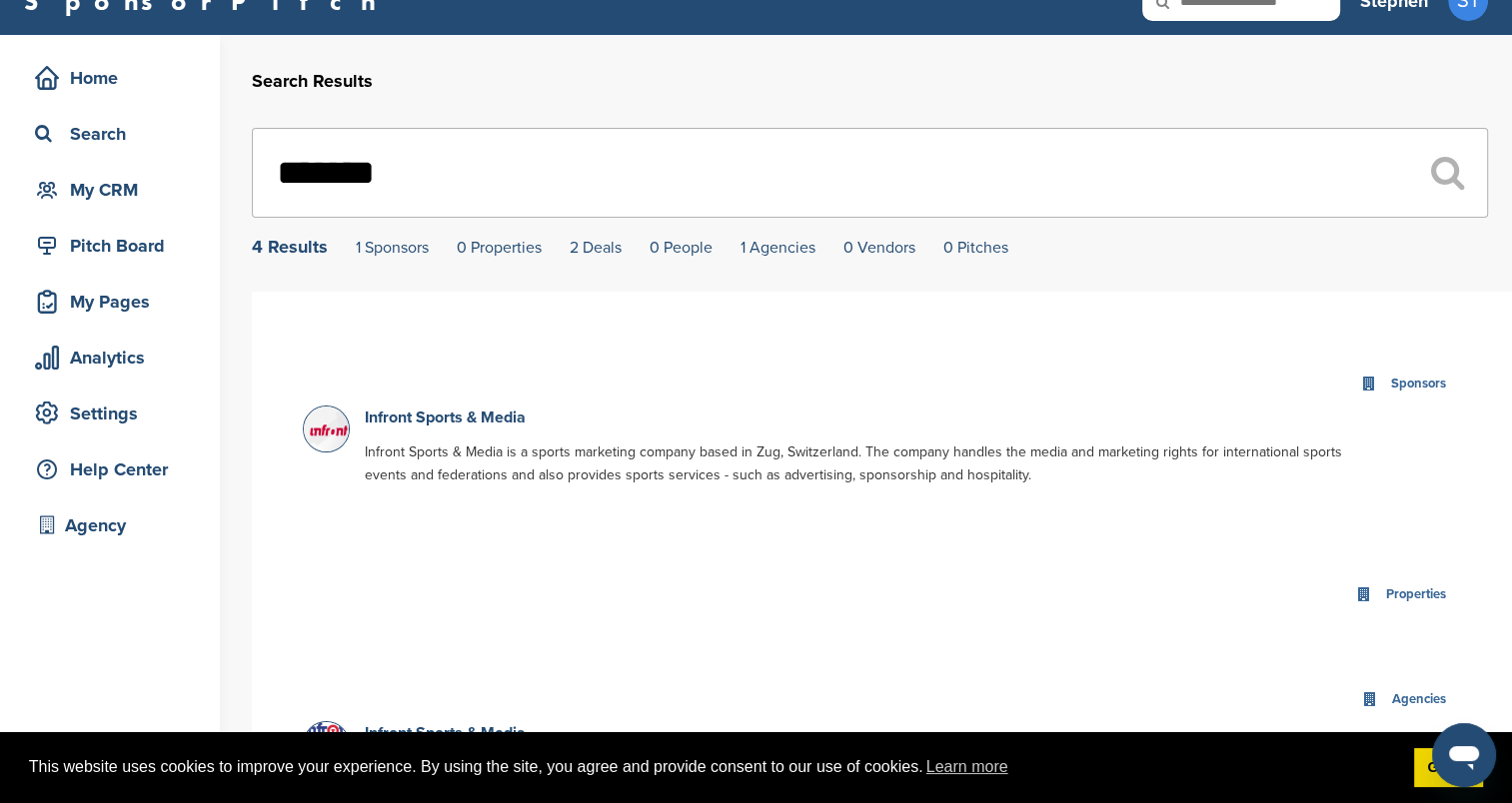 scroll, scrollTop: 0, scrollLeft: 0, axis: both 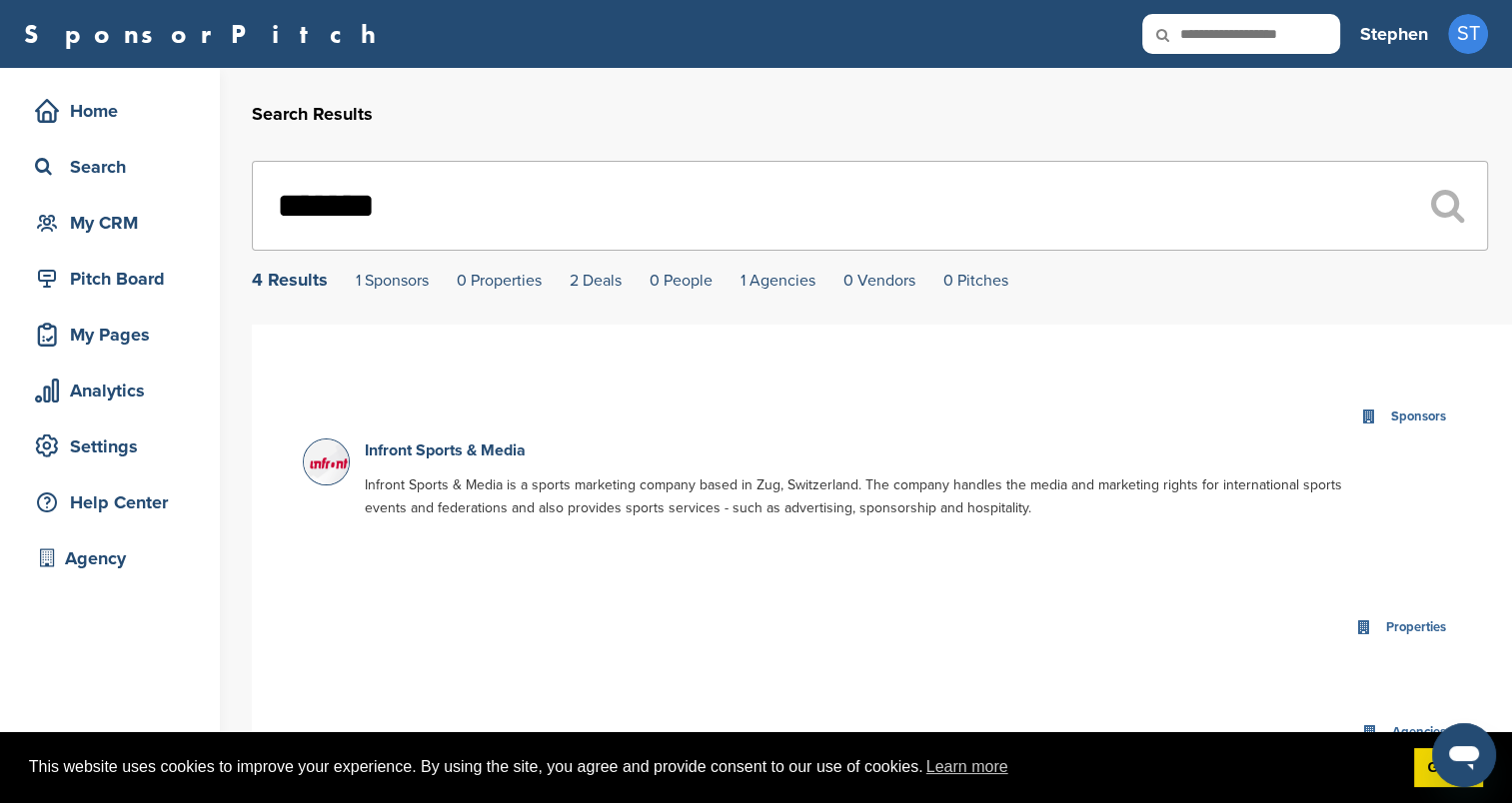 drag, startPoint x: 396, startPoint y: 214, endPoint x: 269, endPoint y: 221, distance: 127.192767 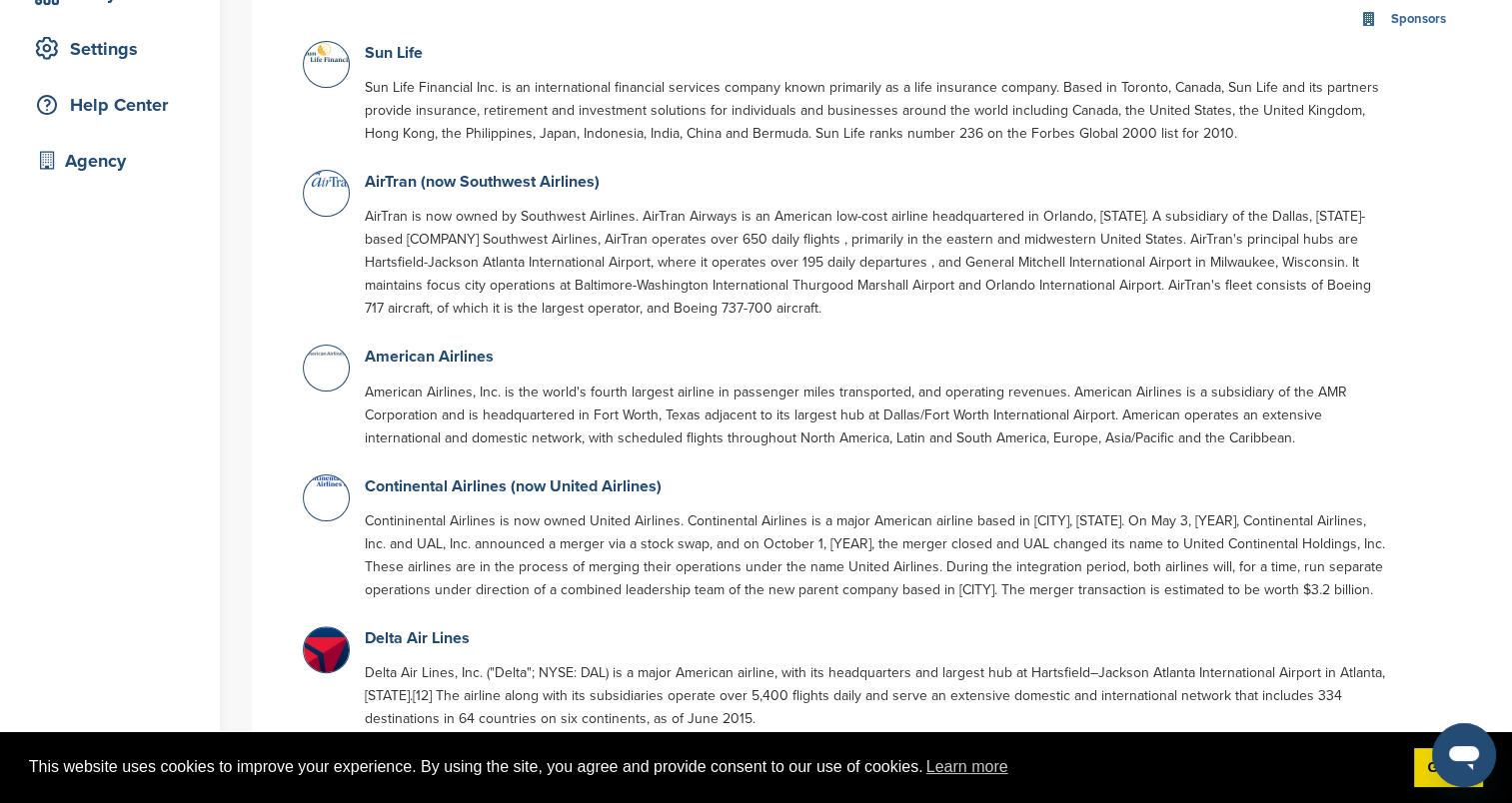 scroll, scrollTop: 0, scrollLeft: 0, axis: both 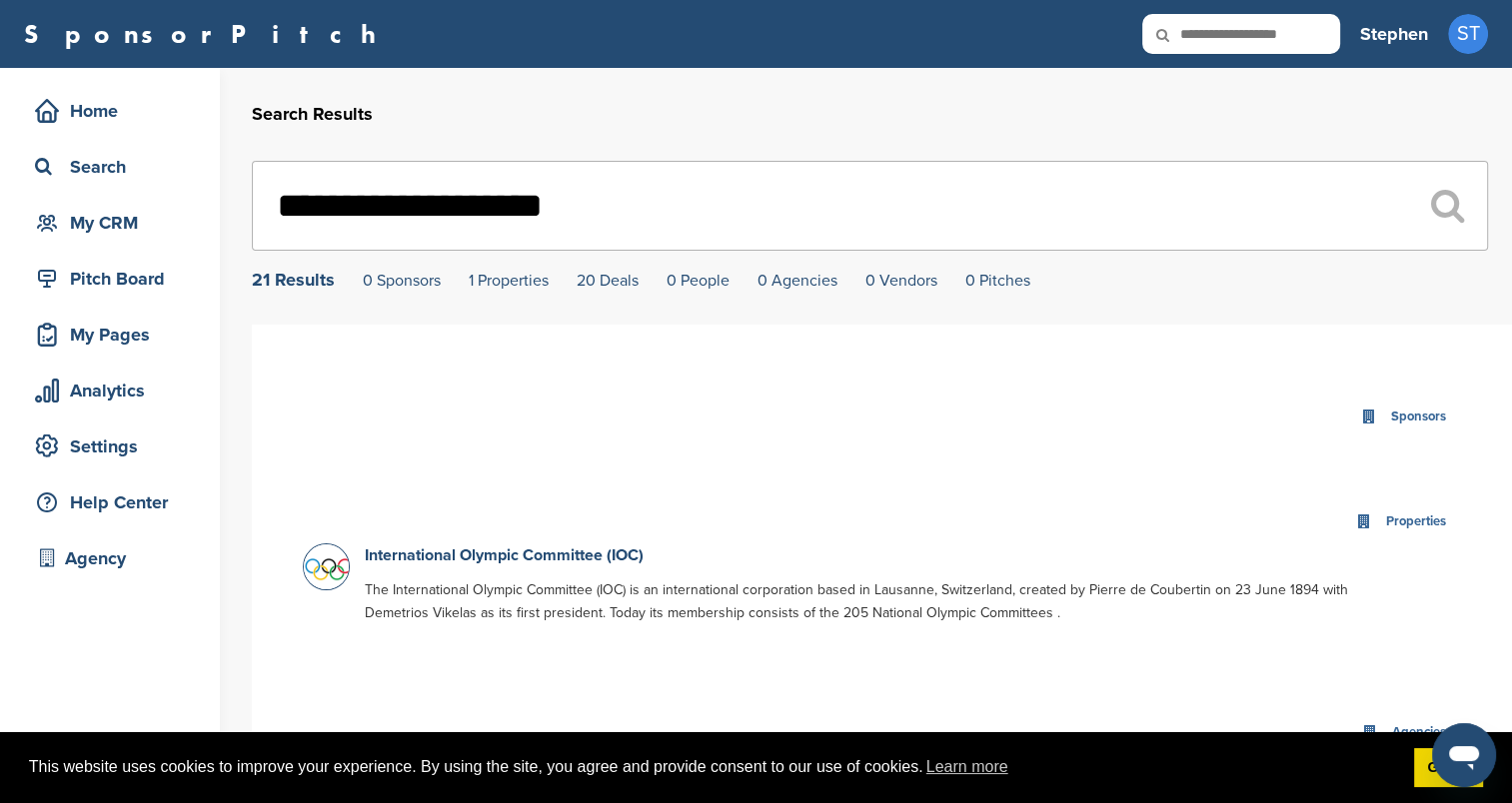 type on "**********" 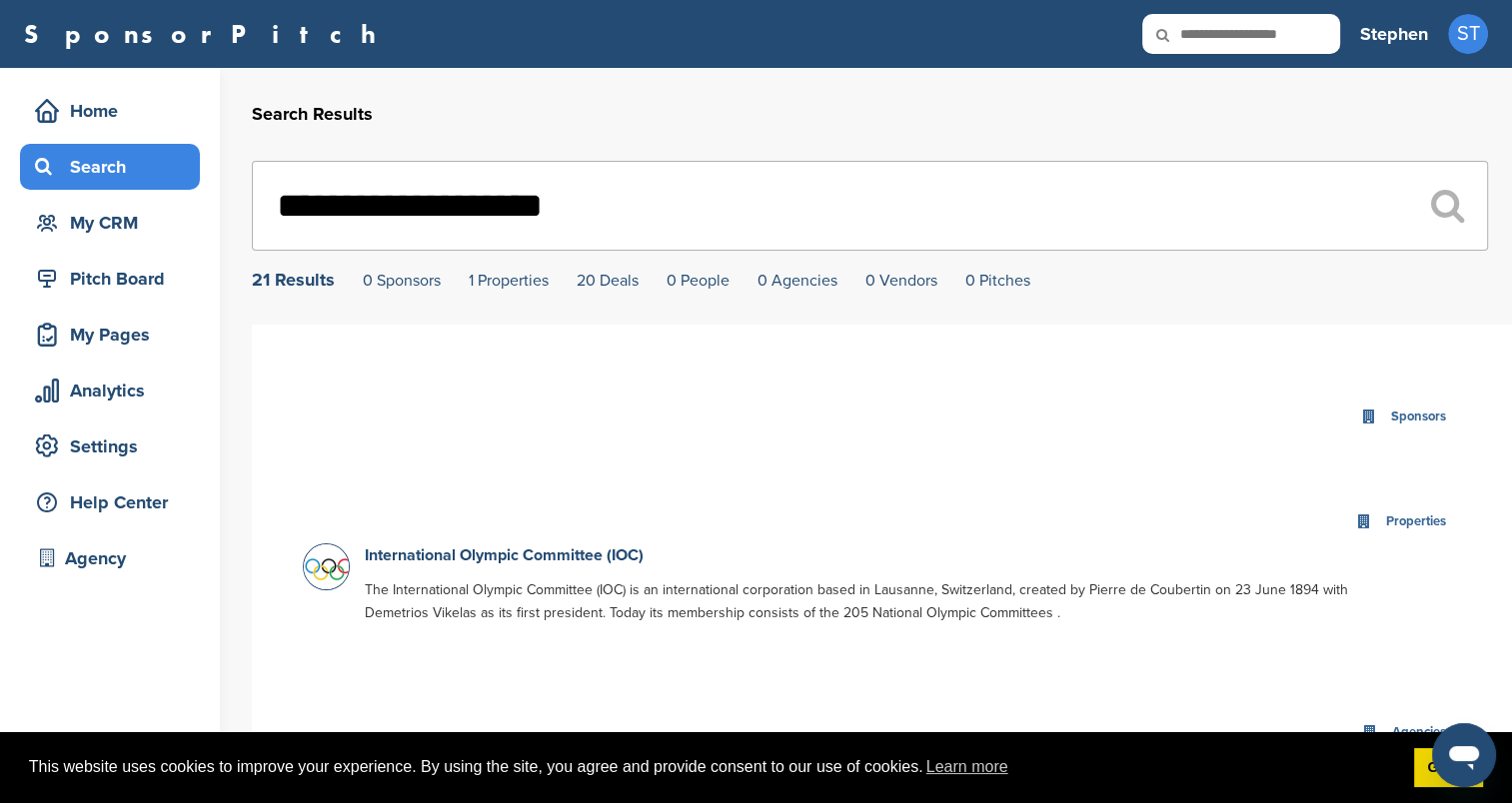 click on "Search" at bounding box center (110, 167) 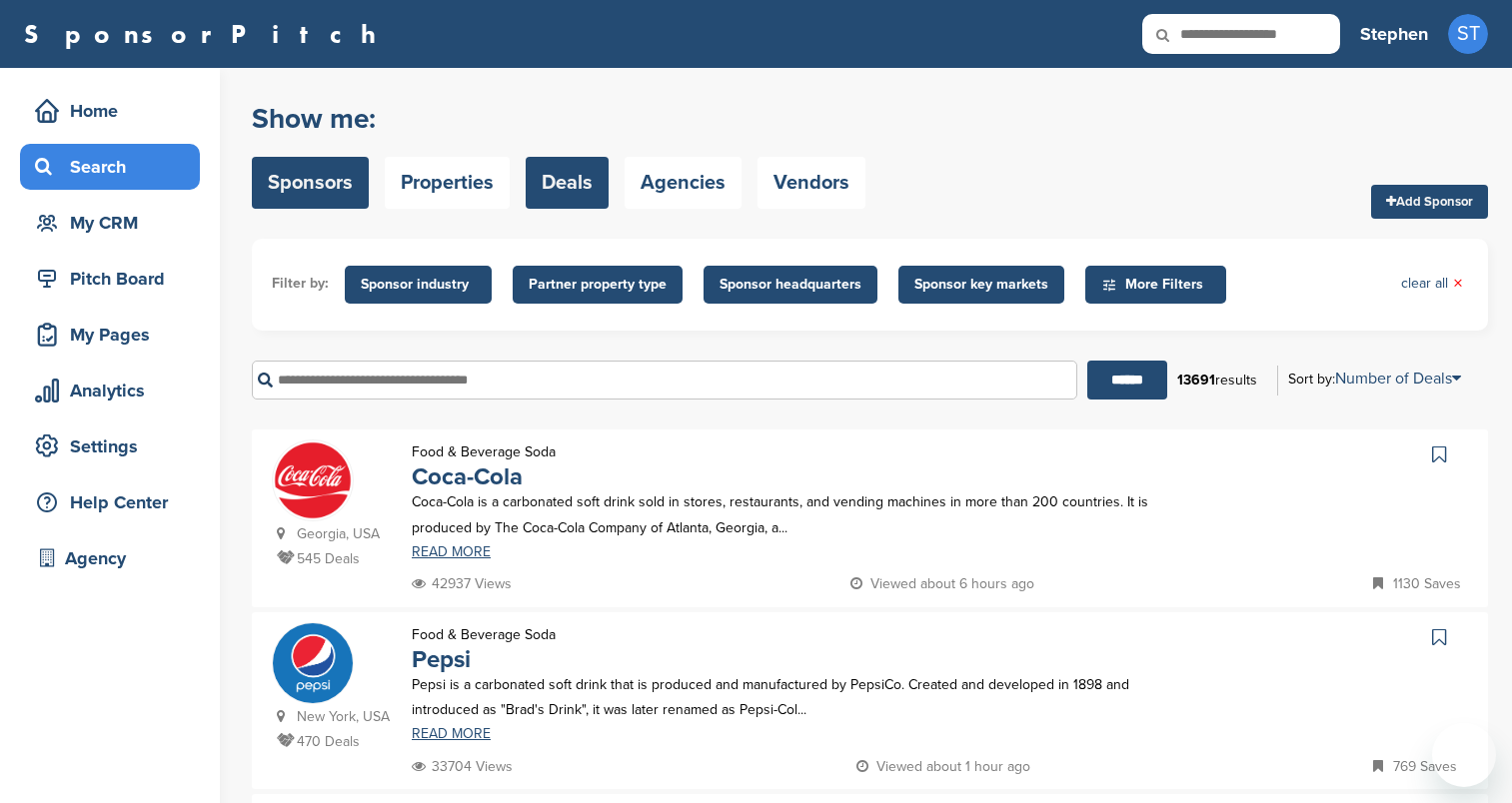 scroll, scrollTop: 0, scrollLeft: 0, axis: both 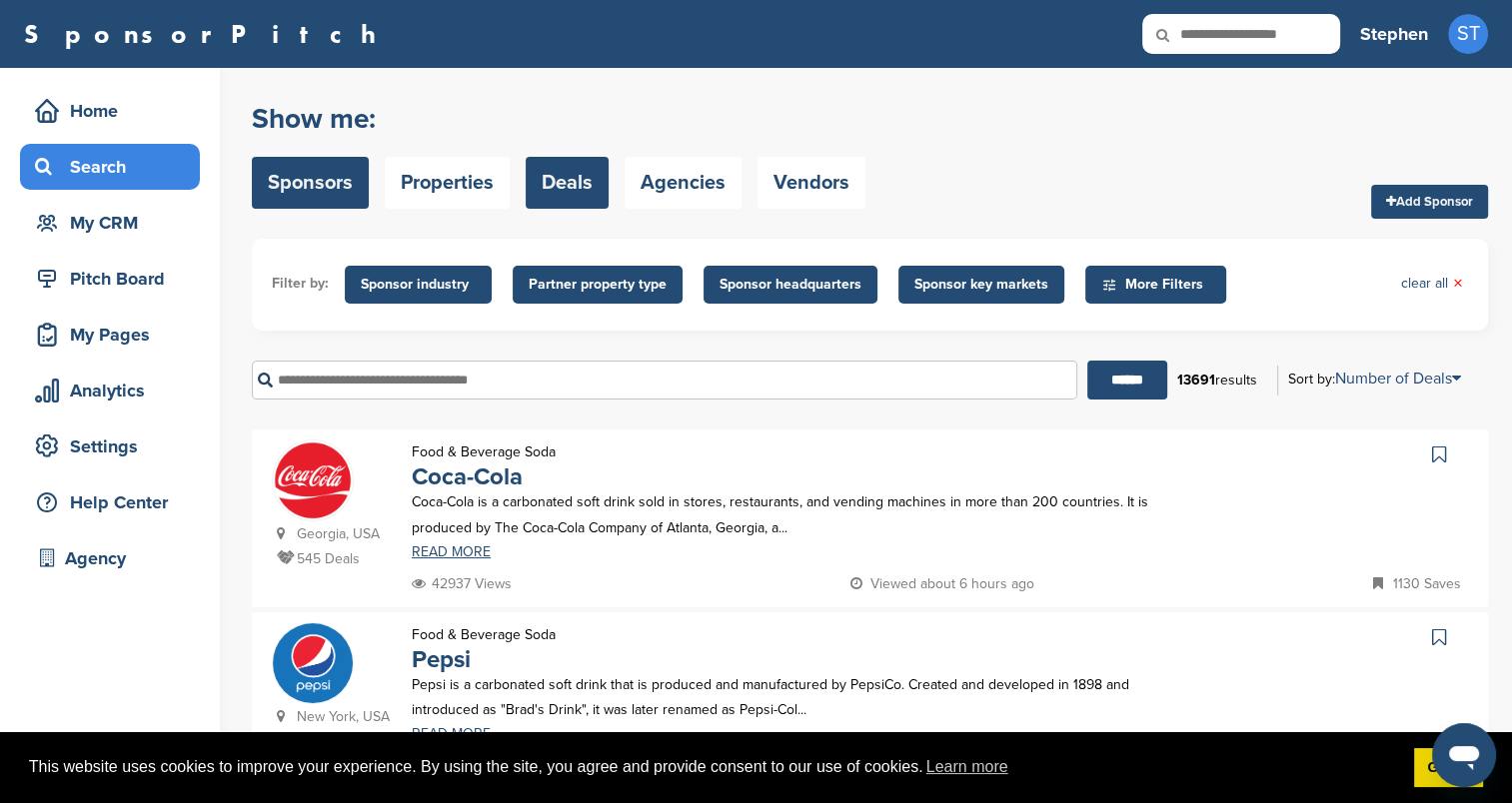 click on "Deals" at bounding box center [567, 183] 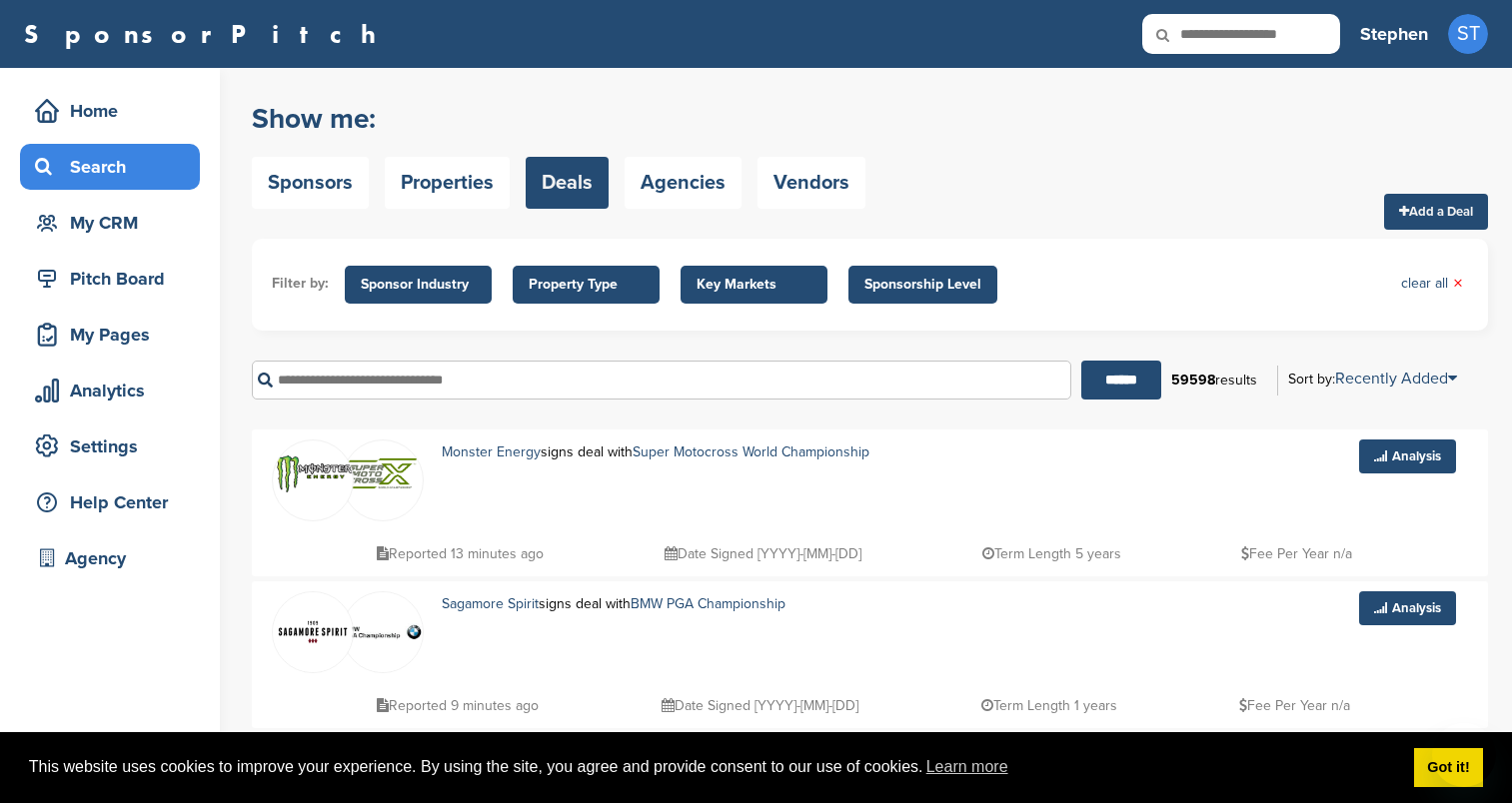 scroll, scrollTop: 0, scrollLeft: 0, axis: both 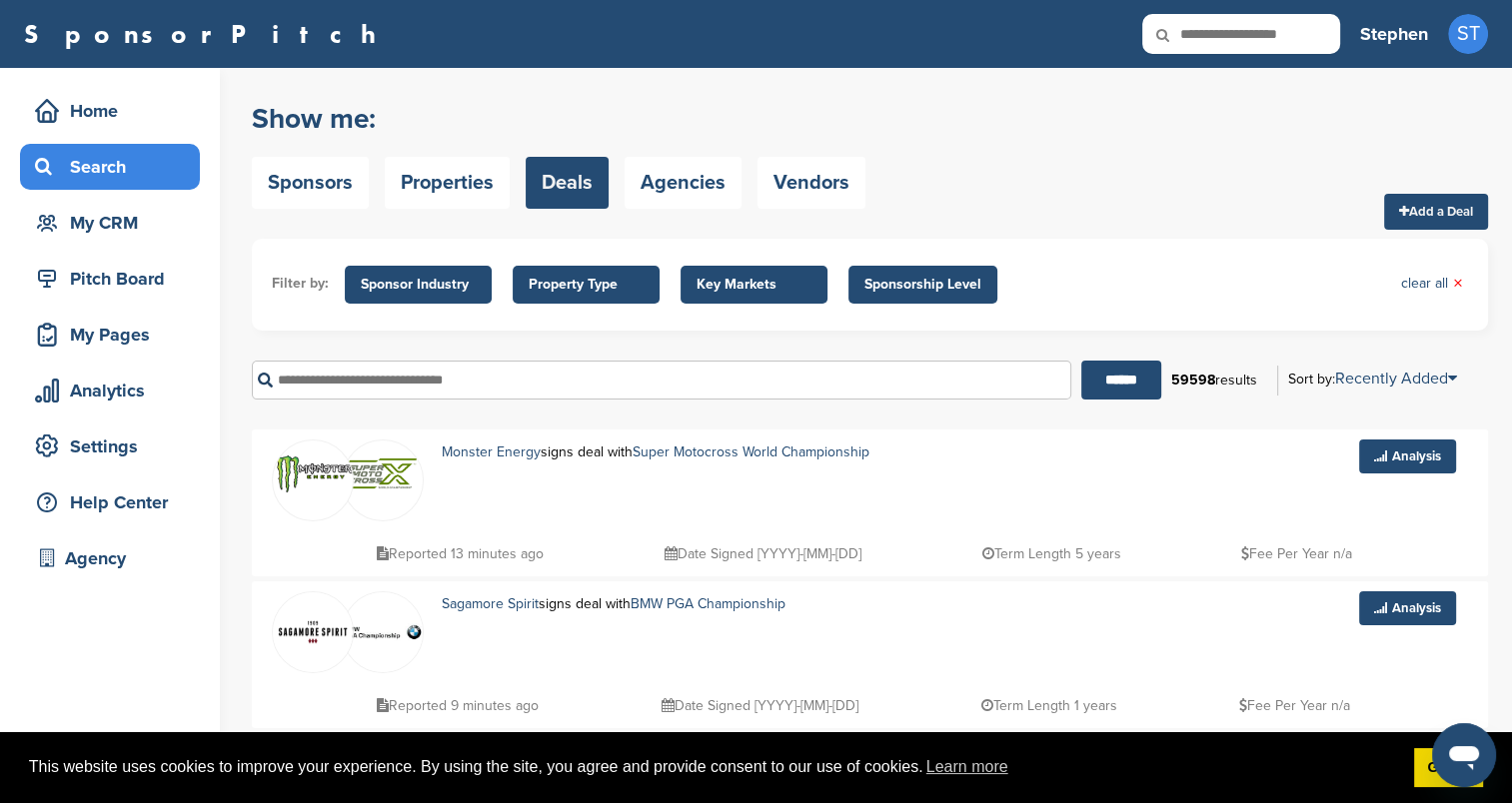 drag, startPoint x: 0, startPoint y: 0, endPoint x: 1435, endPoint y: 216, distance: 1451.1654 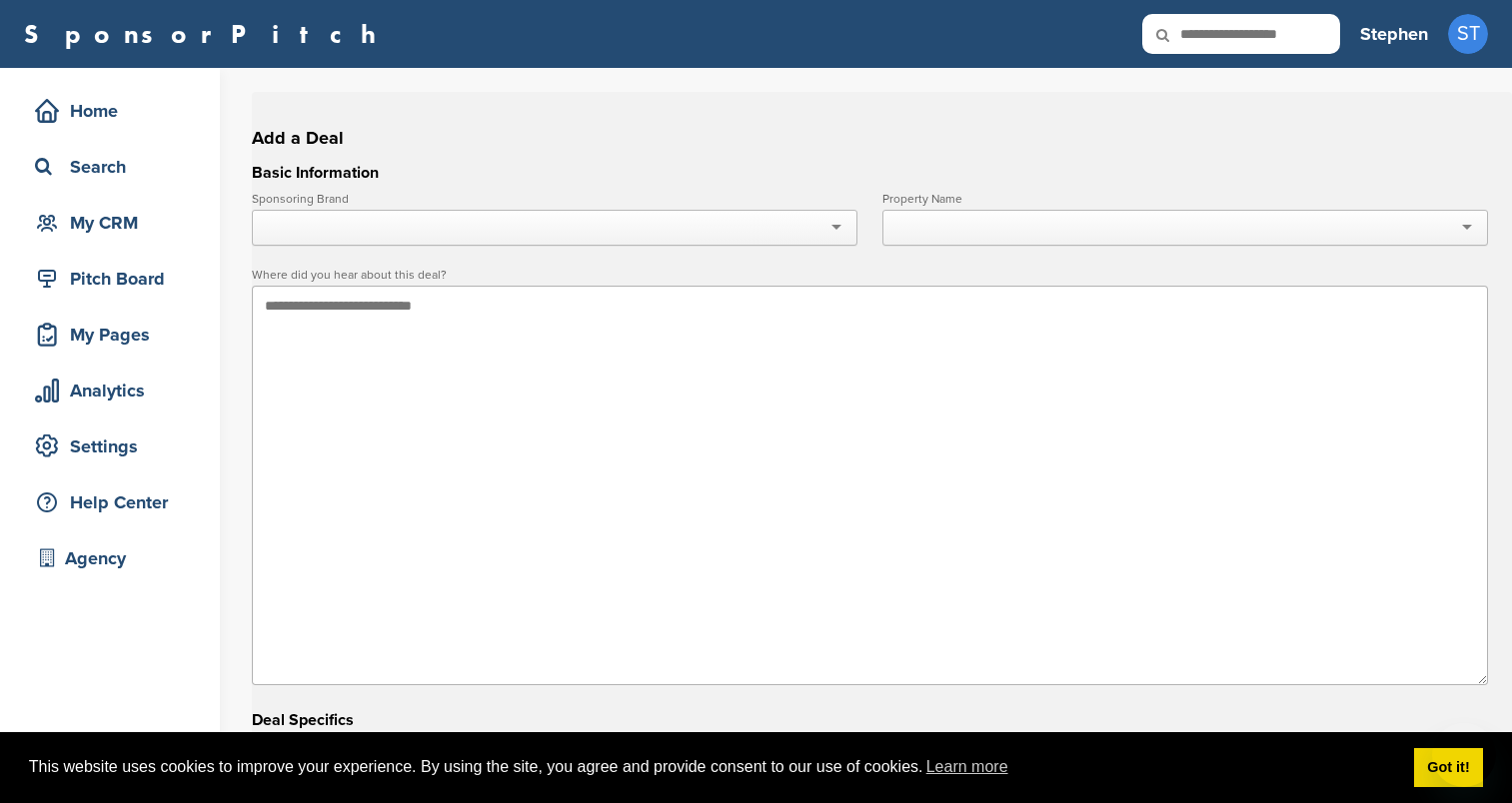 scroll, scrollTop: 0, scrollLeft: 0, axis: both 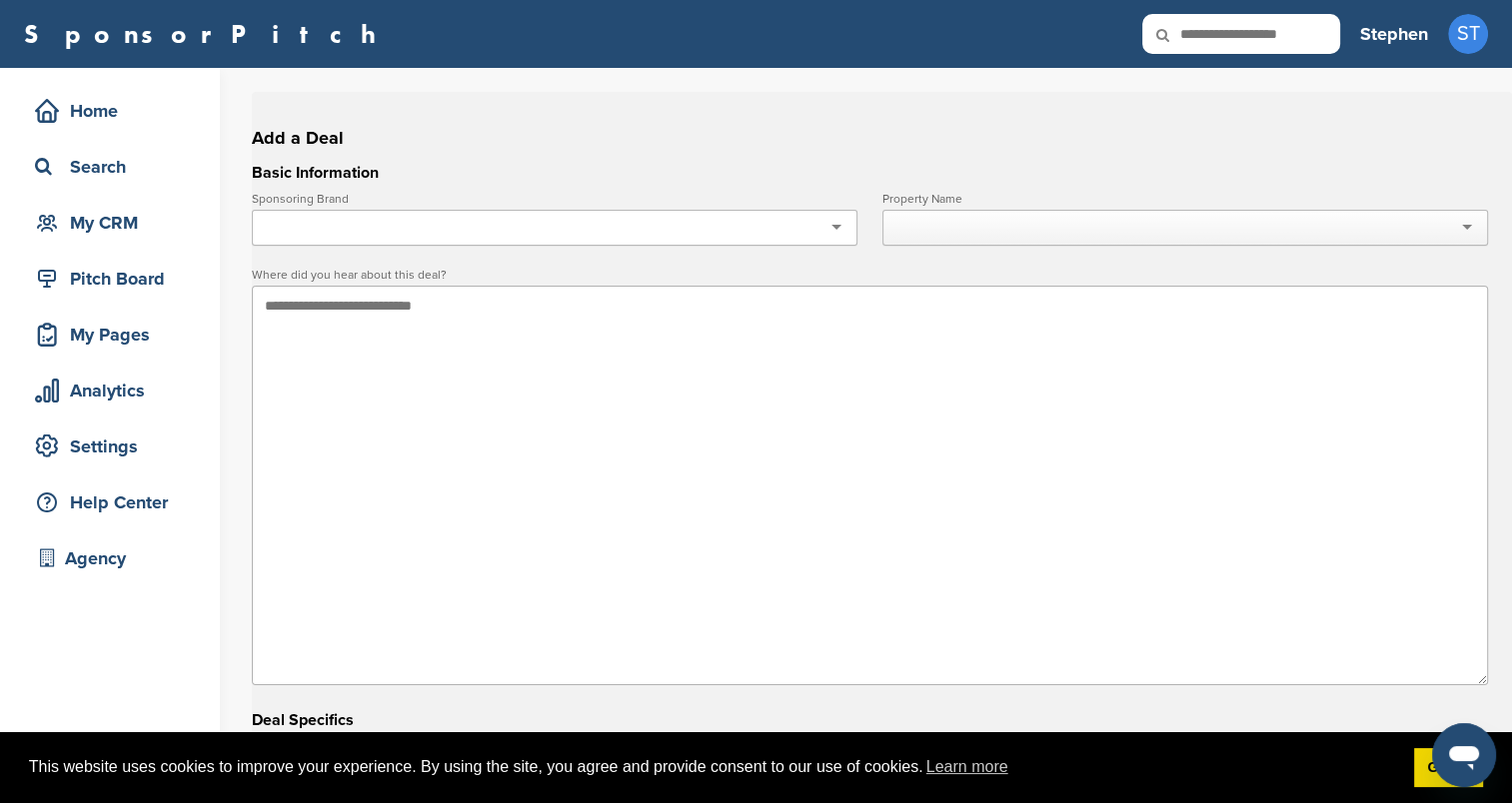 click at bounding box center [555, 228] 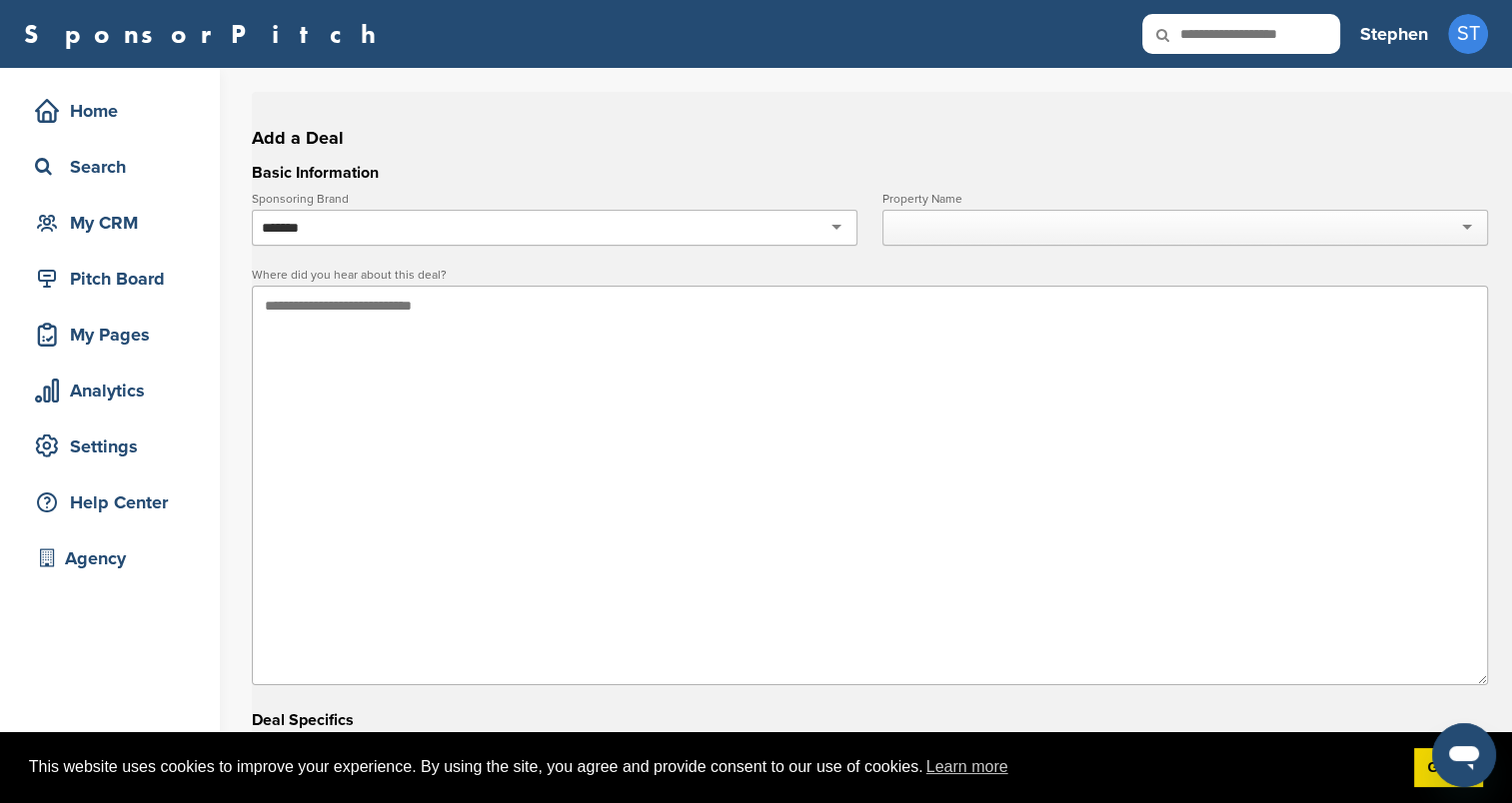 type on "*******" 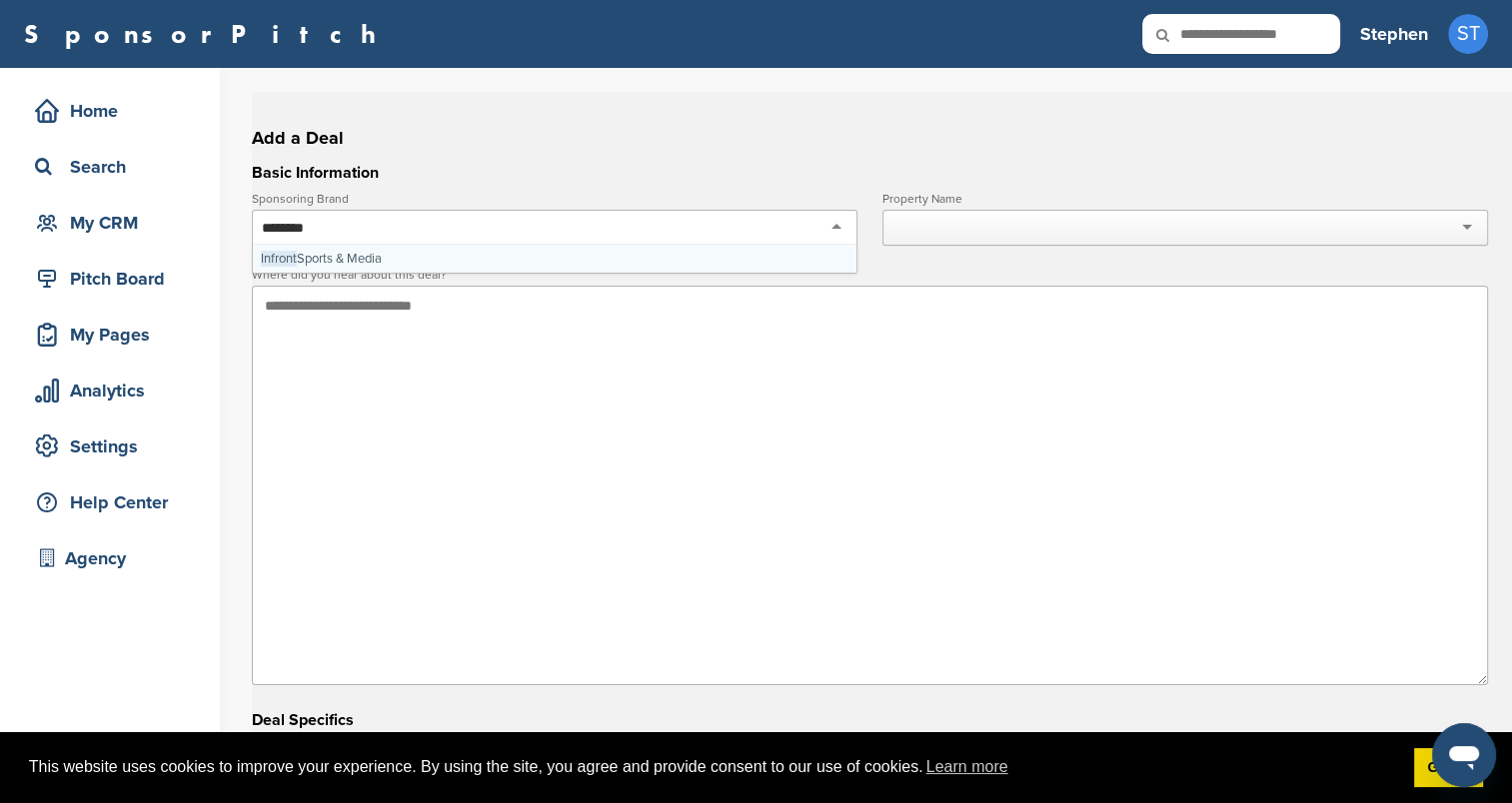 type 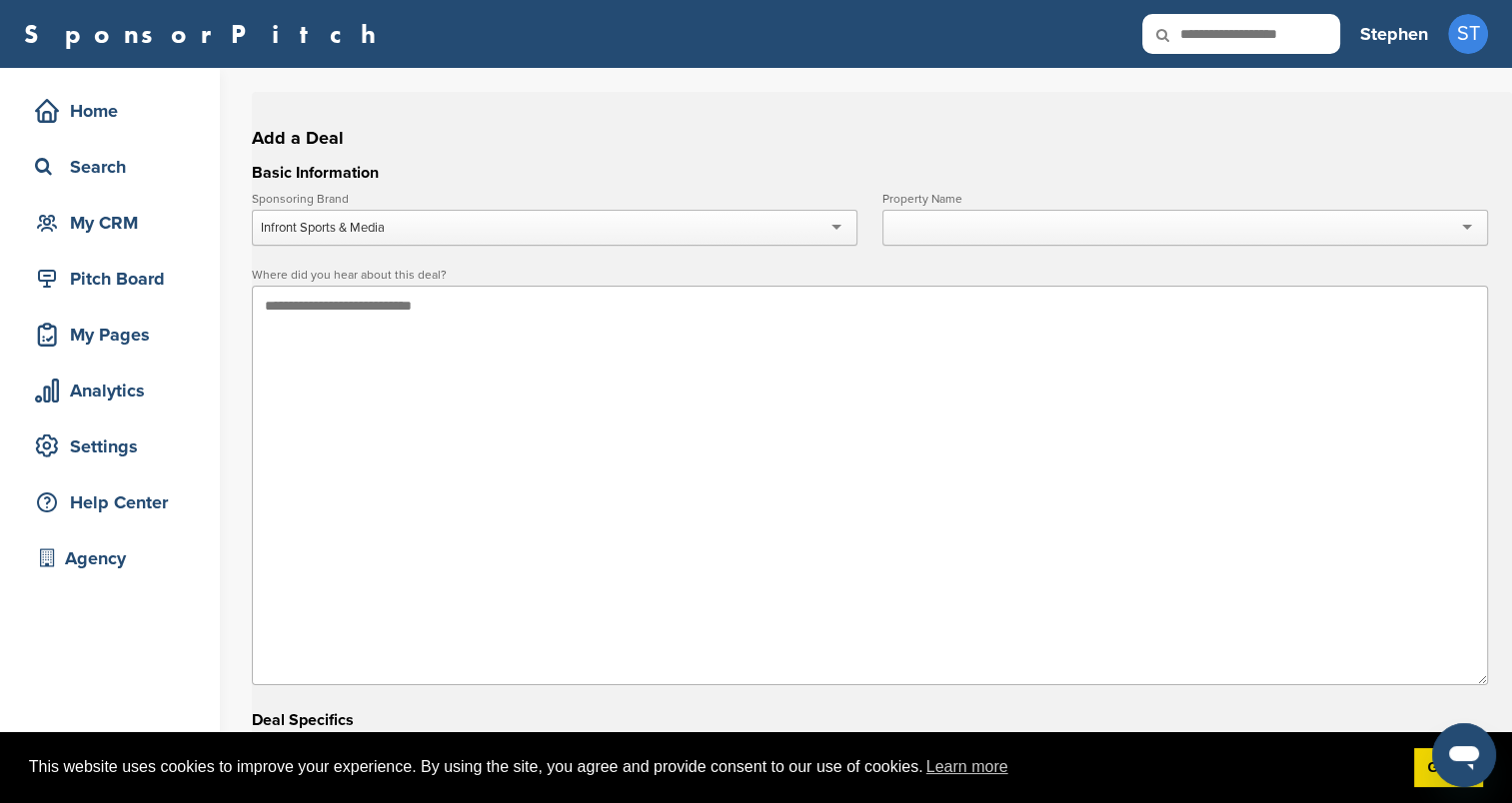 scroll, scrollTop: 0, scrollLeft: 0, axis: both 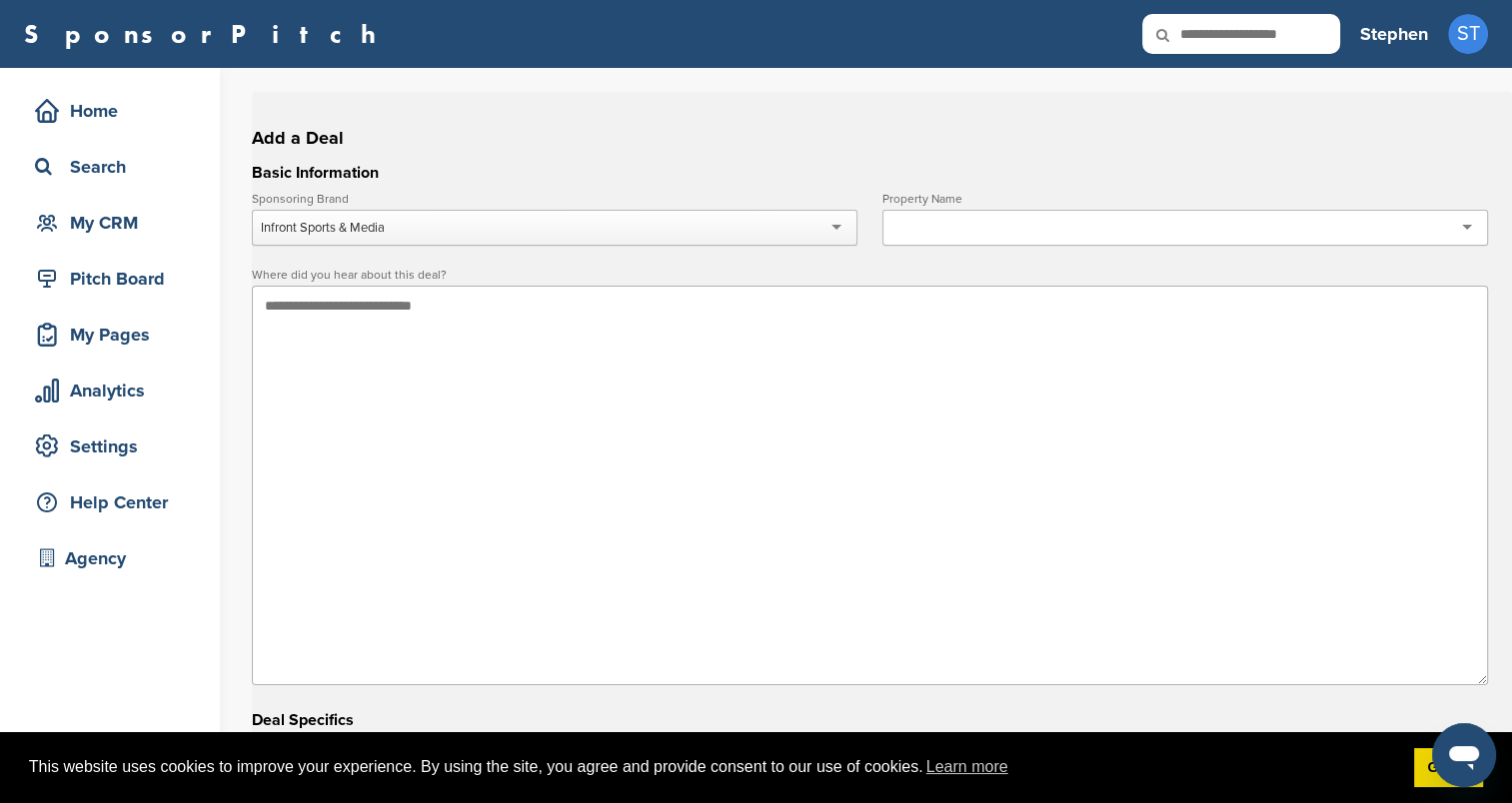 click at bounding box center (1185, 228) 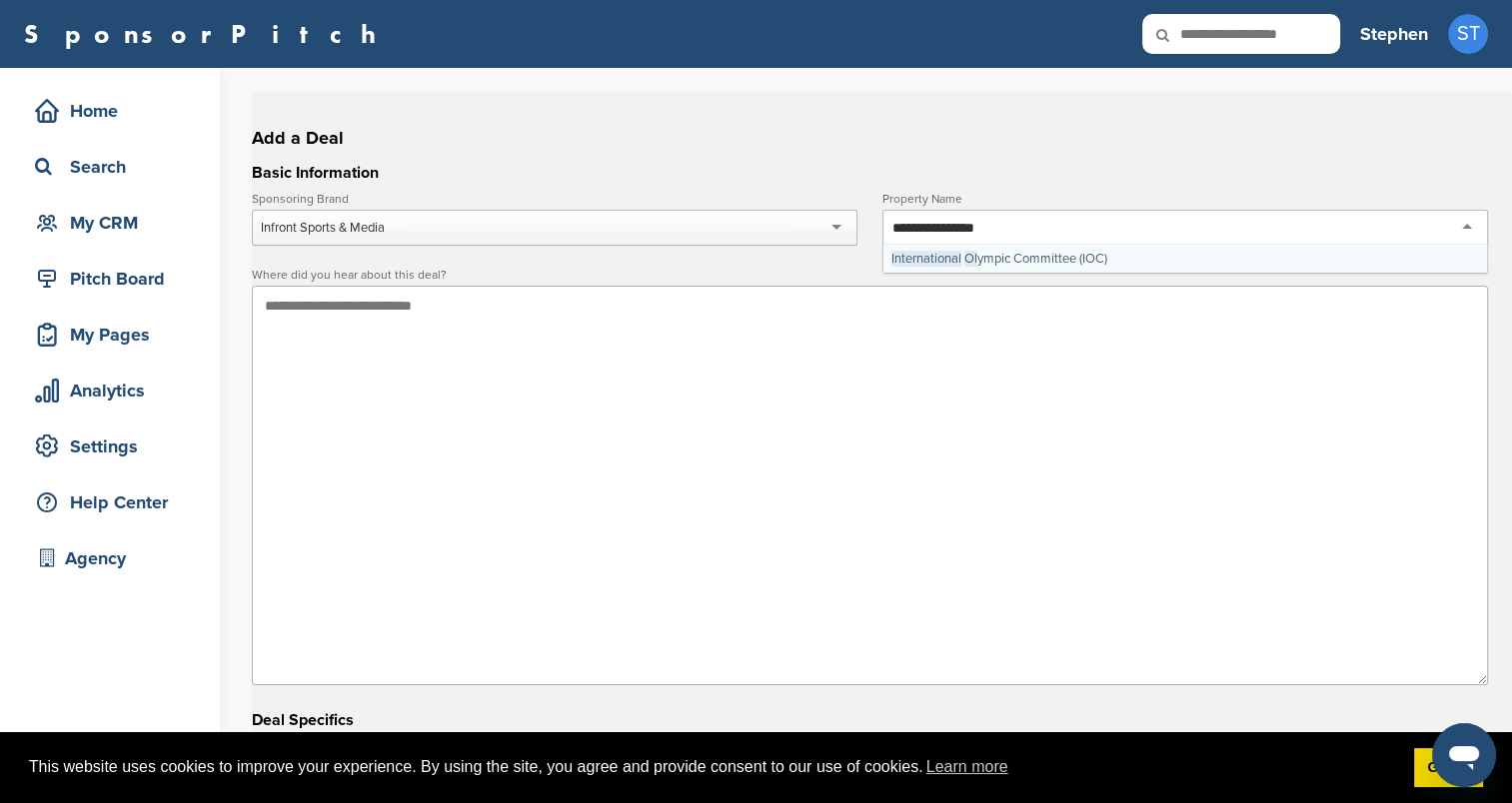 type on "**********" 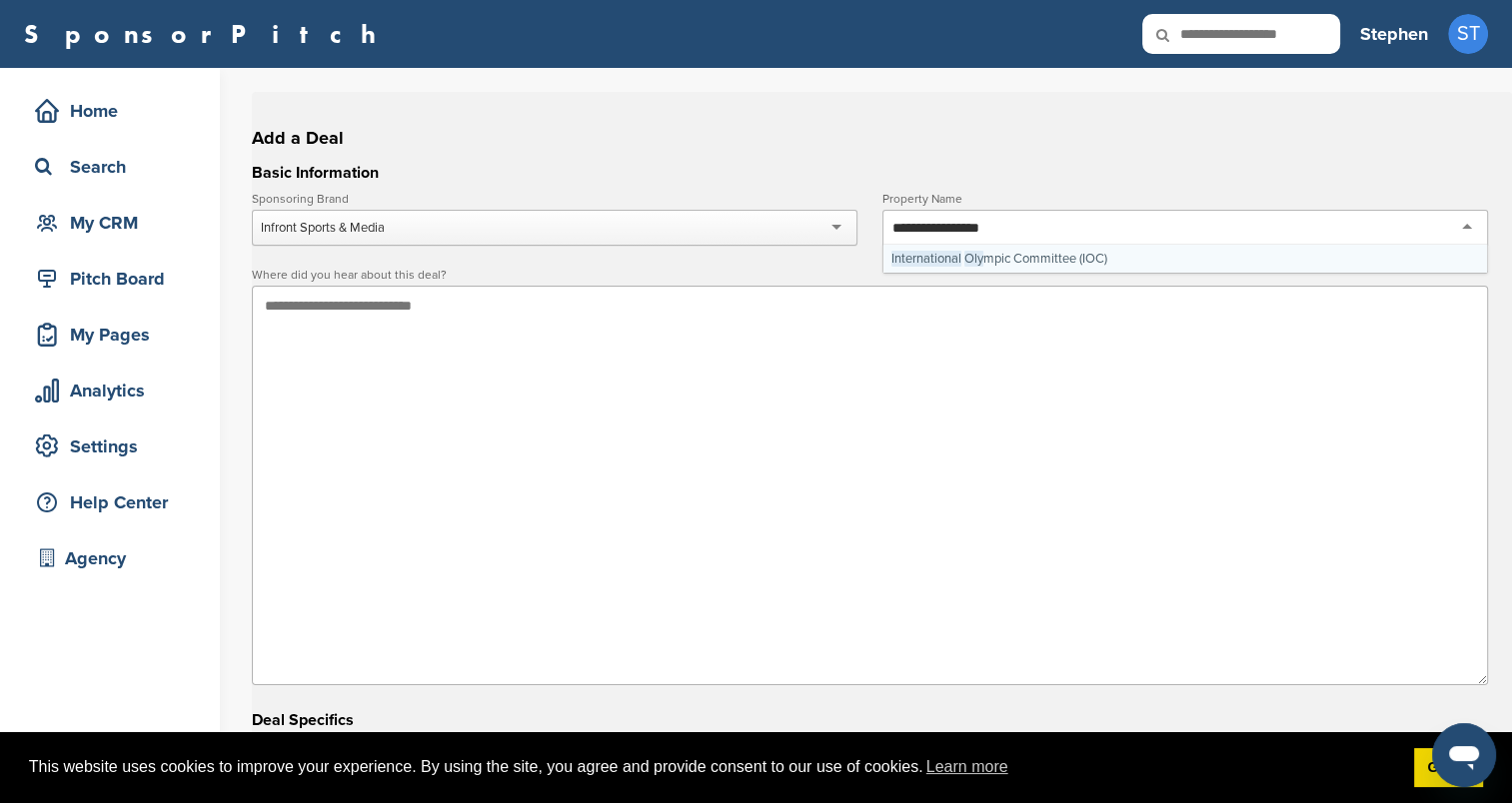 type 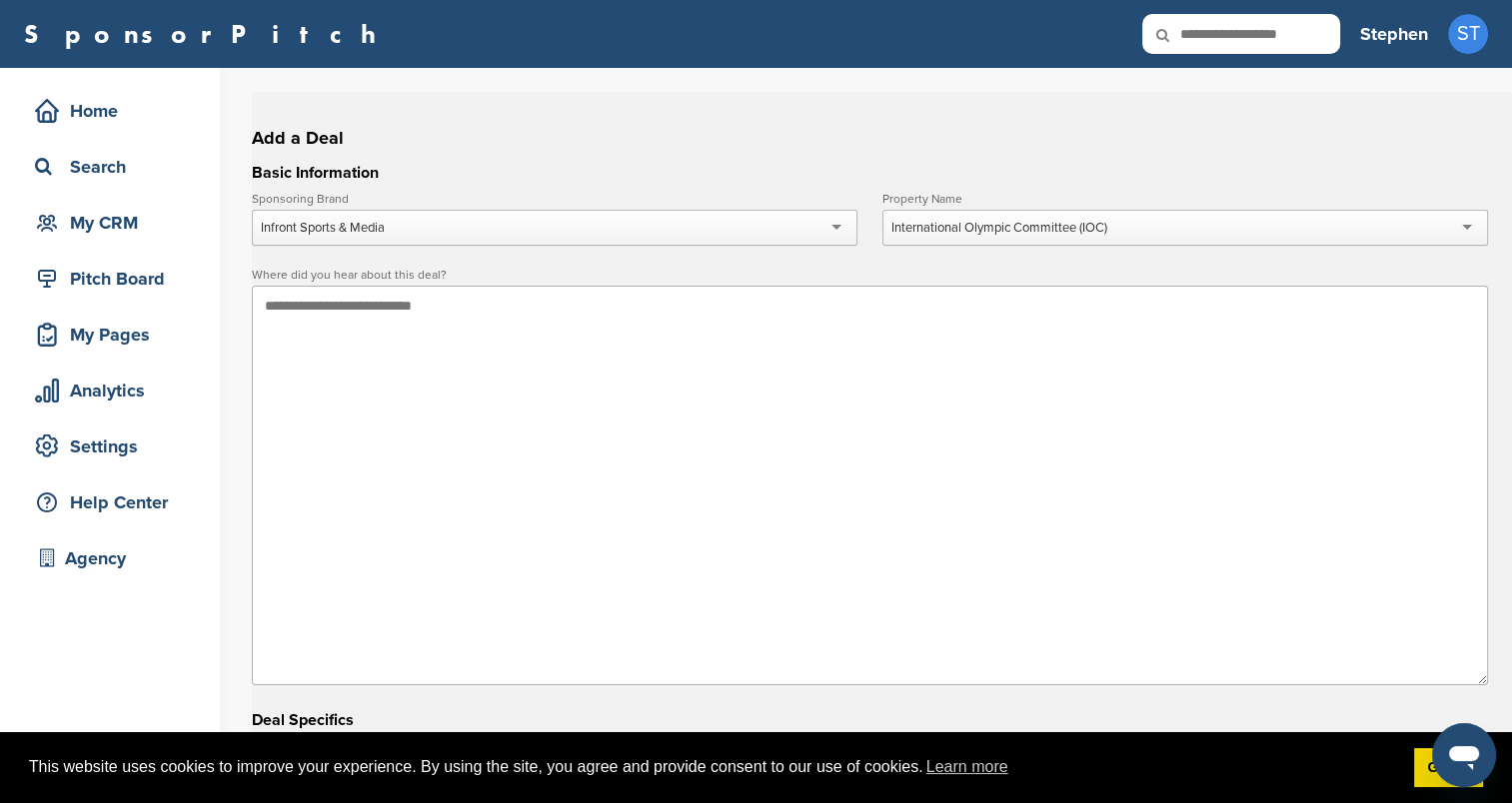 click at bounding box center [869, 485] 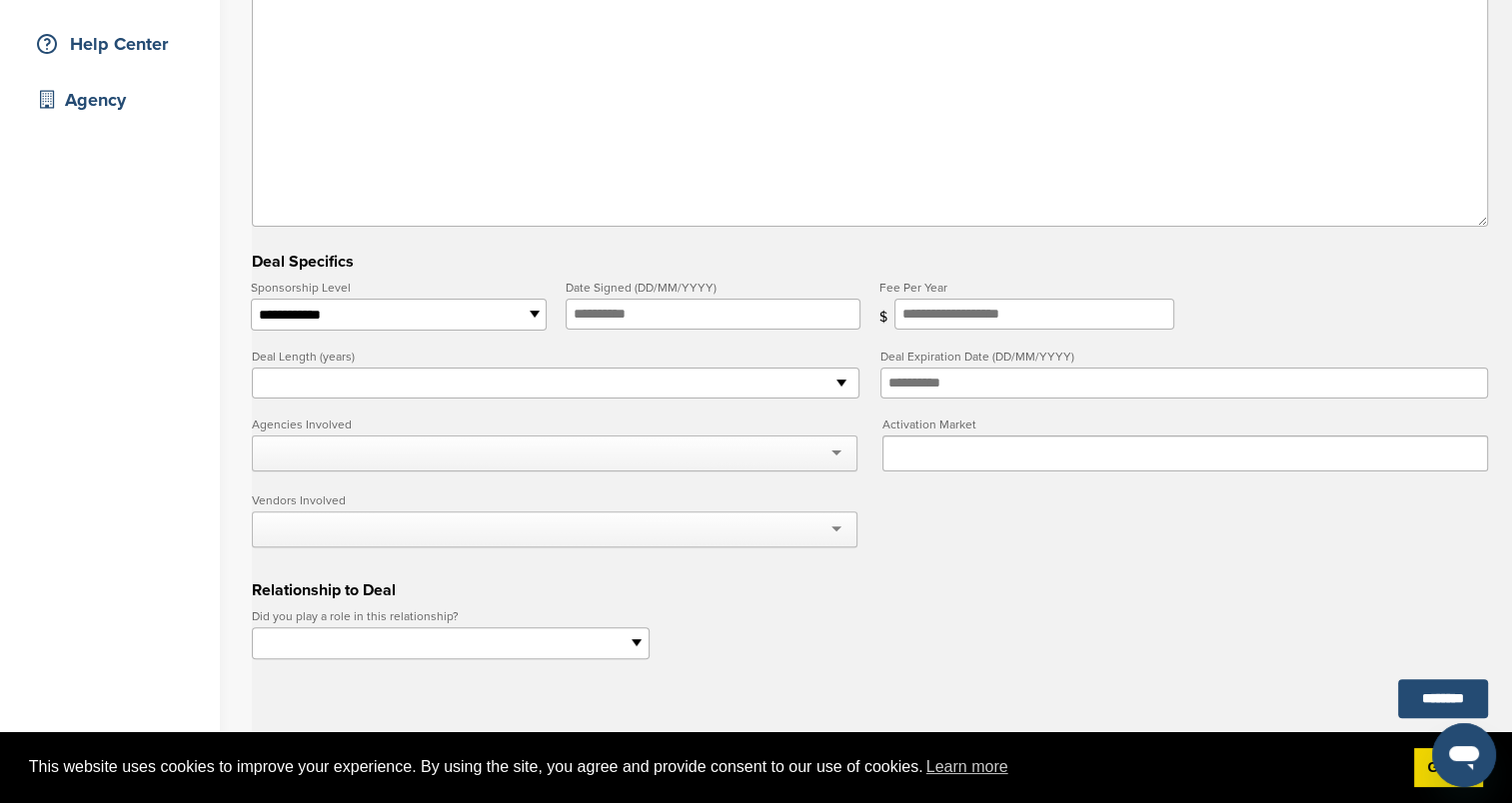 scroll, scrollTop: 499, scrollLeft: 0, axis: vertical 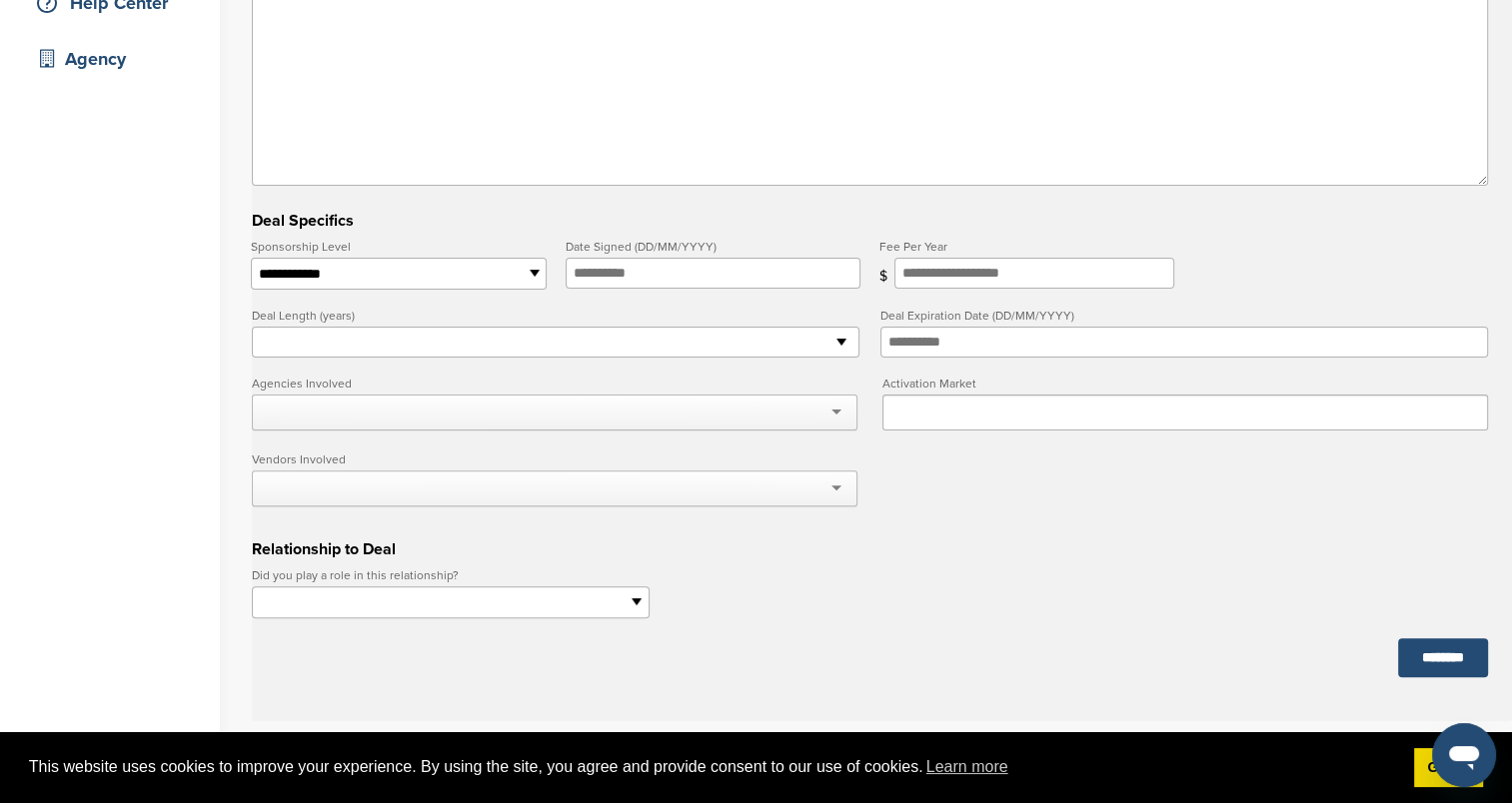 type on "**********" 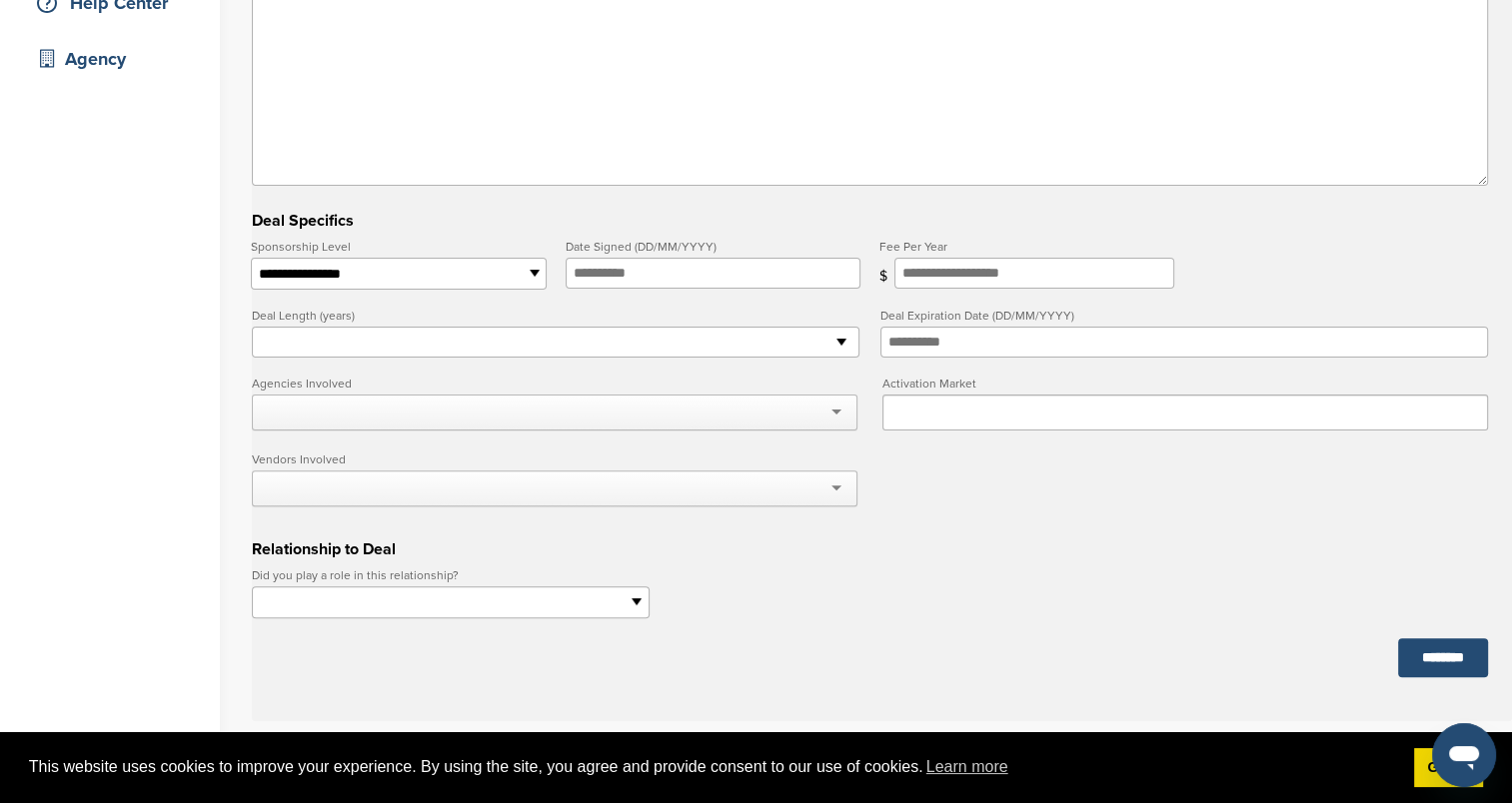 click on "**********" at bounding box center (398, 274) 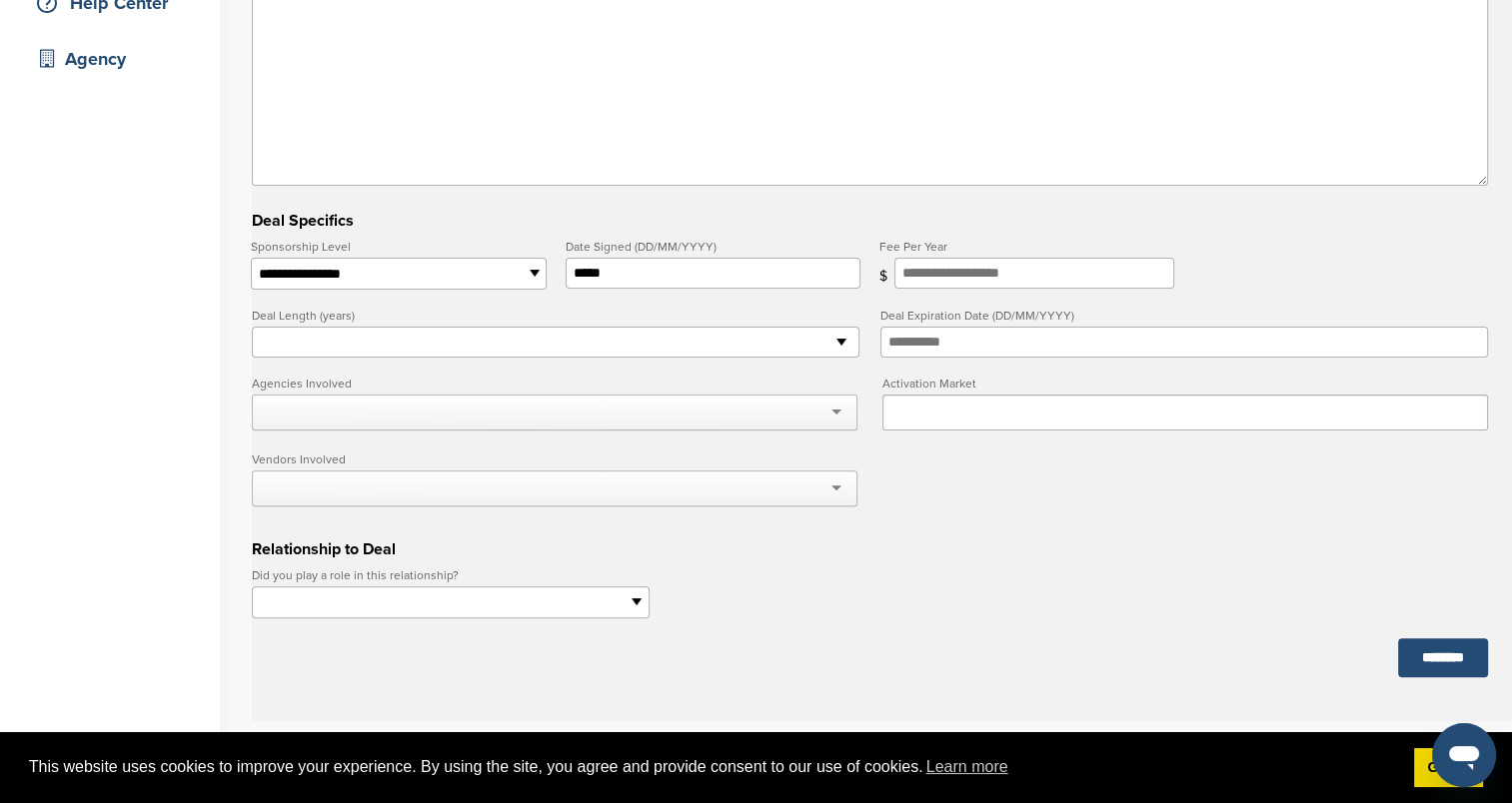 type on "**********" 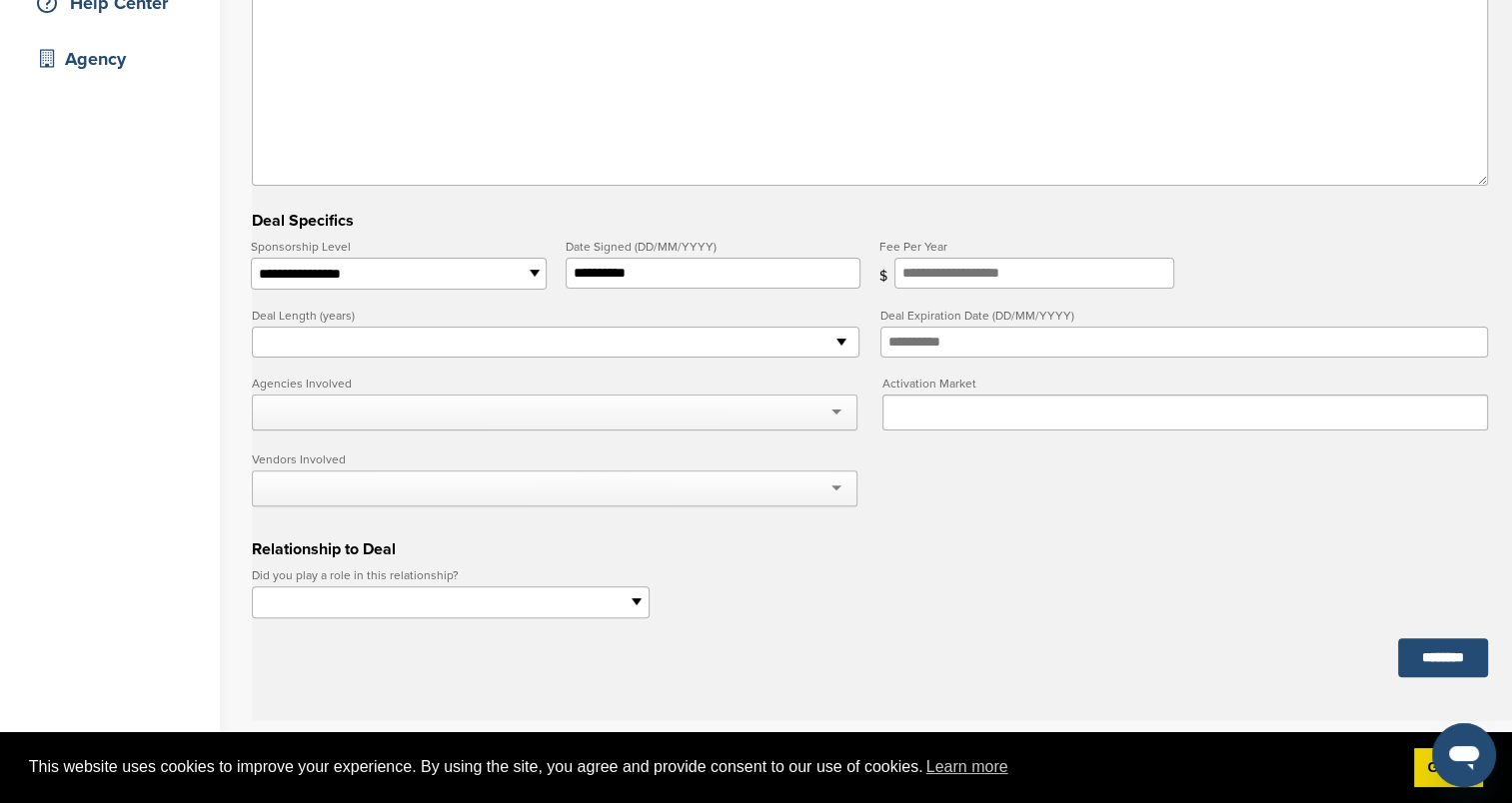 click on "*
*
*
*
*
*
*
*
*
**
**
**
**
**
**
**
**
**
**
**
**
**
**
**
**
**
**
**
**
**
**
**
**
**
**
**
**
**
**
**
**
**
**
**
**
**
**
**
**
**
**
**
**
**
**
**
**
**
**
**
**
**
**
**
**
**
**
**
**
**
**
**
**
**
**
**
**
**
**
**
**
**
**
**
**
**
**
**
**
**
**
**
**
**
**
**
**
**
**
***" at bounding box center (556, 343) 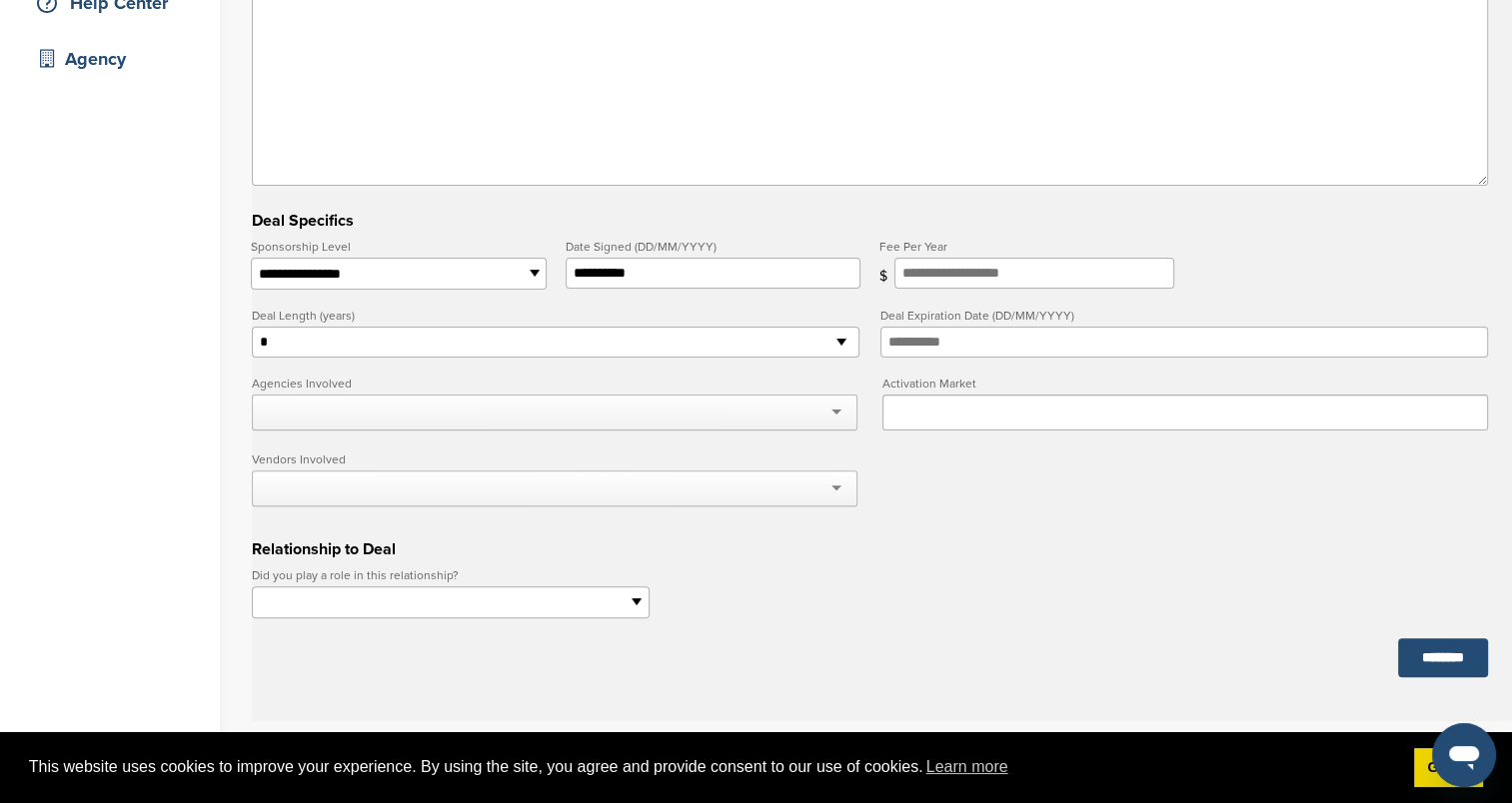 click on "*
*
*
*
*
*
*
*
*
**
**
**
**
**
**
**
**
**
**
**
**
**
**
**
**
**
**
**
**
**
**
**
**
**
**
**
**
**
**
**
**
**
**
**
**
**
**
**
**
**
**
**
**
**
**
**
**
**
**
**
**
**
**
**
**
**
**
**
**
**
**
**
**
**
**
**
**
**
**
**
**
**
**
**
**
**
**
**
**
**
**
**
**
**
**
**
**
**
**
***" at bounding box center [556, 343] 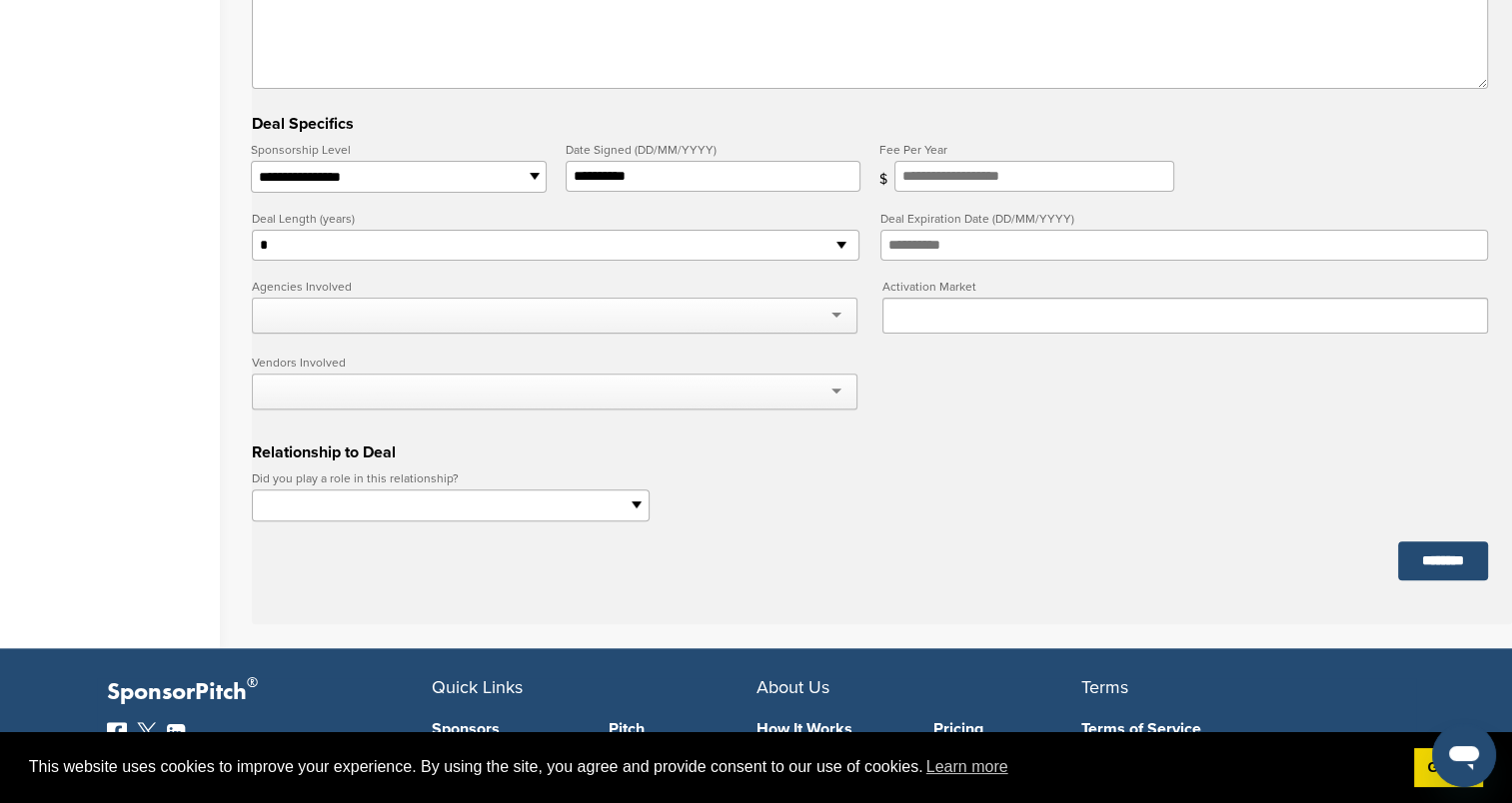 scroll, scrollTop: 599, scrollLeft: 0, axis: vertical 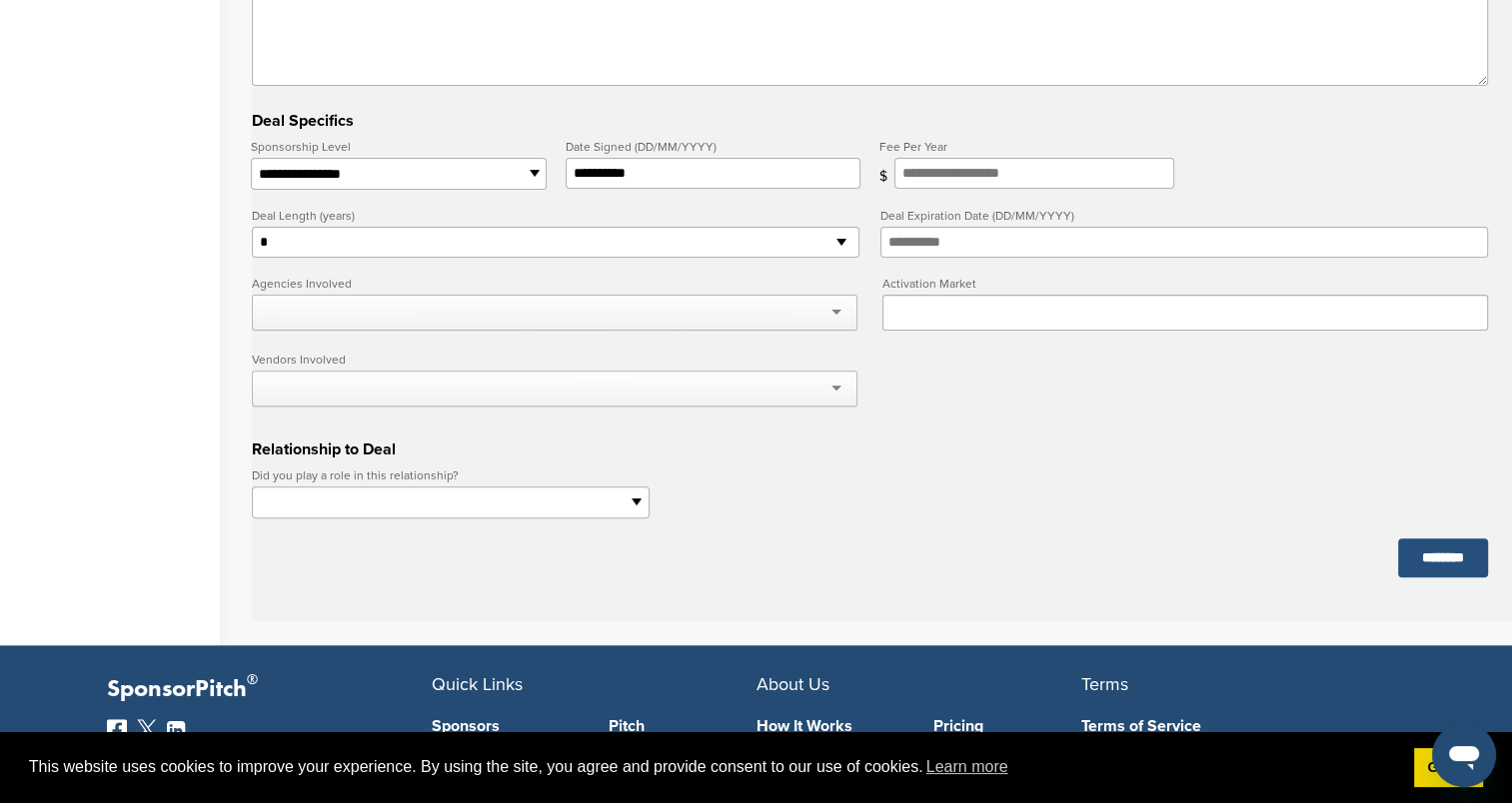 click on "********" 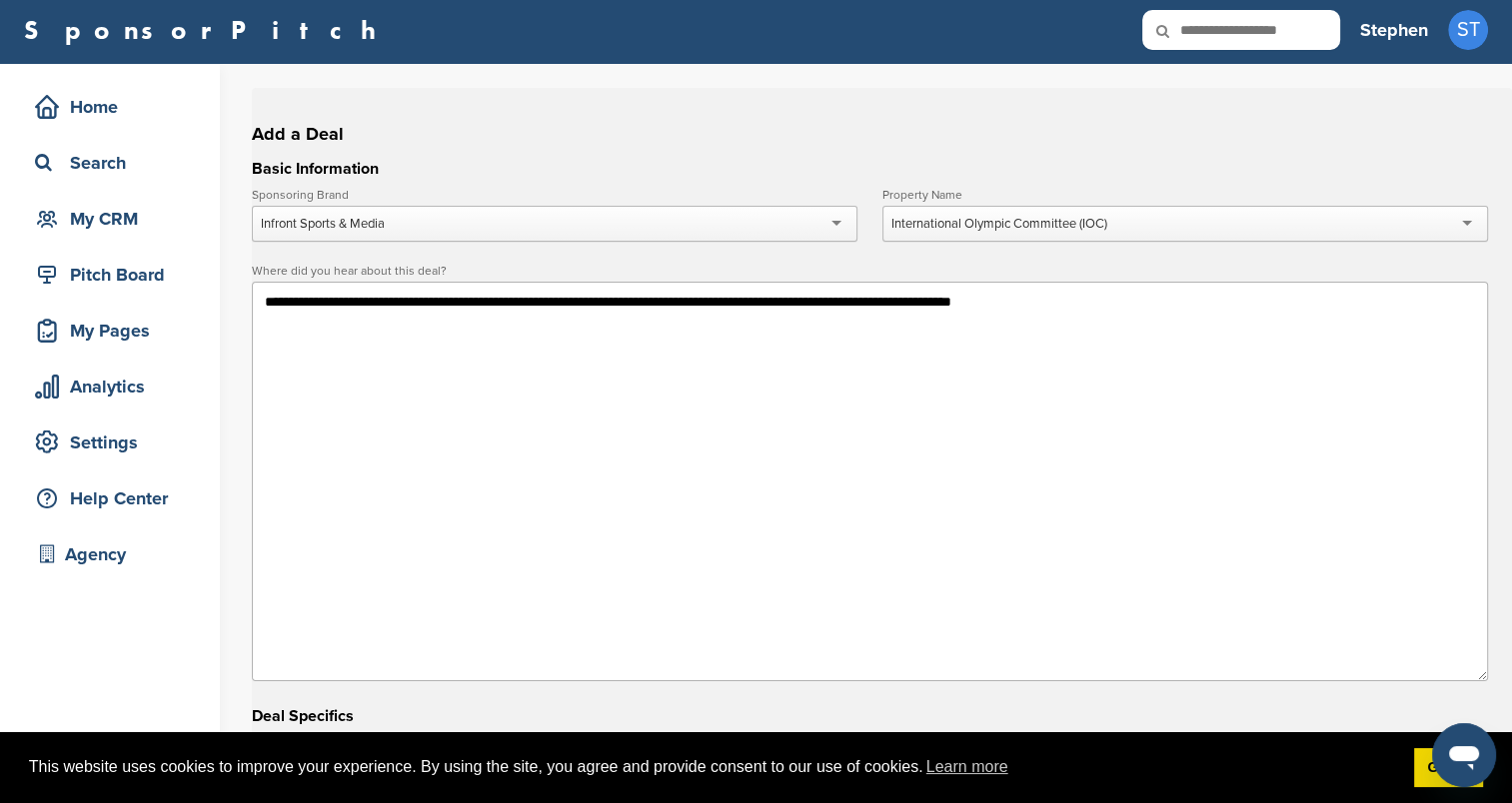 scroll, scrollTop: 0, scrollLeft: 0, axis: both 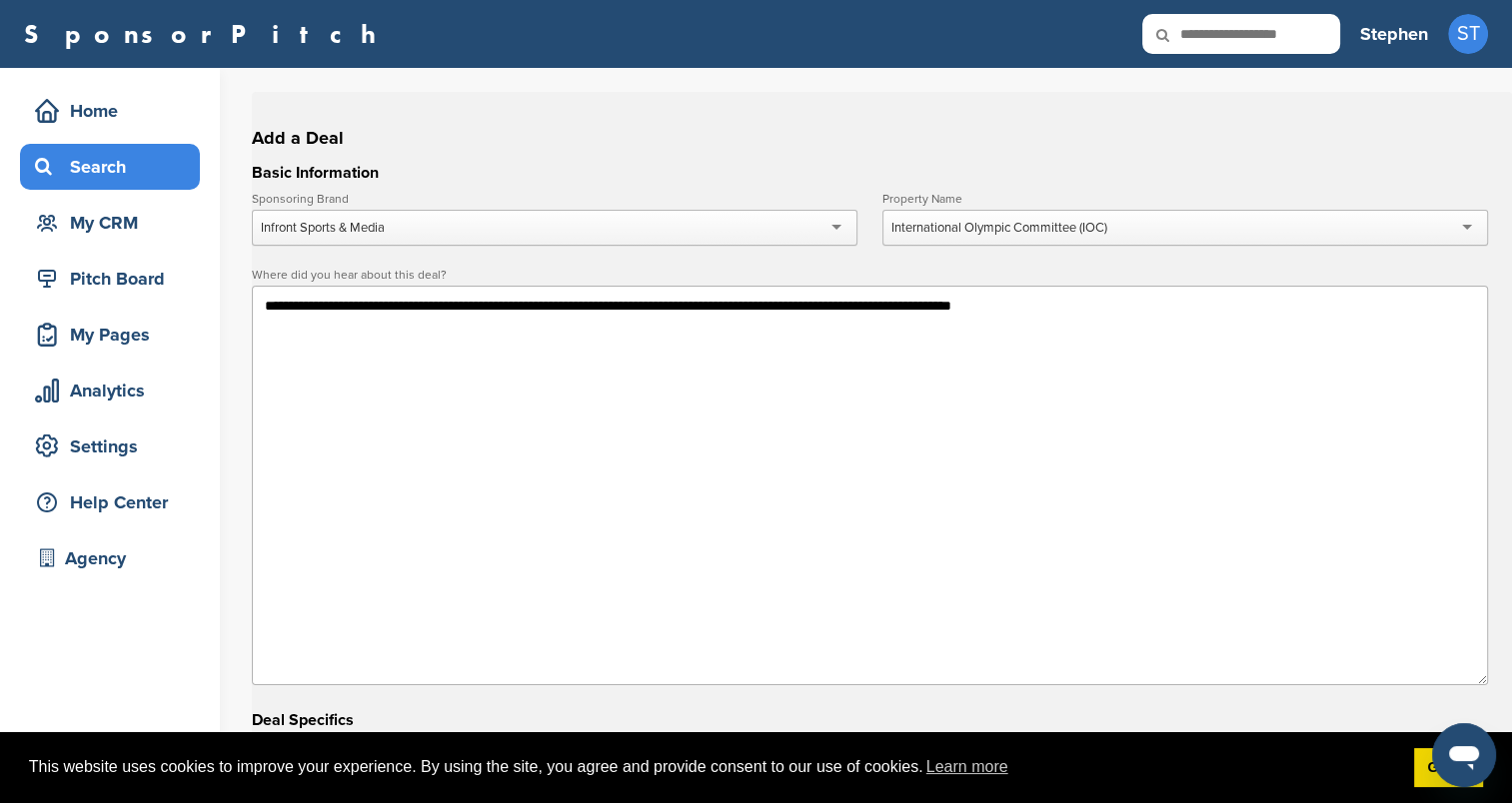click on "Search" 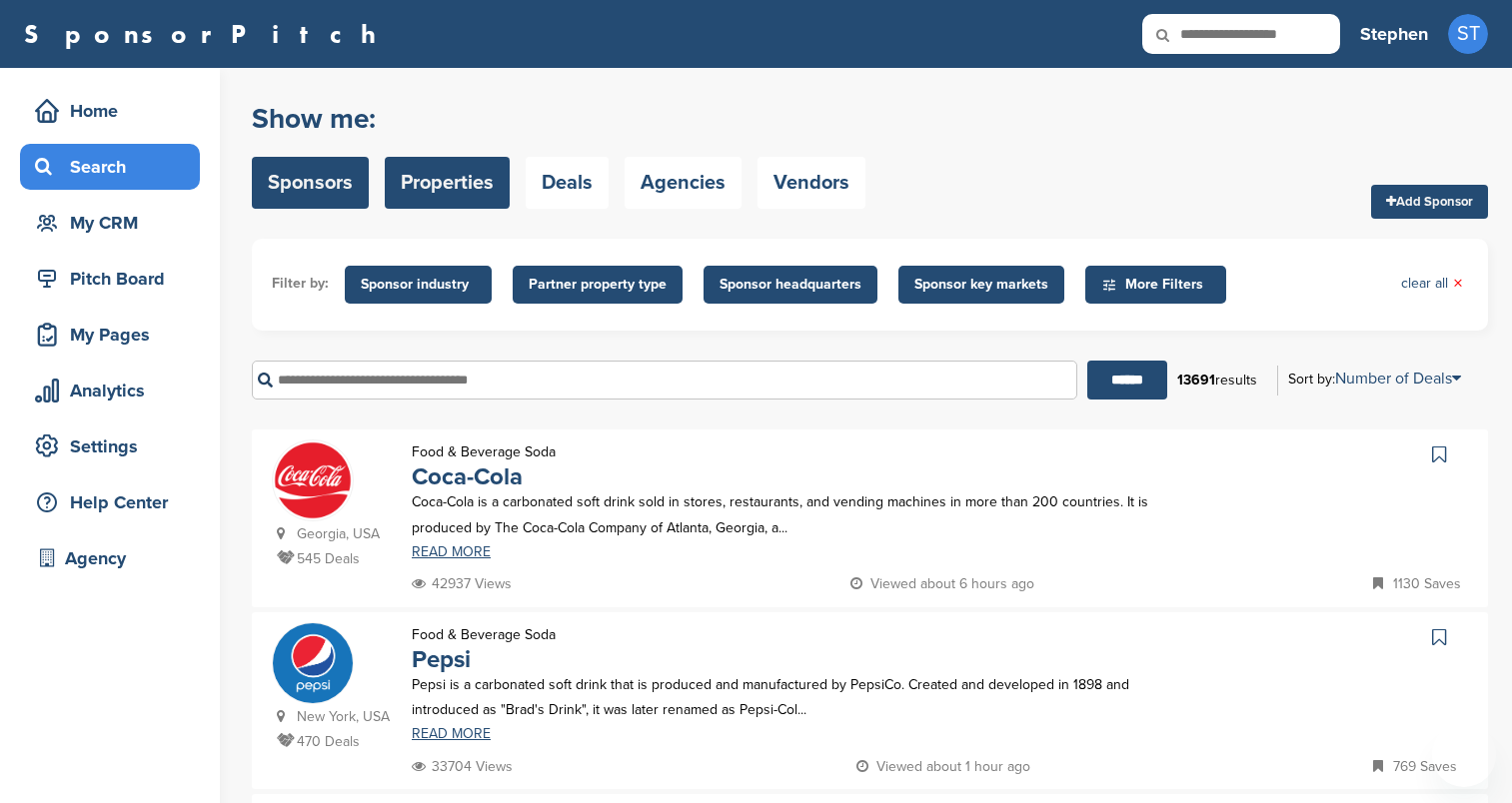 scroll, scrollTop: 0, scrollLeft: 0, axis: both 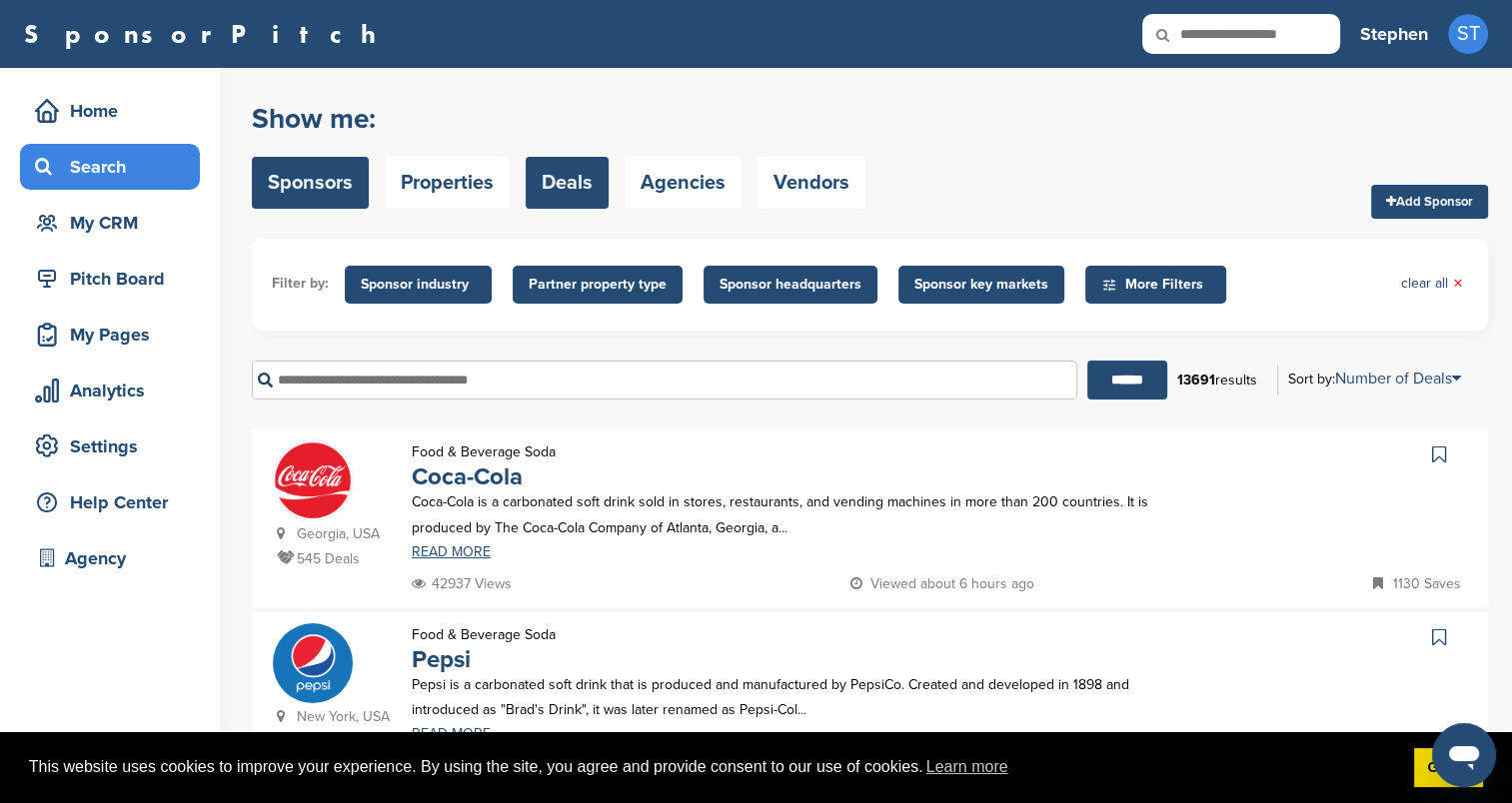 click on "Deals" at bounding box center (567, 183) 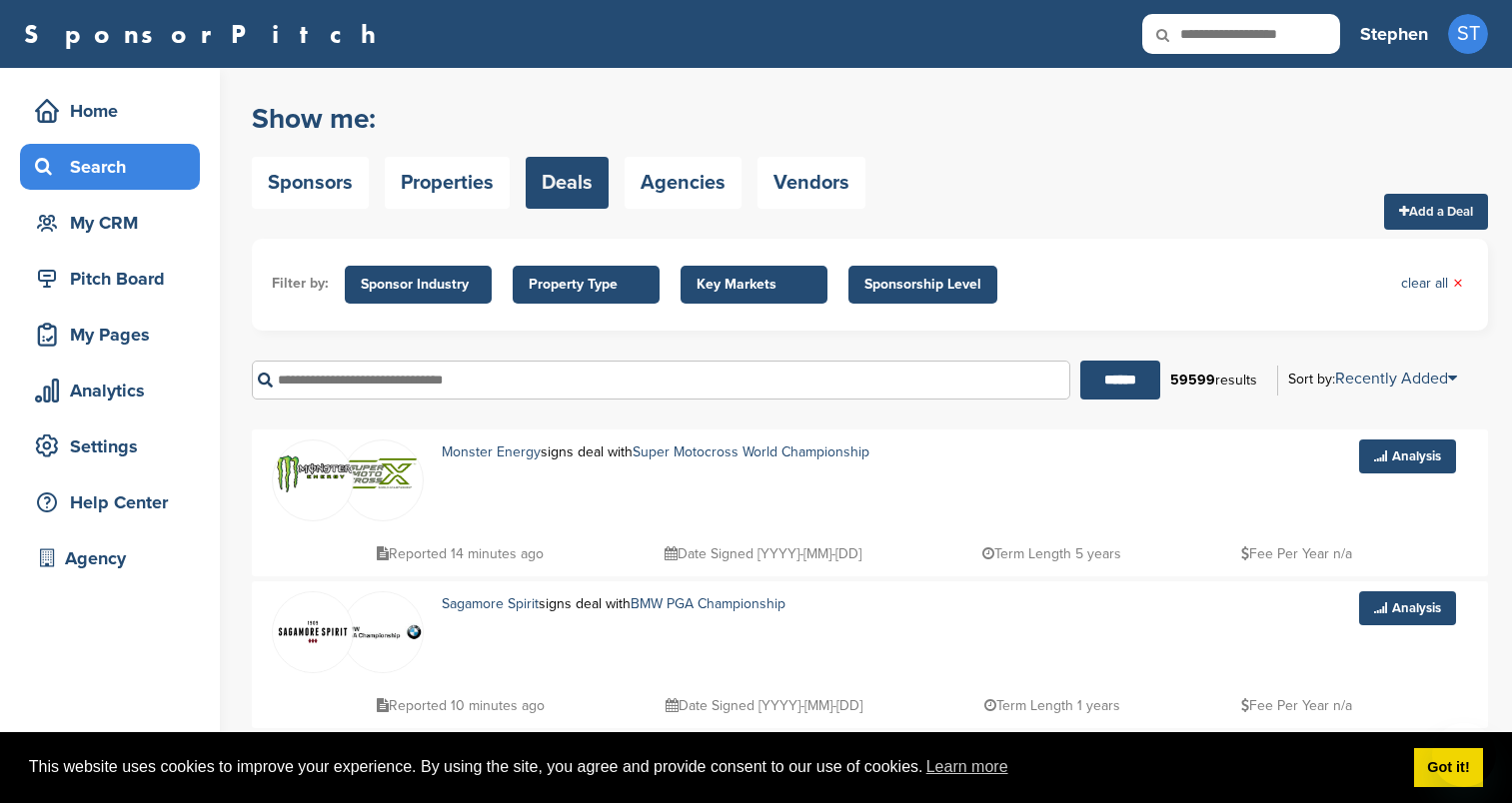 scroll, scrollTop: 0, scrollLeft: 0, axis: both 